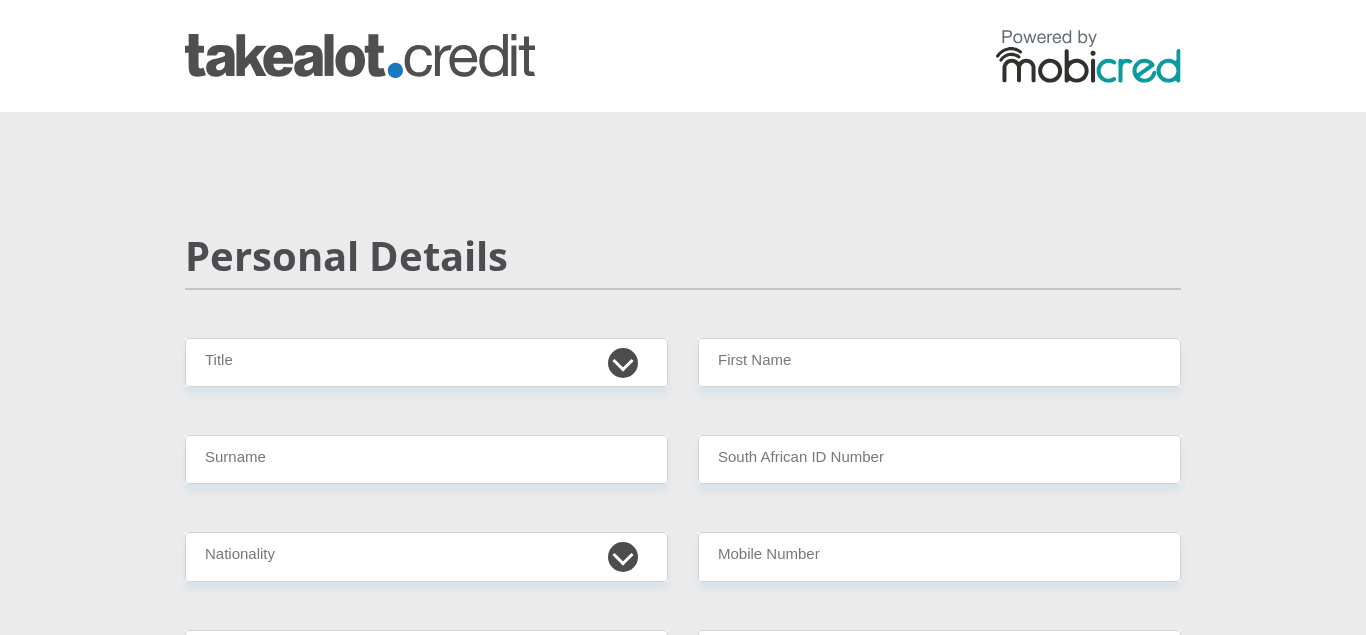 scroll, scrollTop: 0, scrollLeft: 0, axis: both 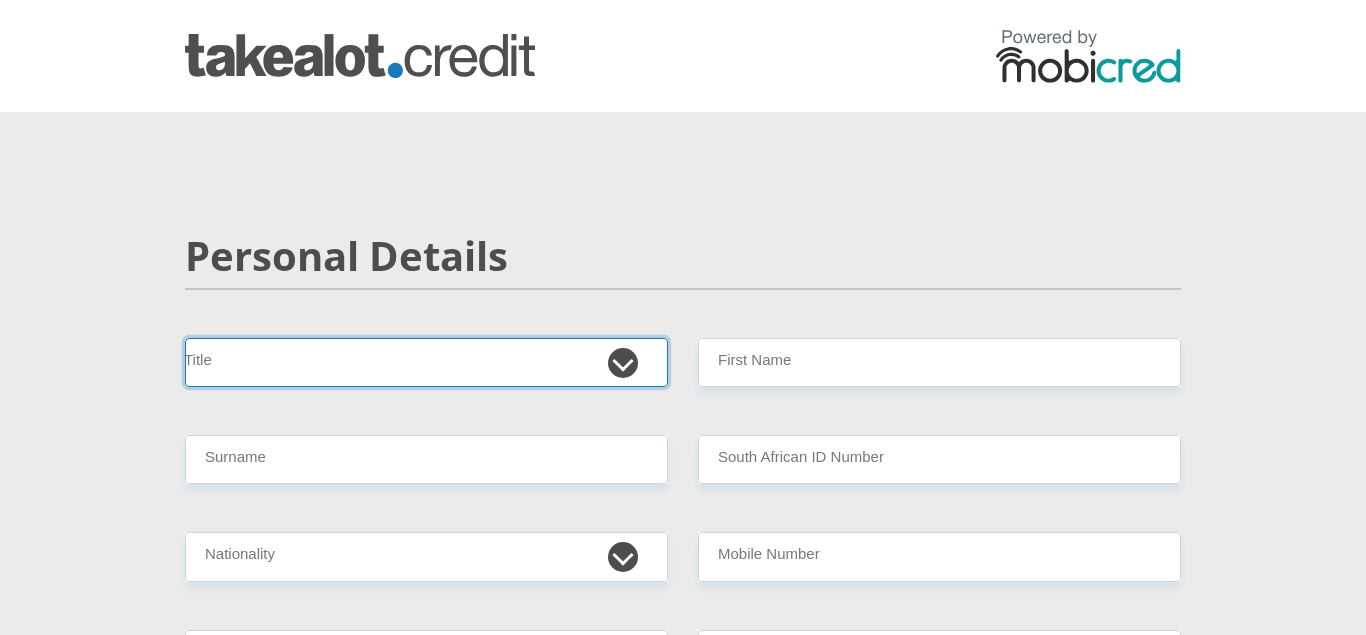 click on "Mr
Ms
Mrs
Dr
[PERSON_NAME]" at bounding box center [426, 362] 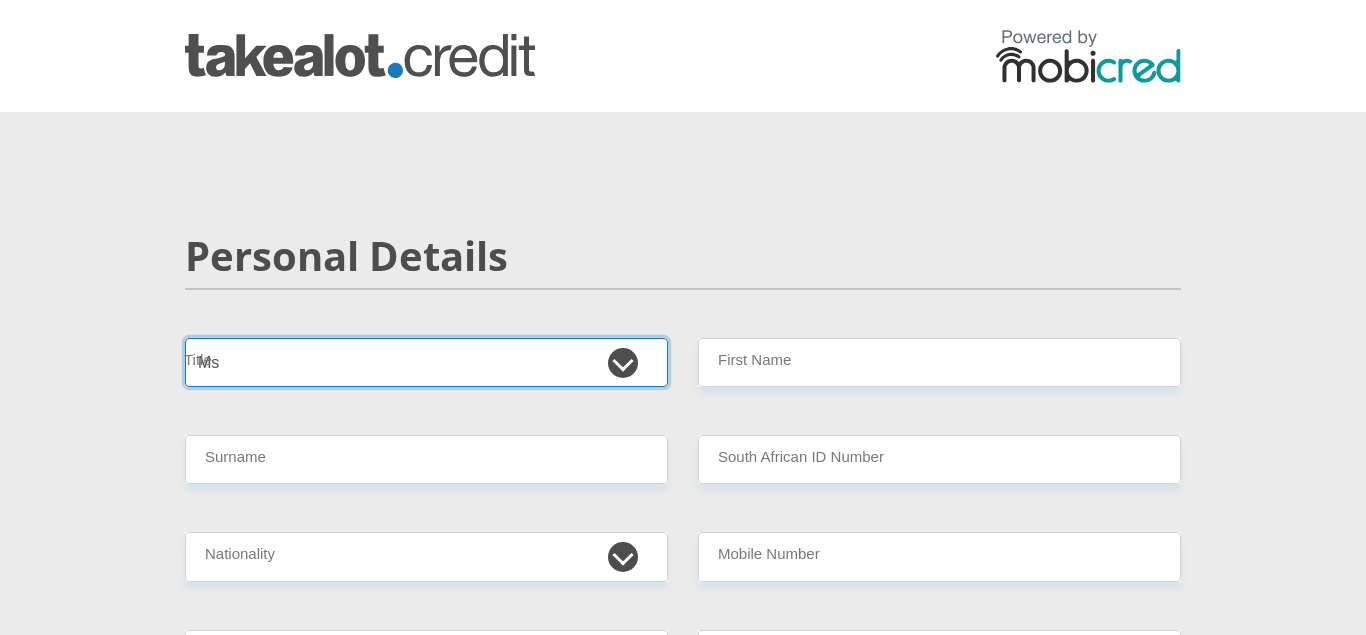 click on "Ms" at bounding box center [0, 0] 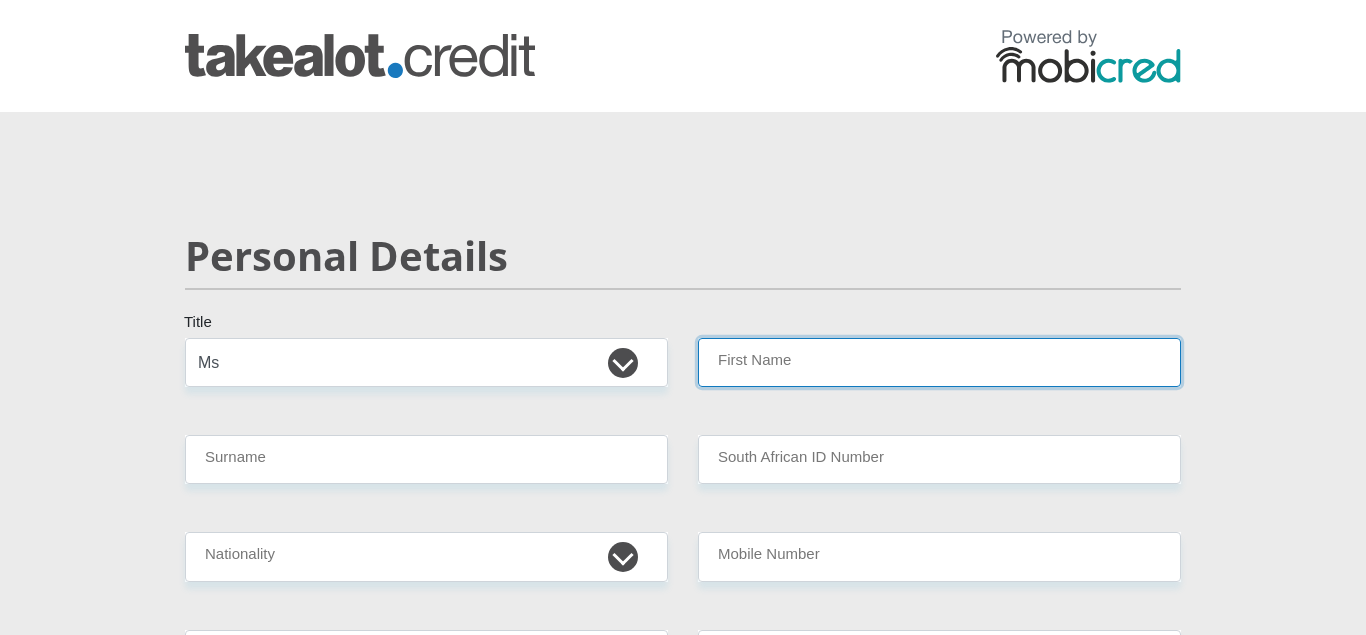 click on "First Name" at bounding box center [939, 362] 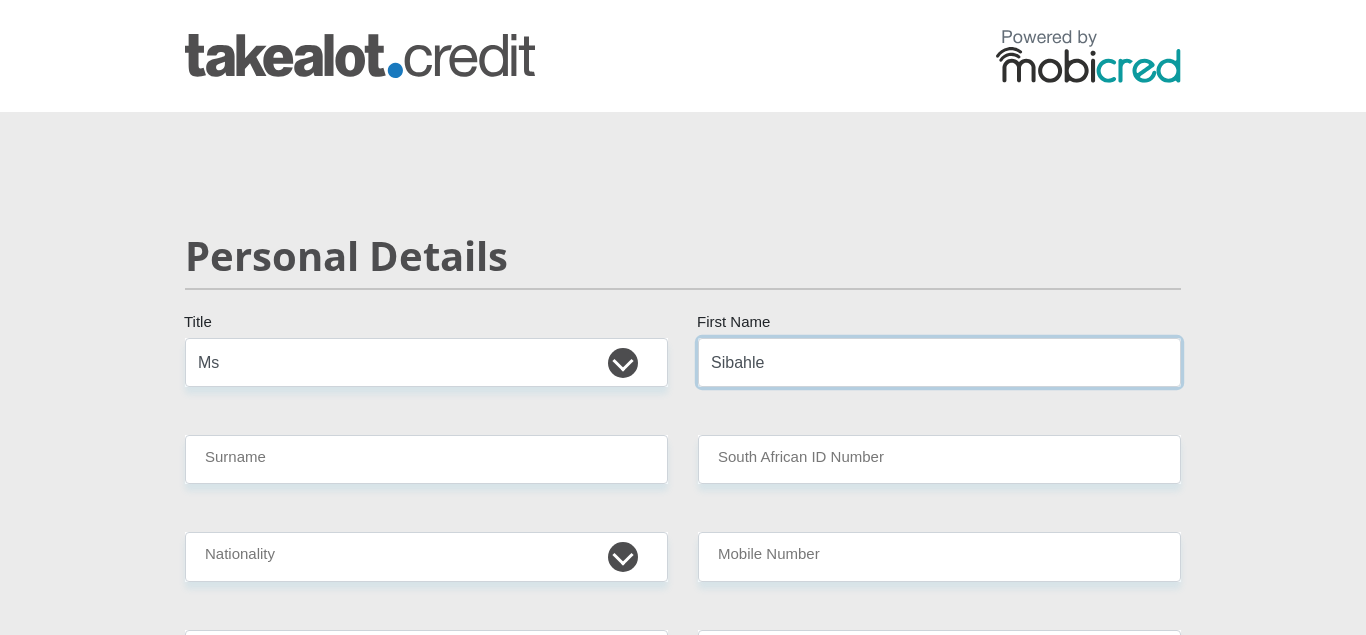 type on "Sibahle" 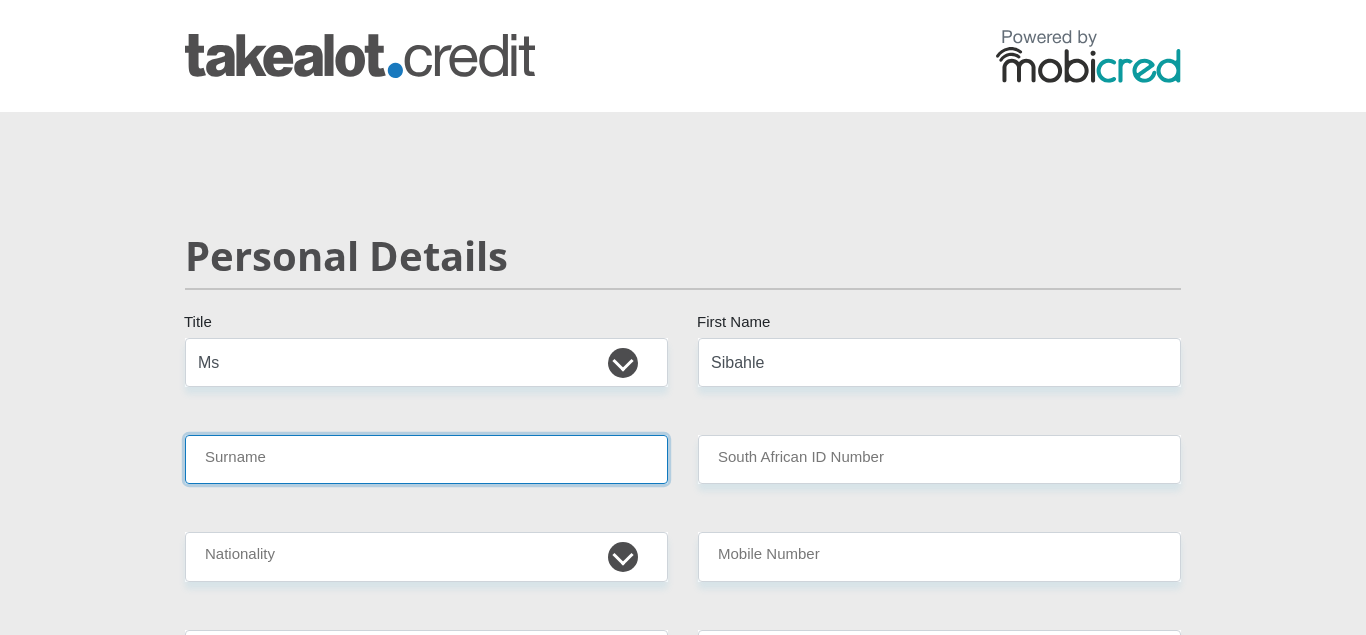 click on "Surname" at bounding box center (426, 459) 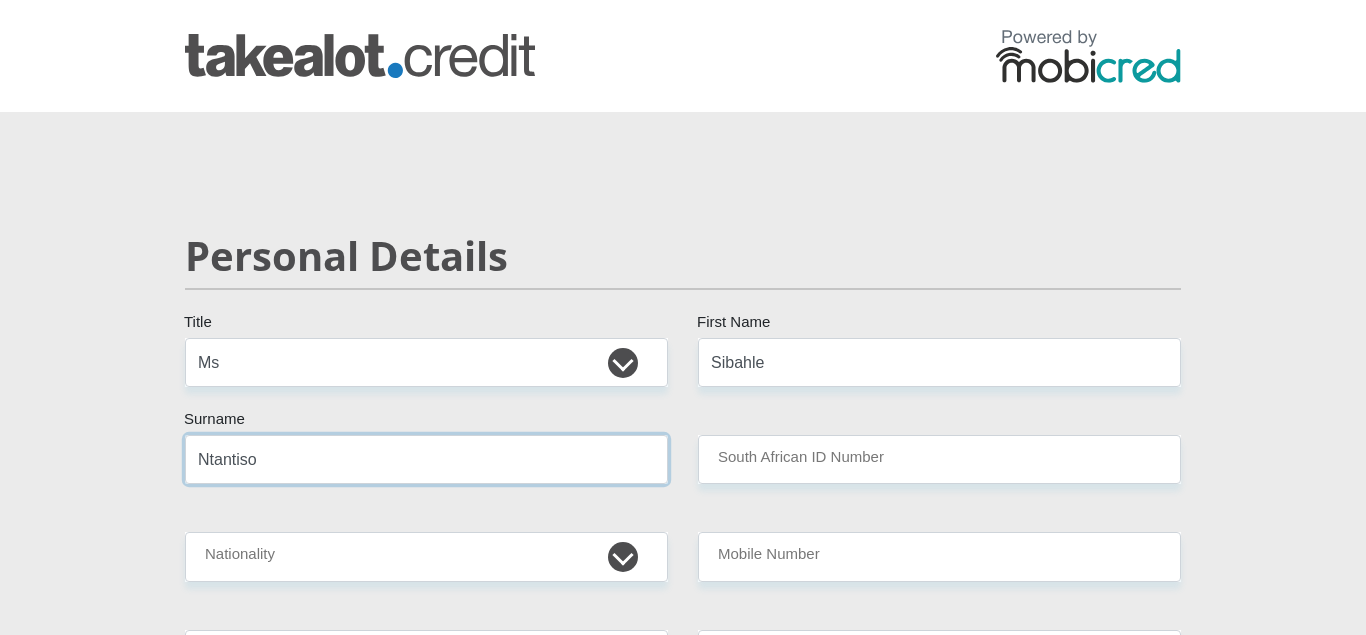 type on "Ntantiso" 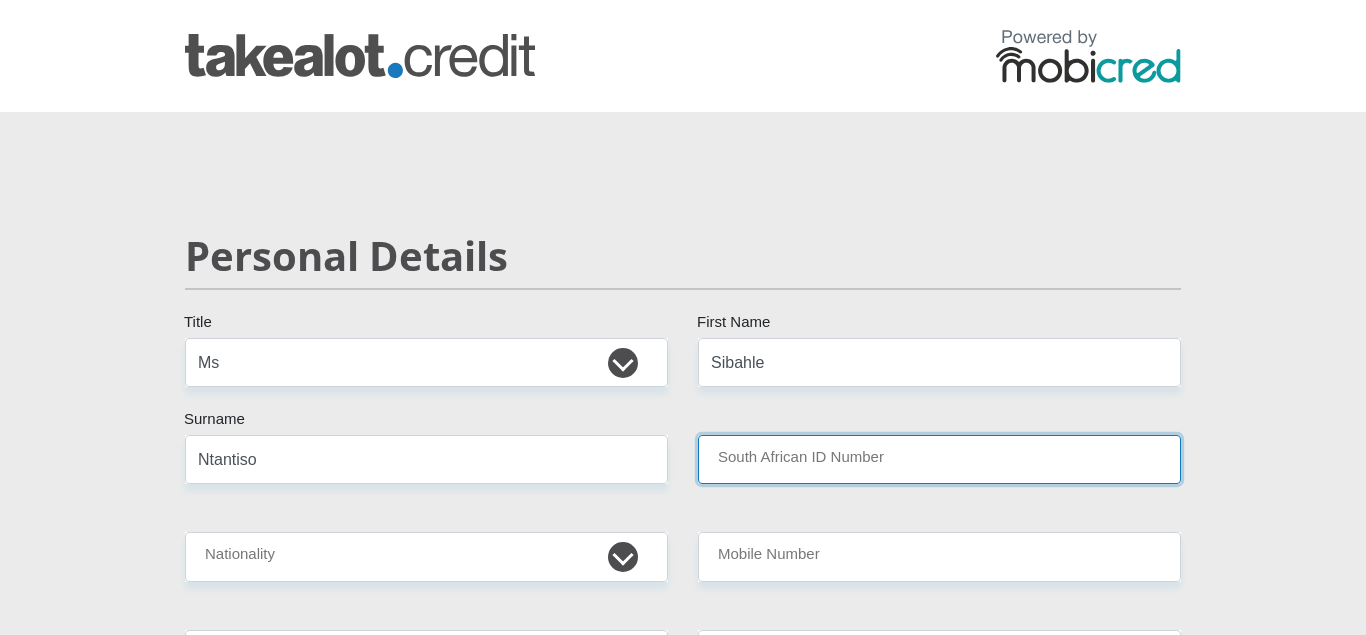 click on "South African ID Number" at bounding box center [939, 459] 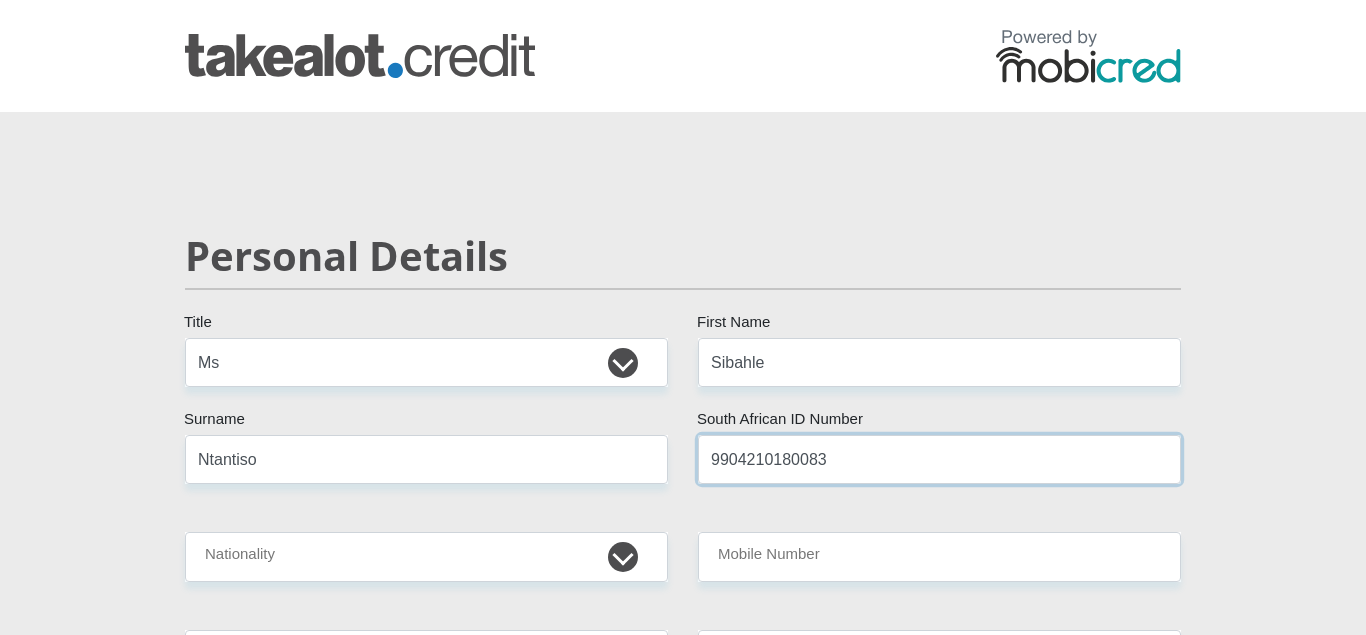 type on "9904210180083" 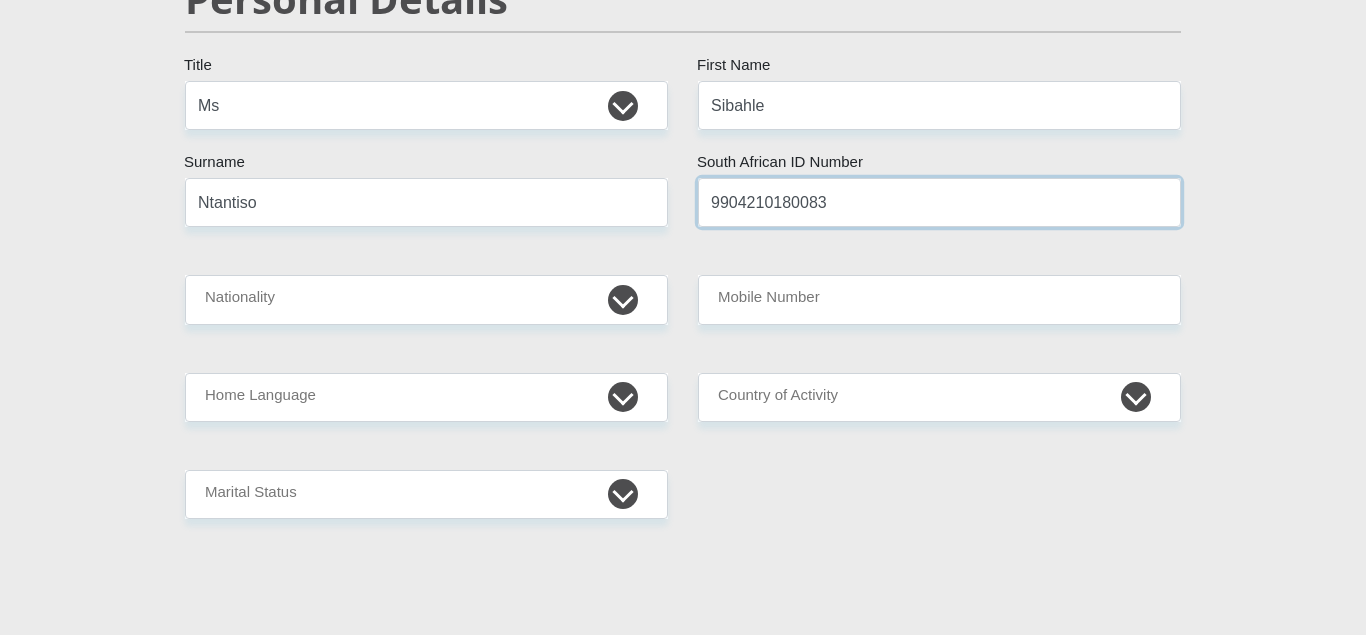 scroll, scrollTop: 306, scrollLeft: 0, axis: vertical 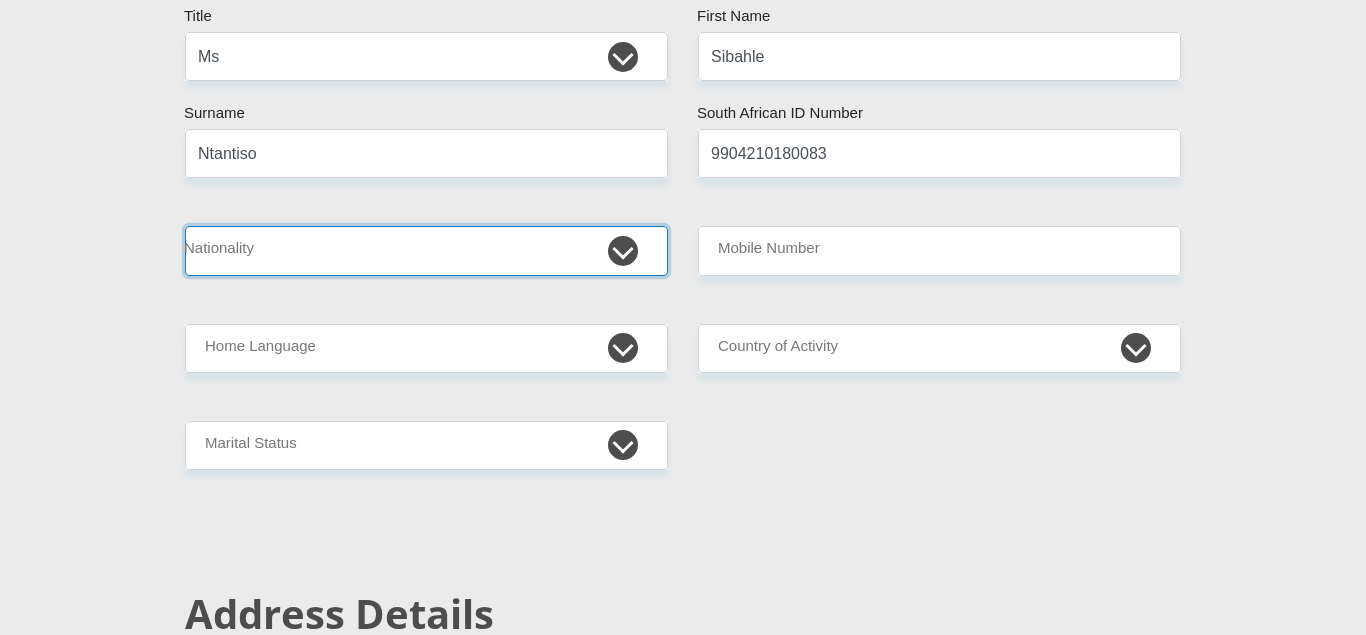 select on "ZAF" 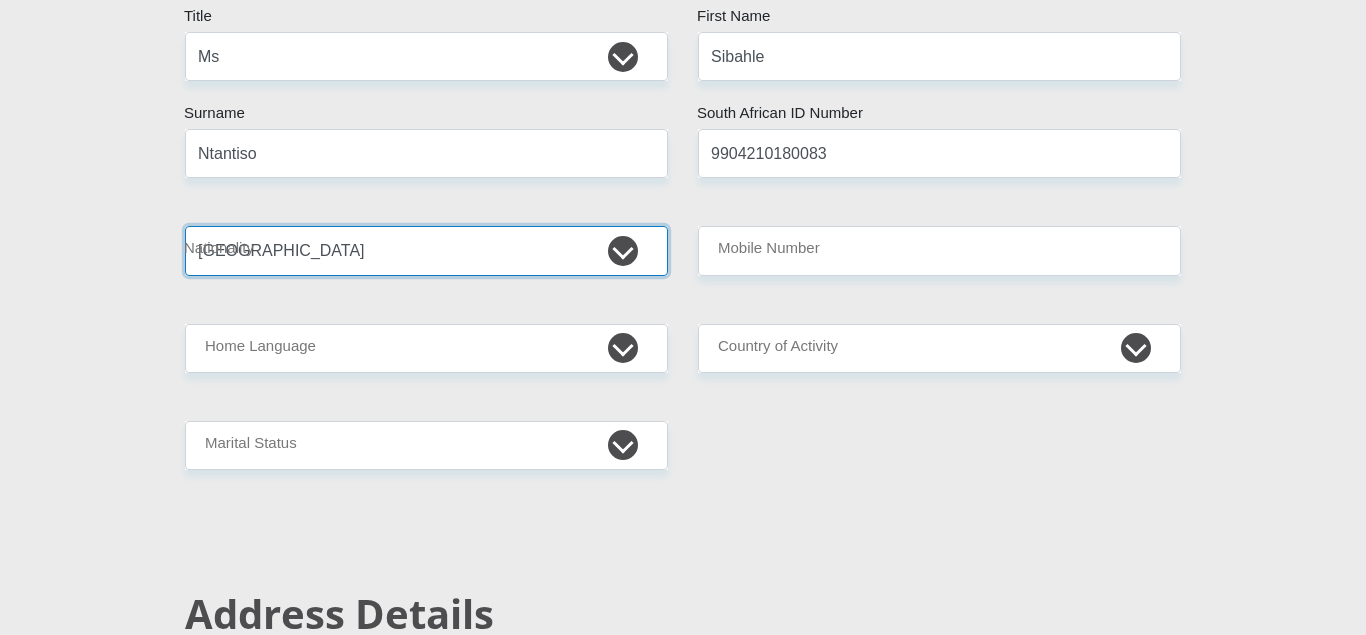 click on "[GEOGRAPHIC_DATA]" at bounding box center [0, 0] 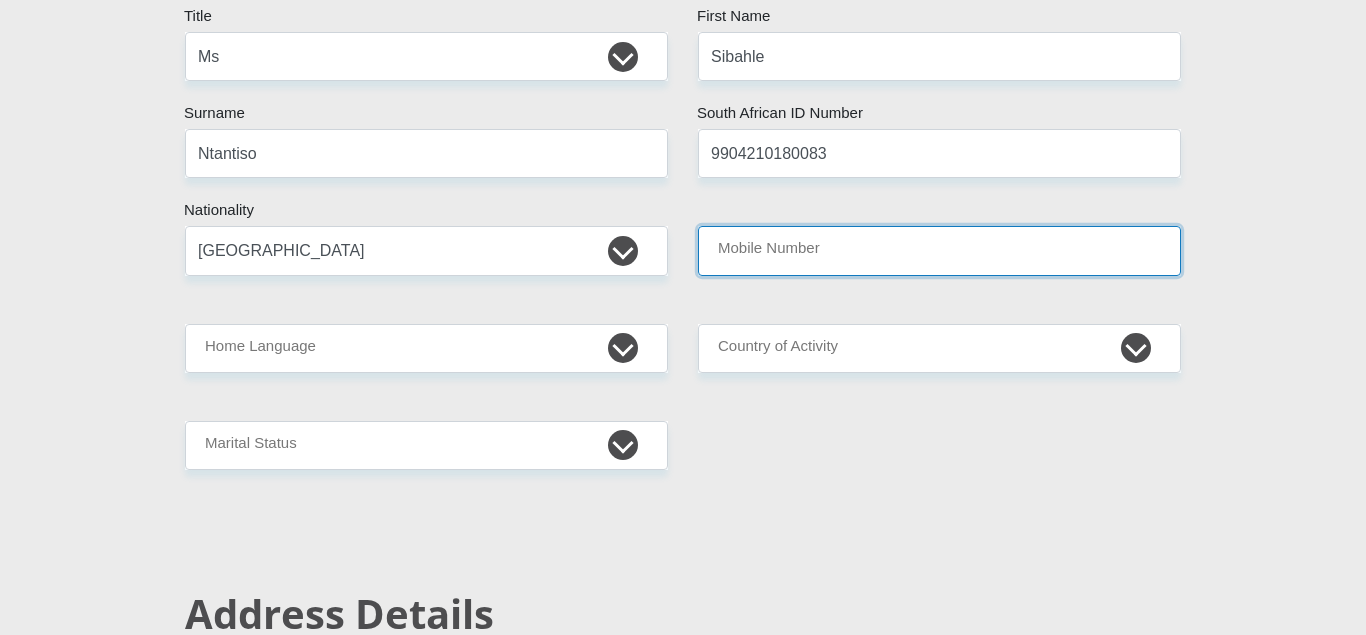 click on "Mobile Number" at bounding box center [939, 250] 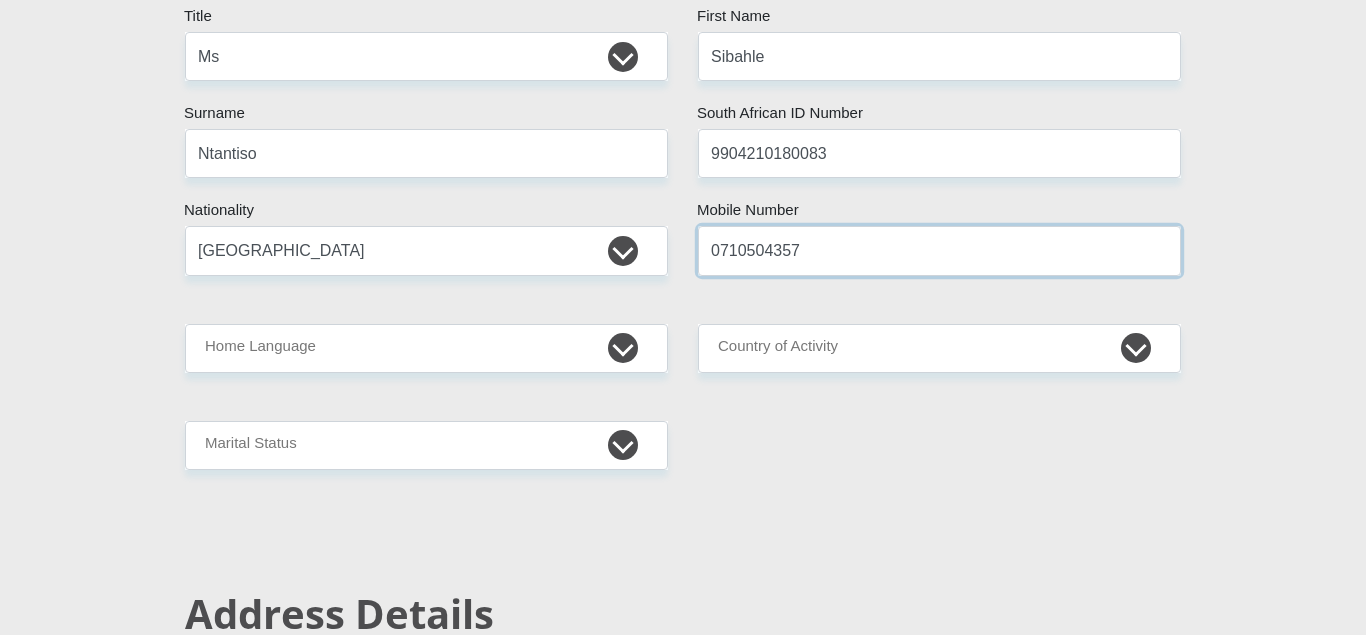 type on "0710504357" 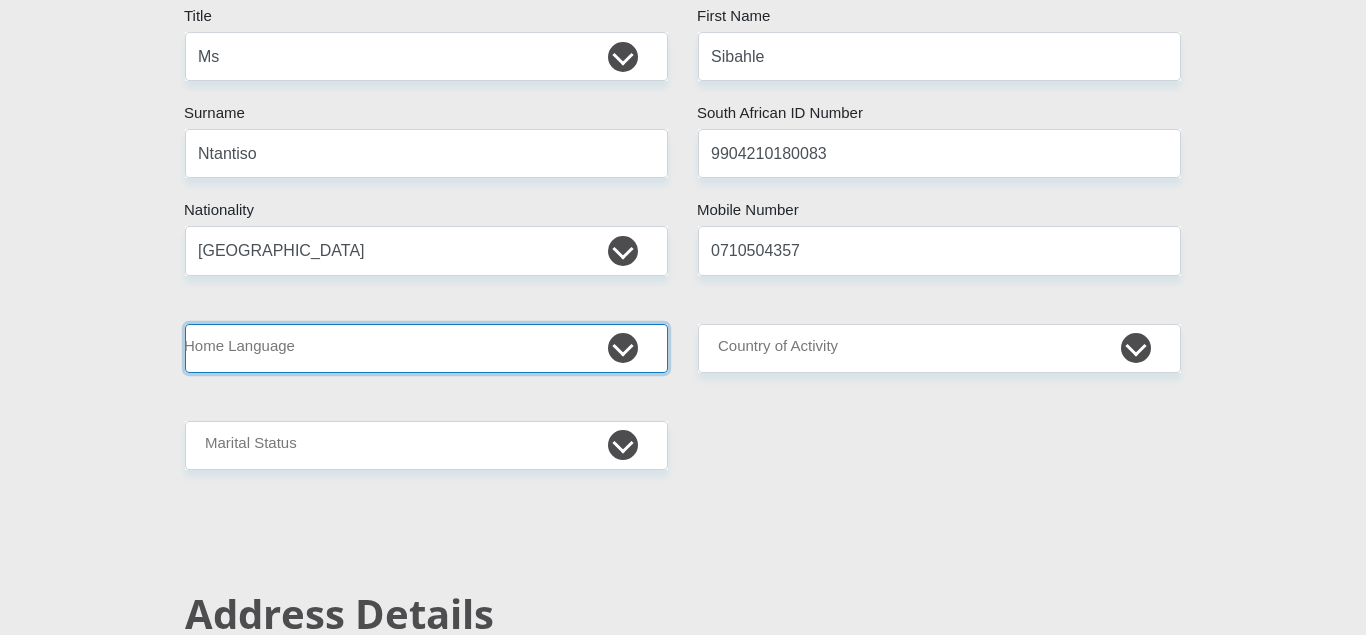 click on "Afrikaans
English
Sepedi
South Ndebele
Southern Sotho
Swati
Tsonga
Tswana
Venda
Xhosa
Zulu
Other" at bounding box center (426, 348) 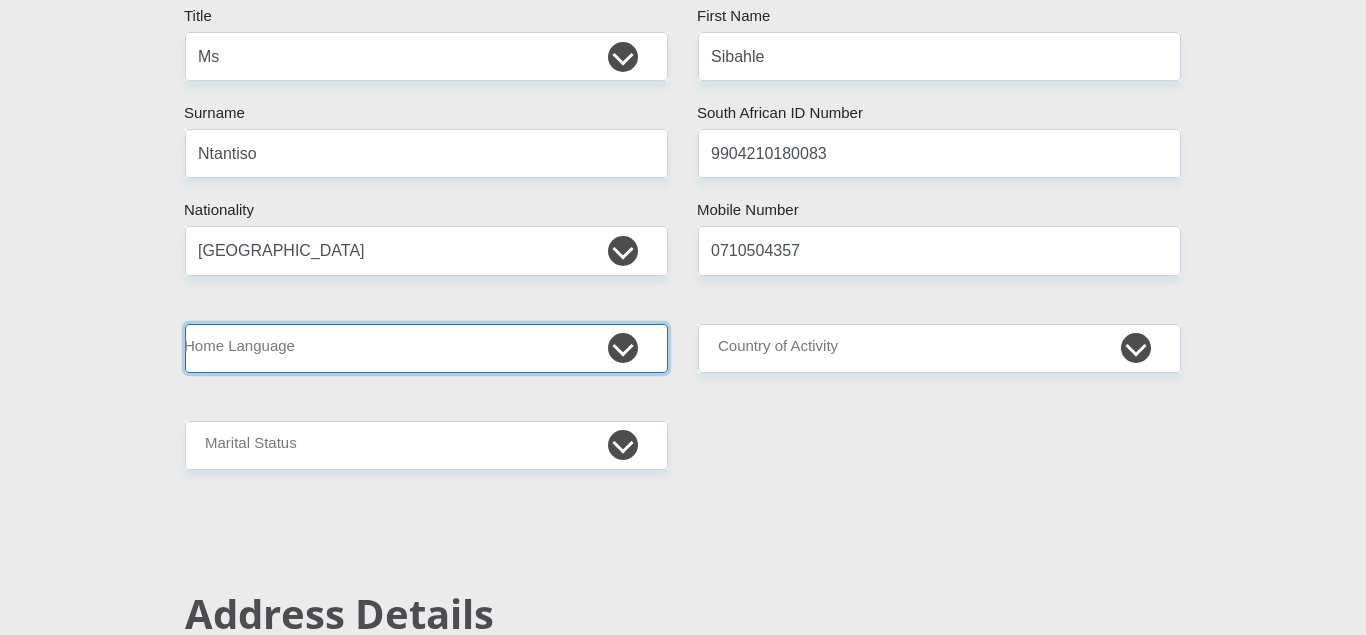 select on "xho" 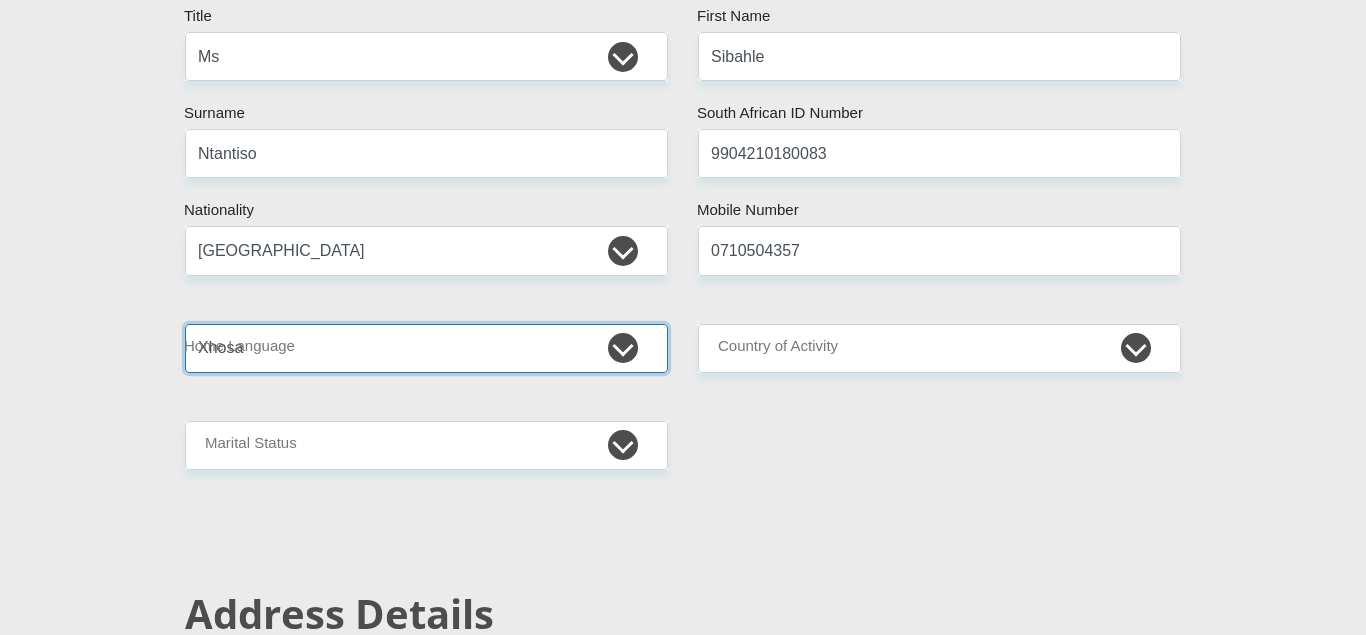 click on "Xhosa" at bounding box center (0, 0) 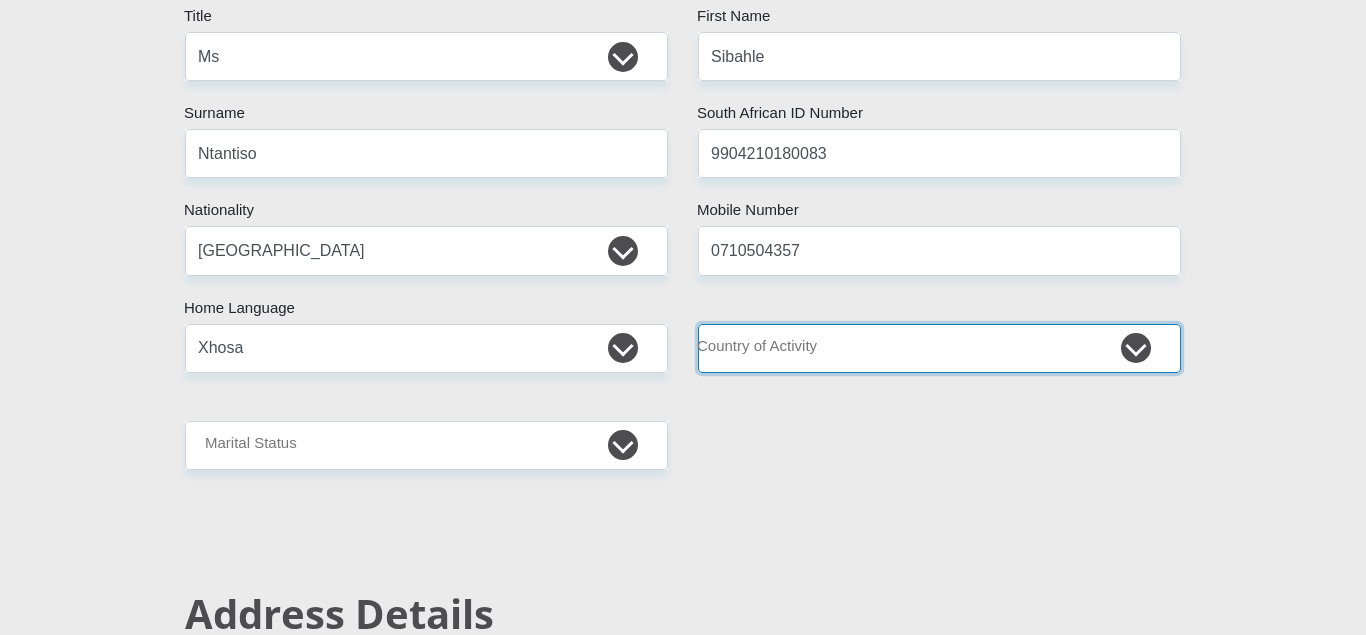 click on "[GEOGRAPHIC_DATA]
[GEOGRAPHIC_DATA]
[GEOGRAPHIC_DATA]
[GEOGRAPHIC_DATA]
[GEOGRAPHIC_DATA]
[GEOGRAPHIC_DATA] [GEOGRAPHIC_DATA]
[GEOGRAPHIC_DATA]
[GEOGRAPHIC_DATA]
[GEOGRAPHIC_DATA]
[GEOGRAPHIC_DATA]
[GEOGRAPHIC_DATA]
[GEOGRAPHIC_DATA]
[GEOGRAPHIC_DATA]
[GEOGRAPHIC_DATA]
[GEOGRAPHIC_DATA]
[DATE][GEOGRAPHIC_DATA]
[GEOGRAPHIC_DATA]
[GEOGRAPHIC_DATA]
[GEOGRAPHIC_DATA]
[GEOGRAPHIC_DATA]" at bounding box center (939, 348) 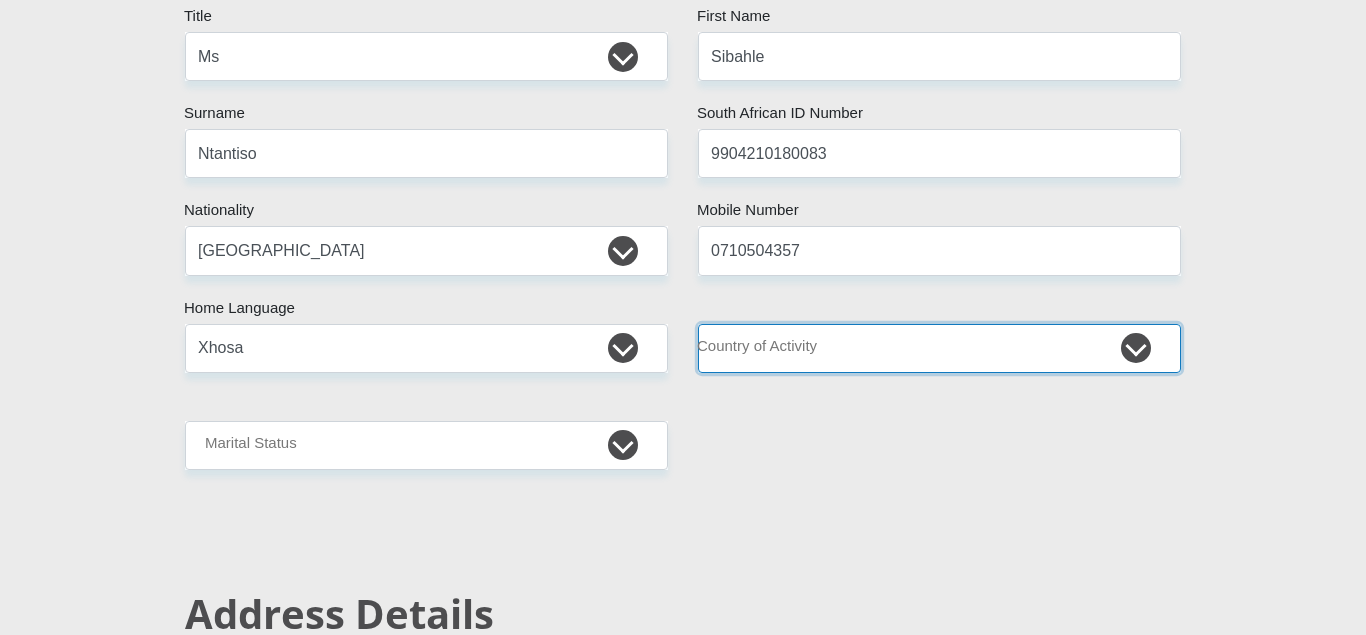 select on "ZAF" 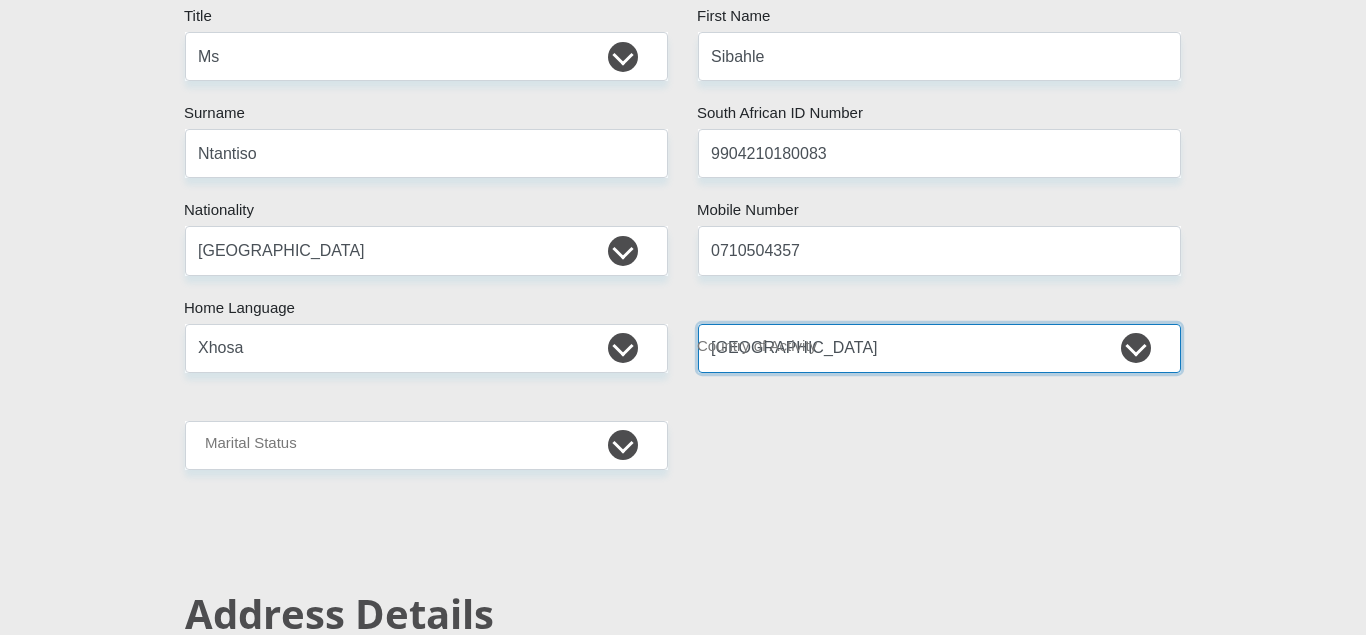 click on "[GEOGRAPHIC_DATA]" at bounding box center (0, 0) 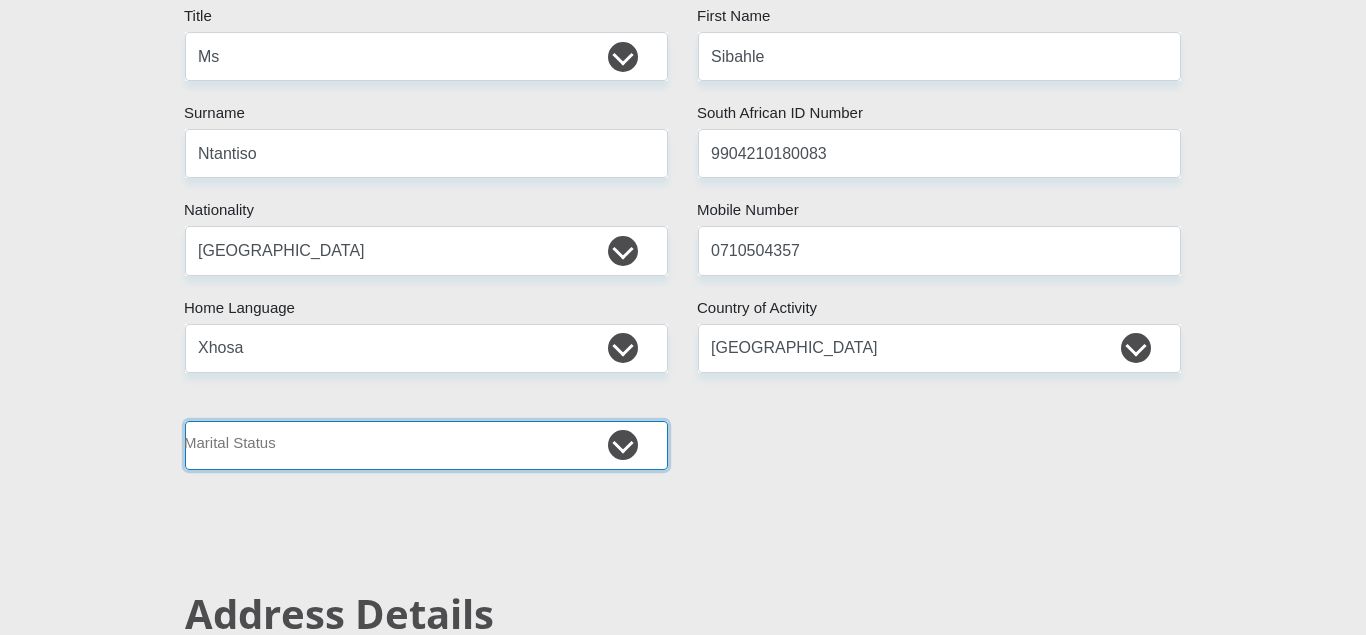 click on "Married ANC
Single
Divorced
Widowed
Married COP or Customary Law" at bounding box center [426, 445] 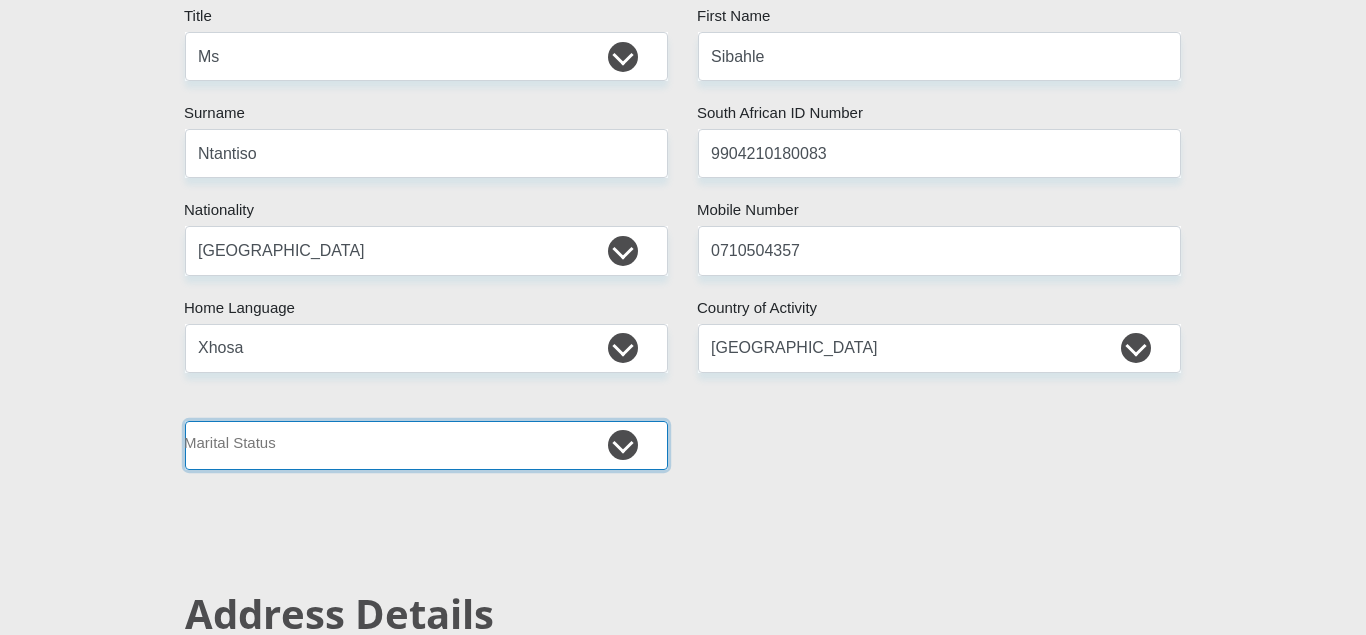 select on "2" 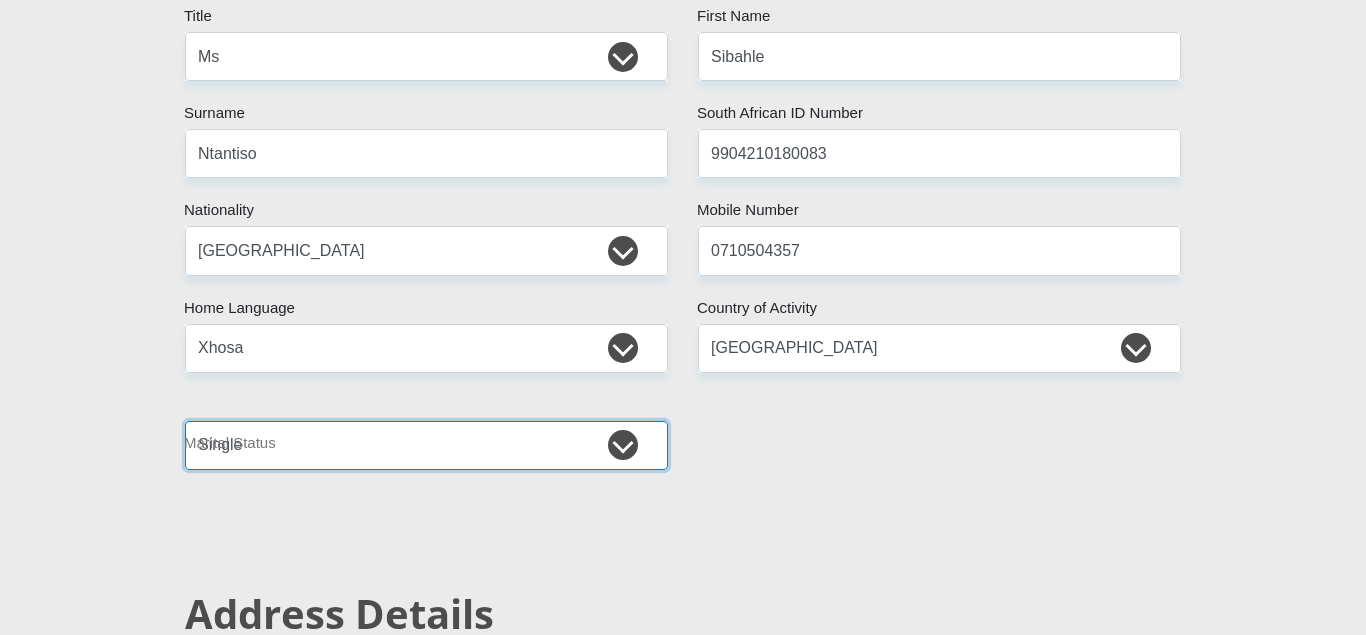 click on "Single" at bounding box center (0, 0) 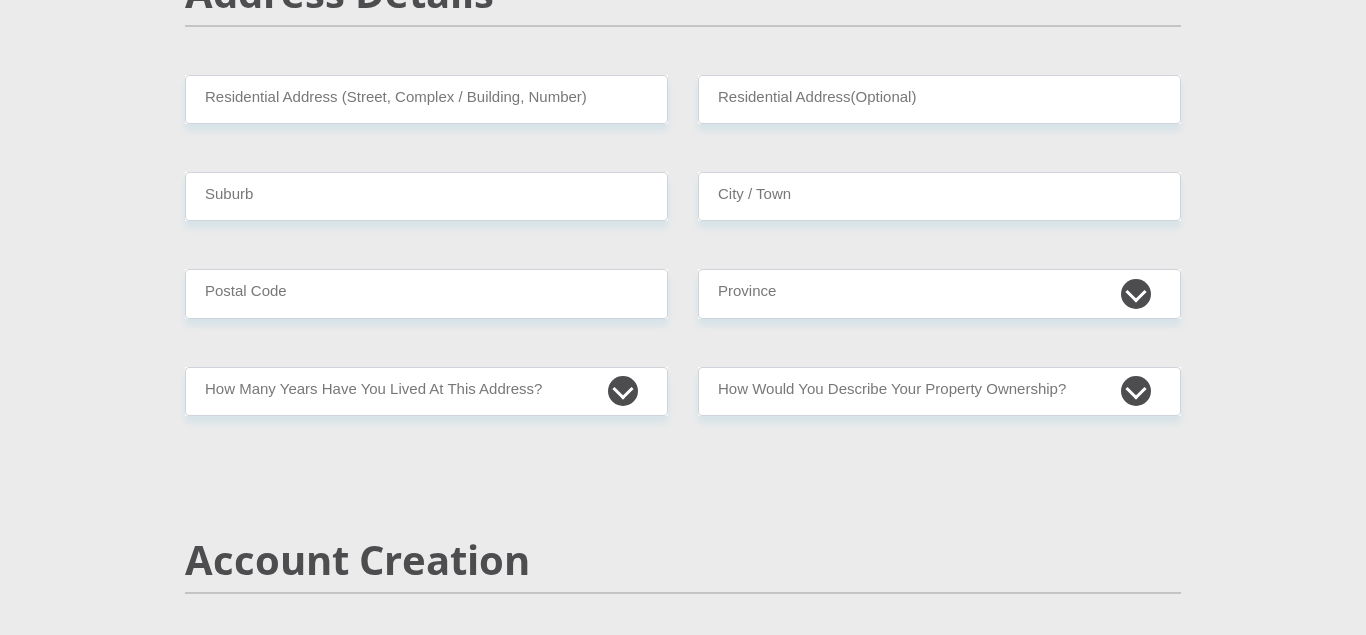 scroll, scrollTop: 935, scrollLeft: 0, axis: vertical 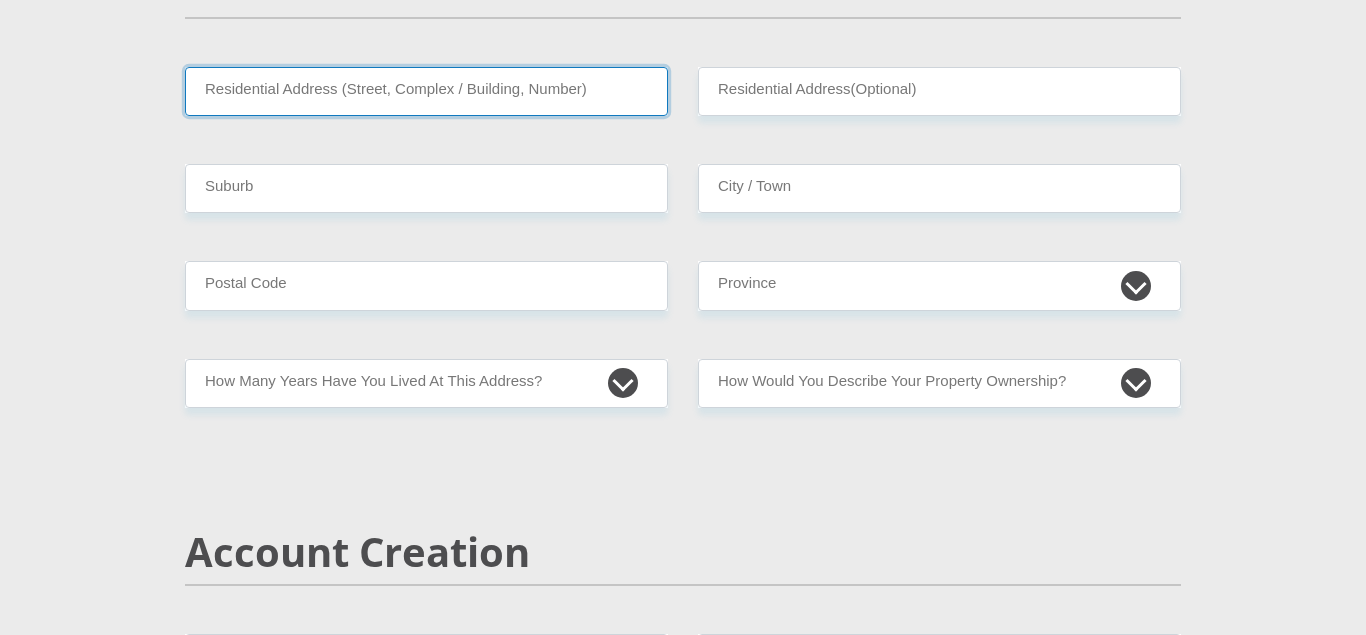 click on "Residential Address (Street, Complex / Building, Number)" at bounding box center (426, 91) 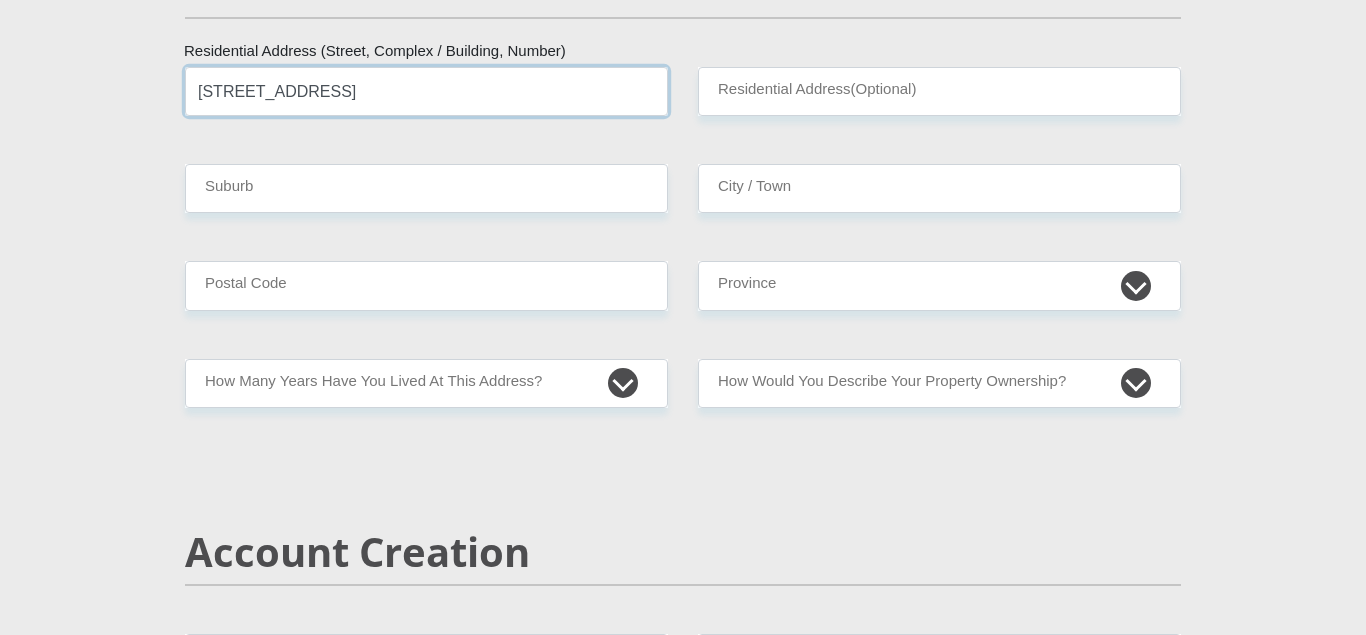 type on "[STREET_ADDRESS]" 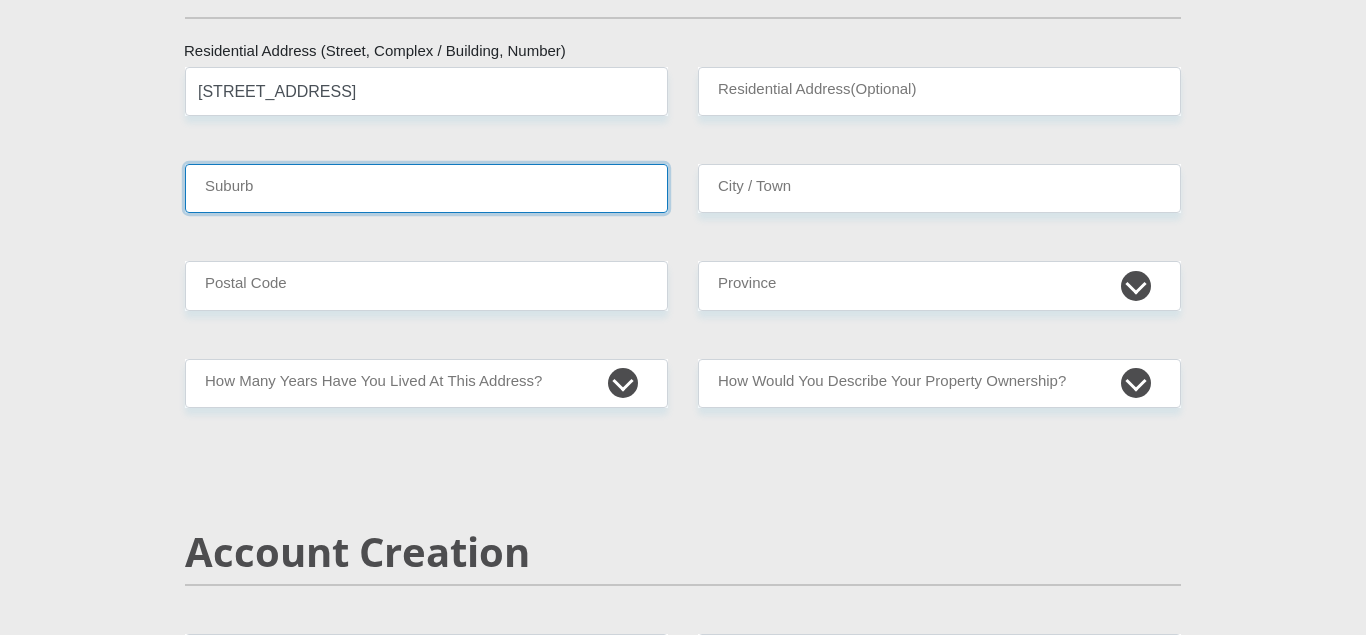 click on "Suburb" at bounding box center (426, 188) 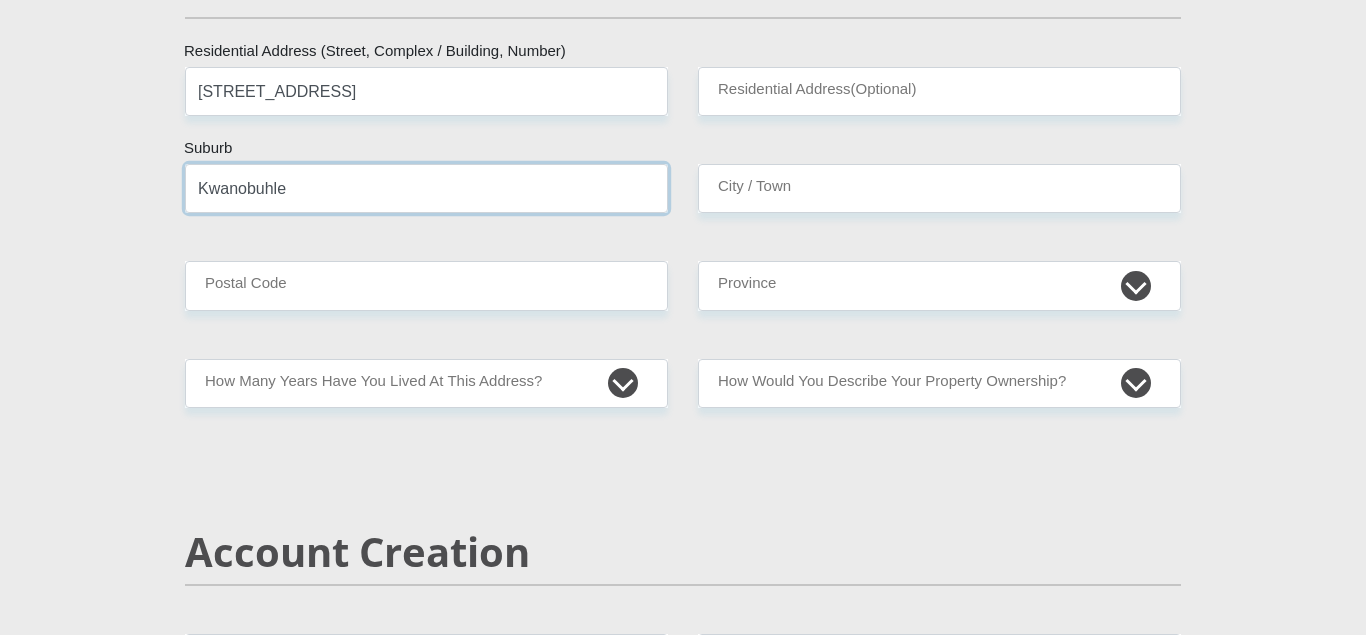 type on "Kwanobuhle" 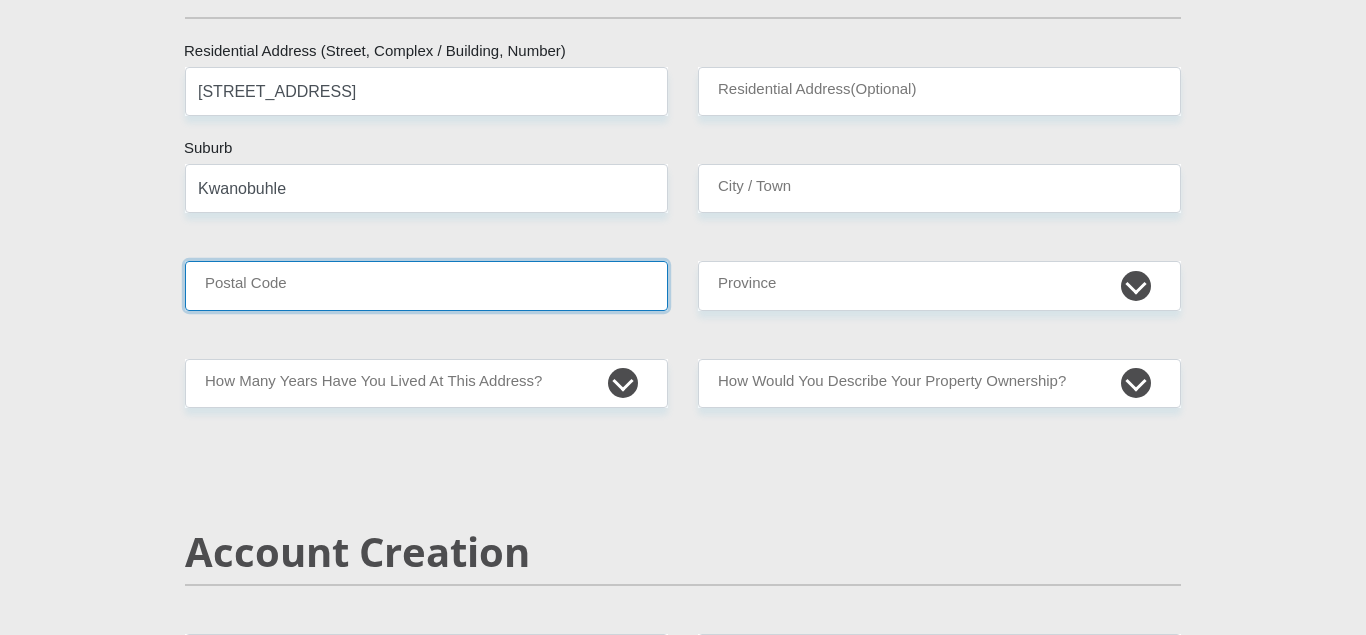 click on "Postal Code" at bounding box center [426, 285] 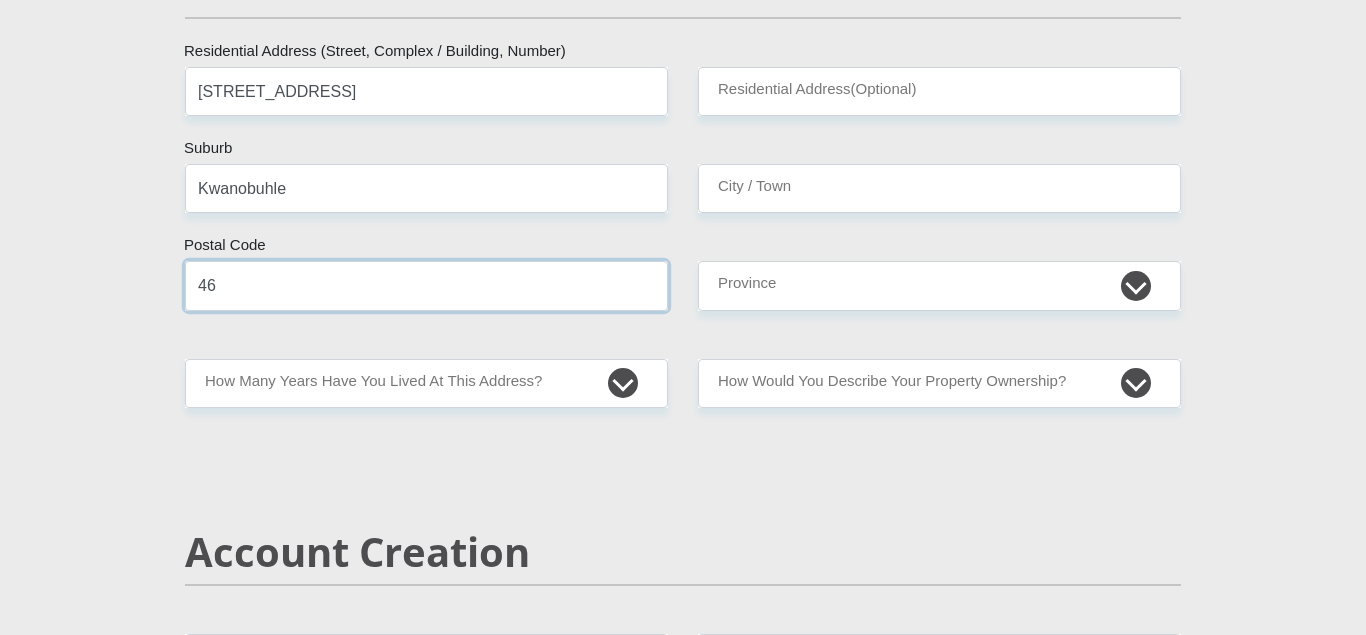 type on "4" 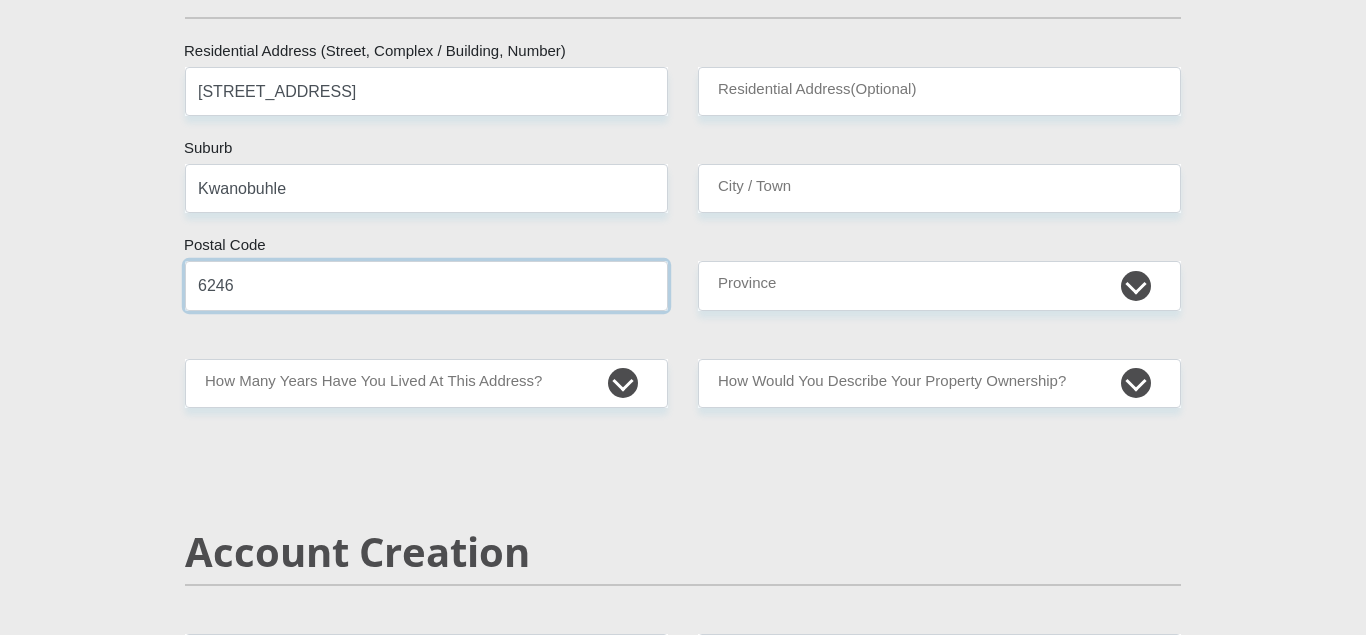 type on "6246" 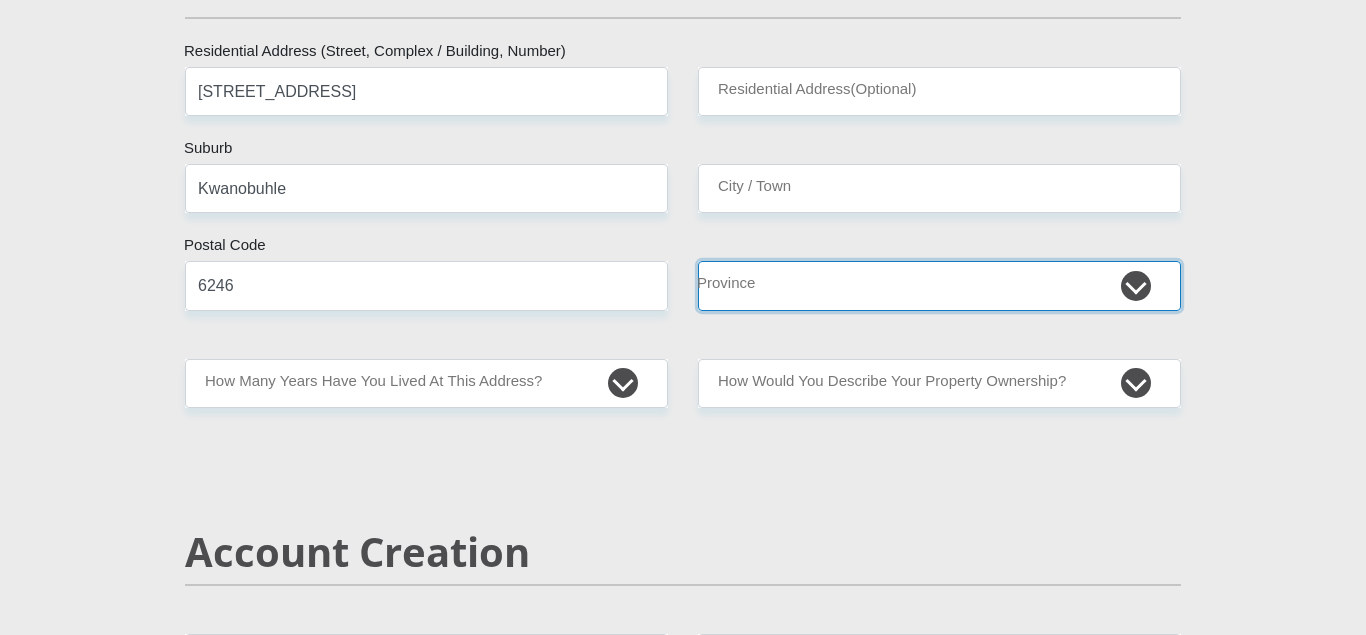 click on "Eastern Cape
Free State
[GEOGRAPHIC_DATA]
[GEOGRAPHIC_DATA][DATE]
[GEOGRAPHIC_DATA]
[GEOGRAPHIC_DATA]
[GEOGRAPHIC_DATA]
[GEOGRAPHIC_DATA]" at bounding box center (939, 285) 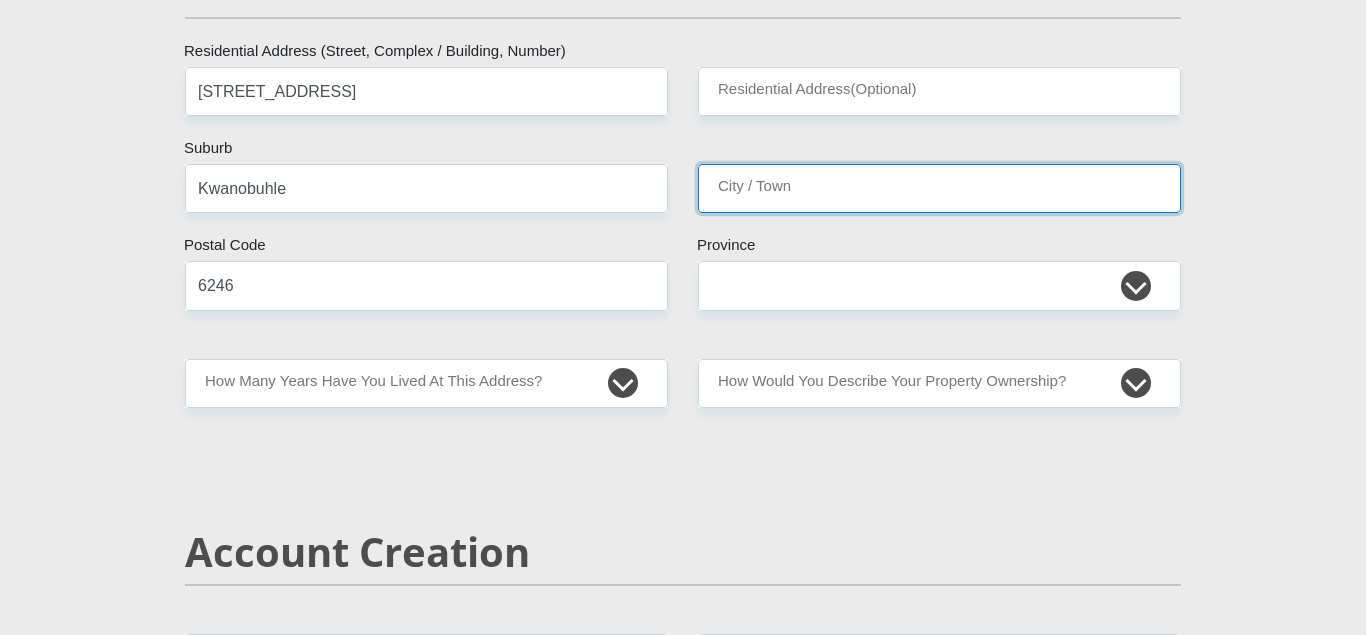 click on "City / Town" at bounding box center (939, 188) 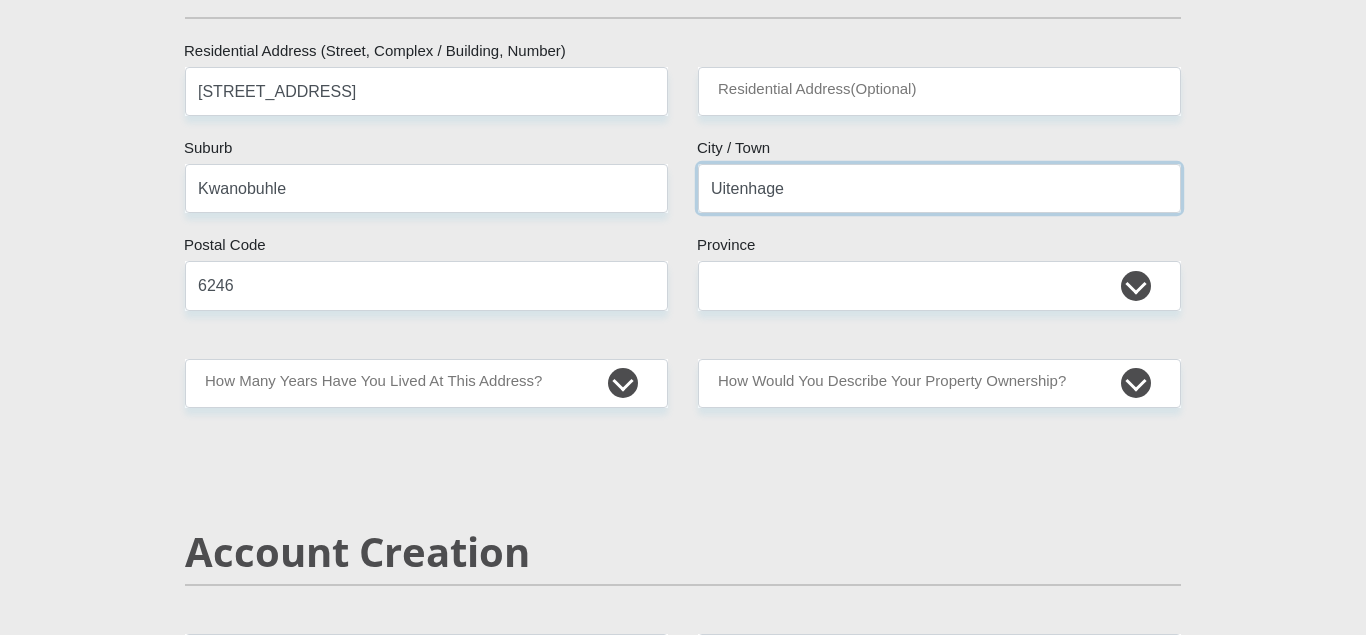 type on "Uitenhage" 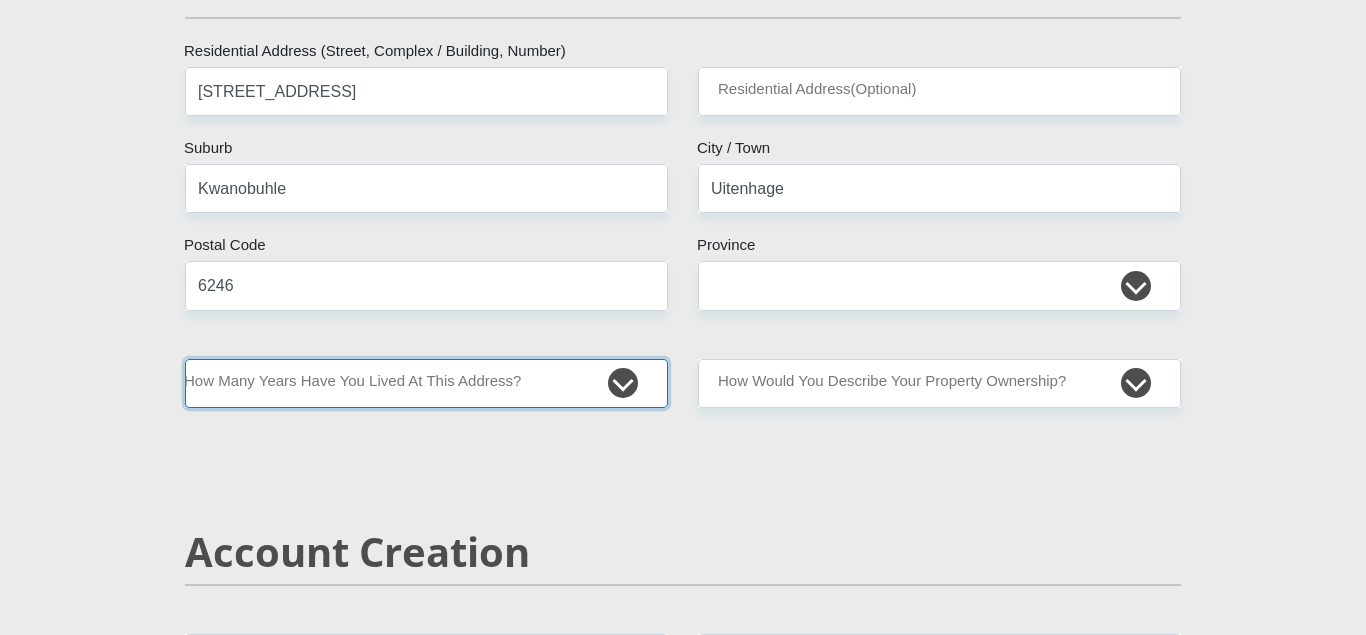 click on "less than 1 year
1-3 years
3-5 years
5+ years" at bounding box center (426, 383) 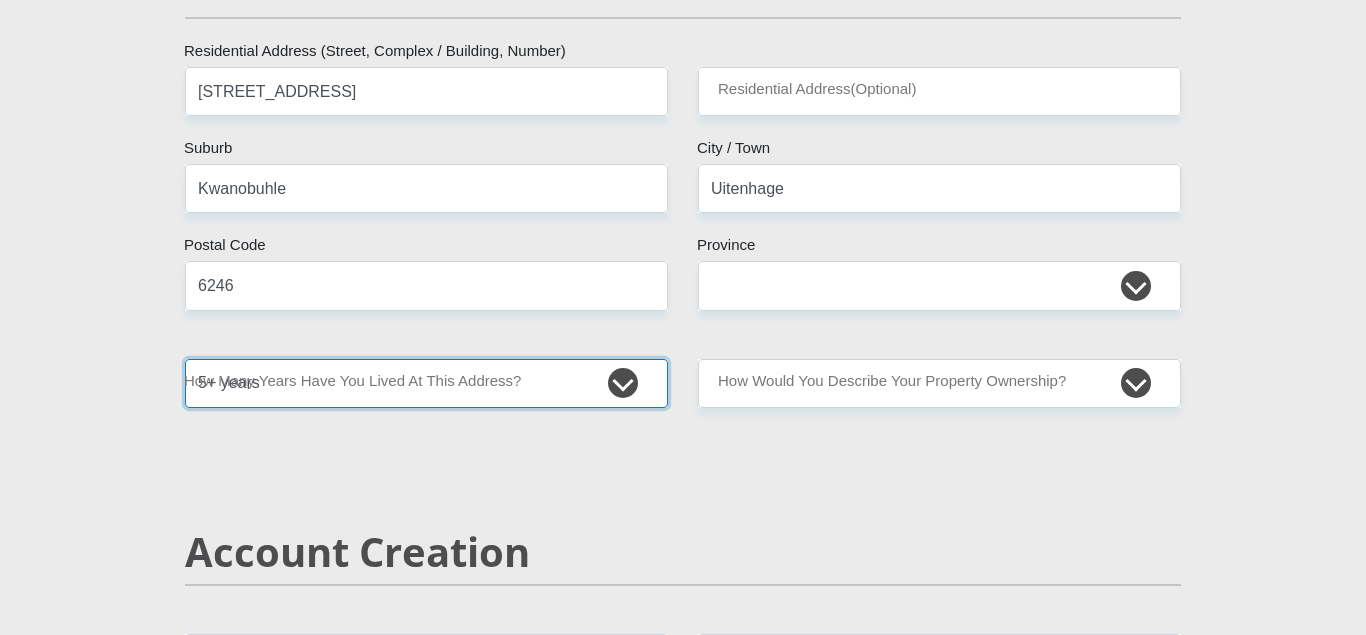 click on "5+ years" at bounding box center [0, 0] 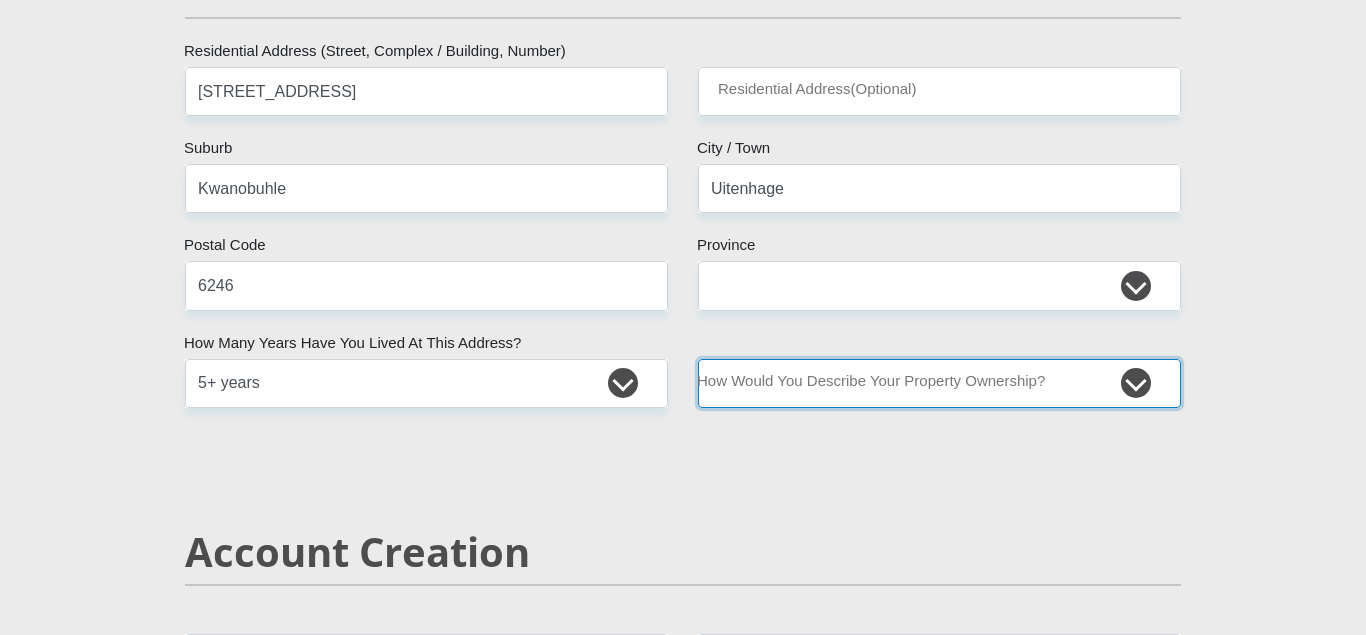 click on "Owned
Rented
Family Owned
Company Dwelling" at bounding box center [939, 383] 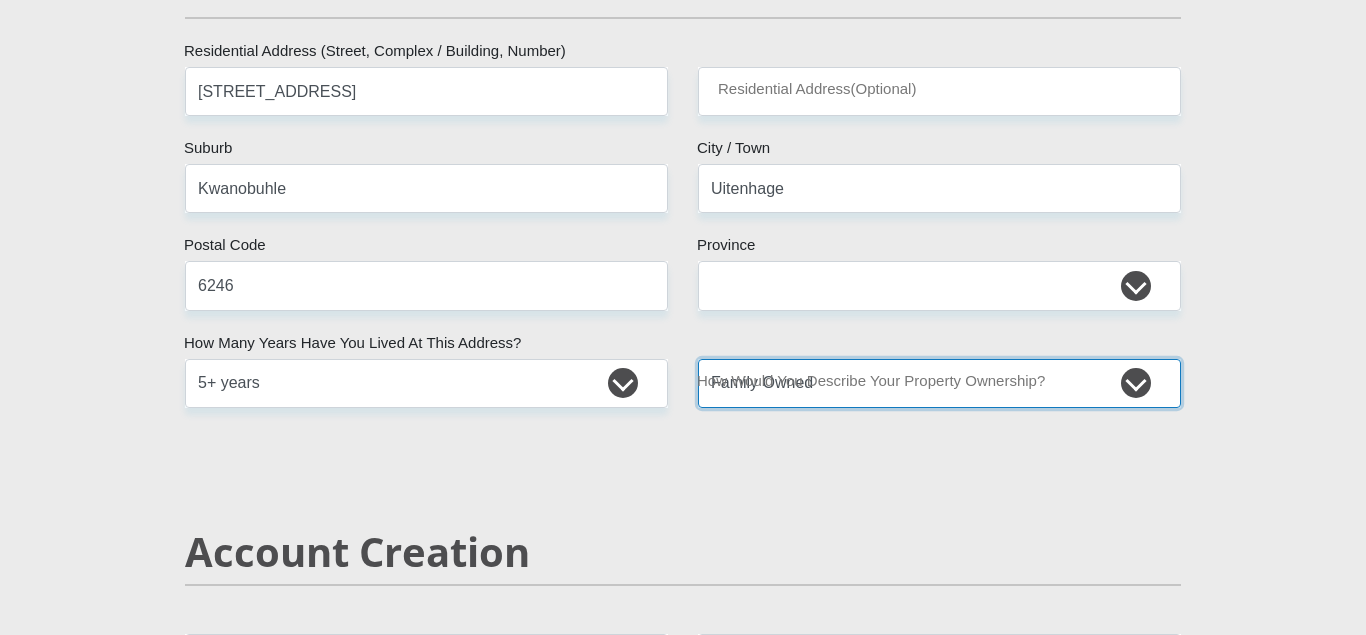 click on "Family Owned" at bounding box center [0, 0] 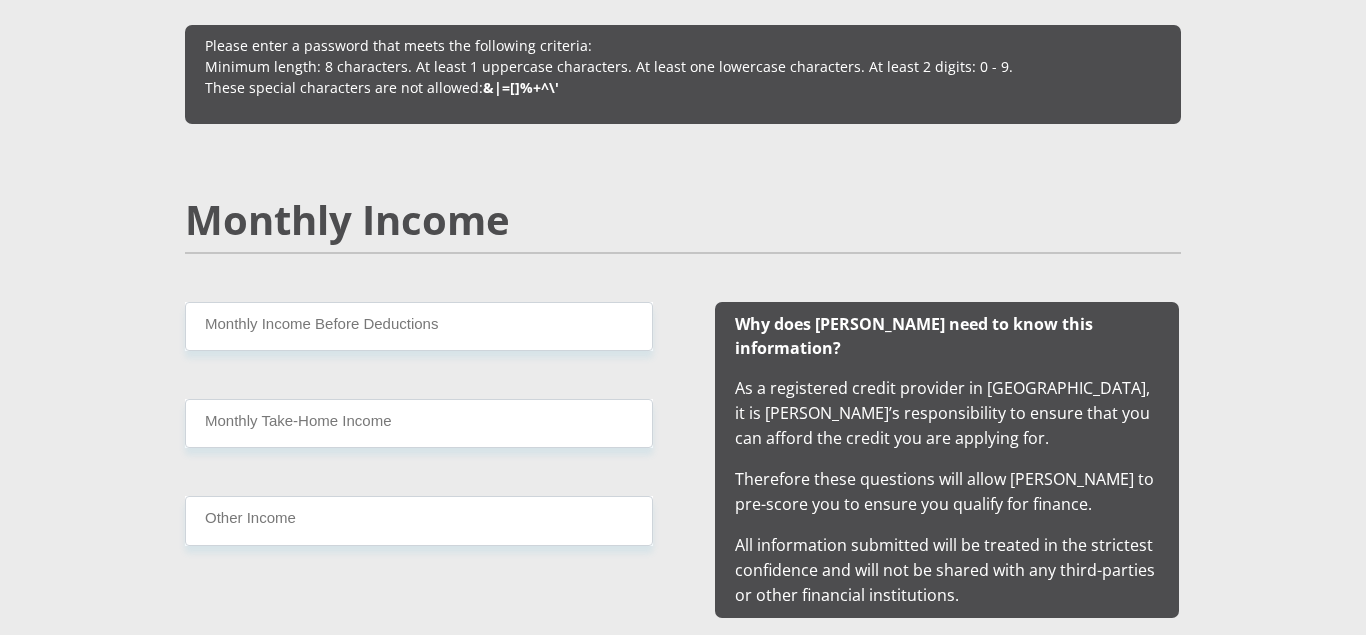 scroll, scrollTop: 1717, scrollLeft: 0, axis: vertical 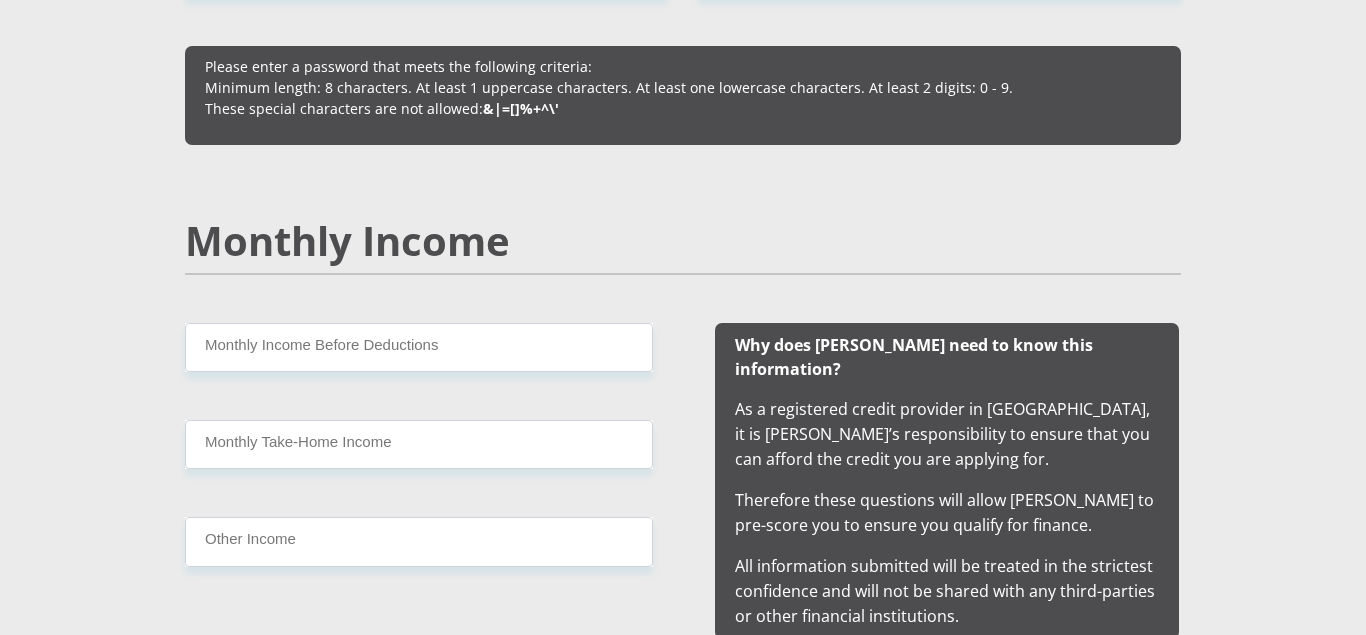 click on "Monthly Income" at bounding box center (683, 270) 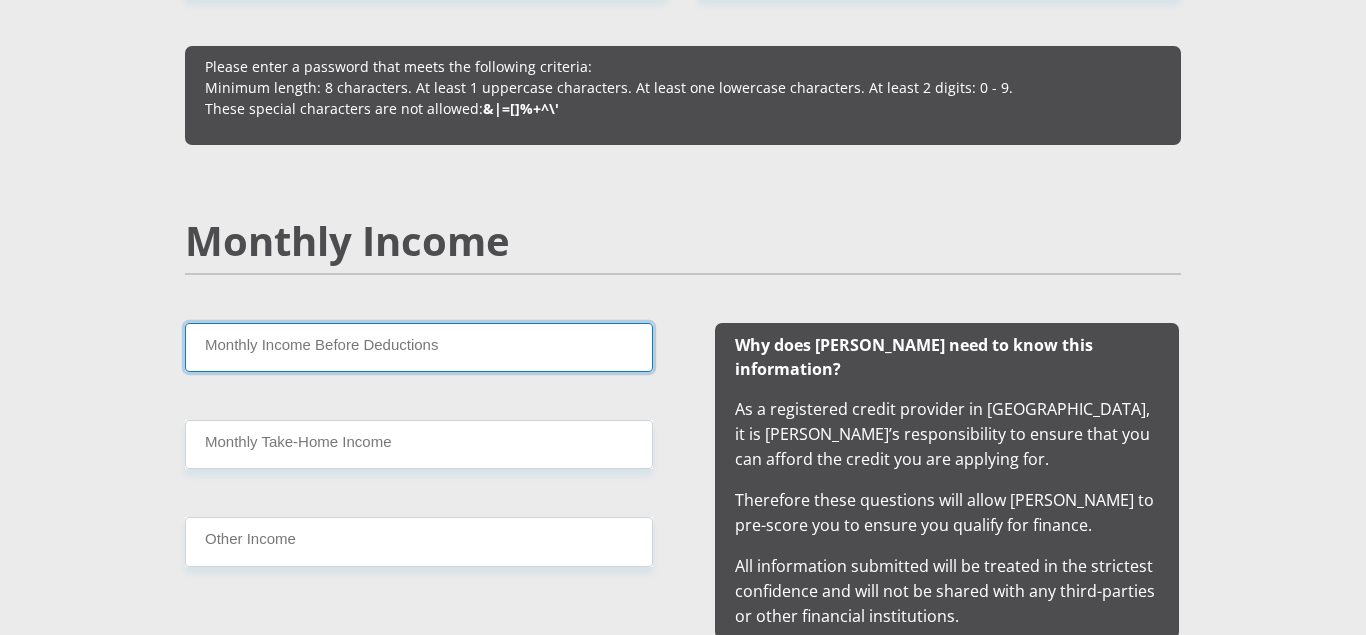 click on "Monthly Income Before Deductions" at bounding box center [419, 347] 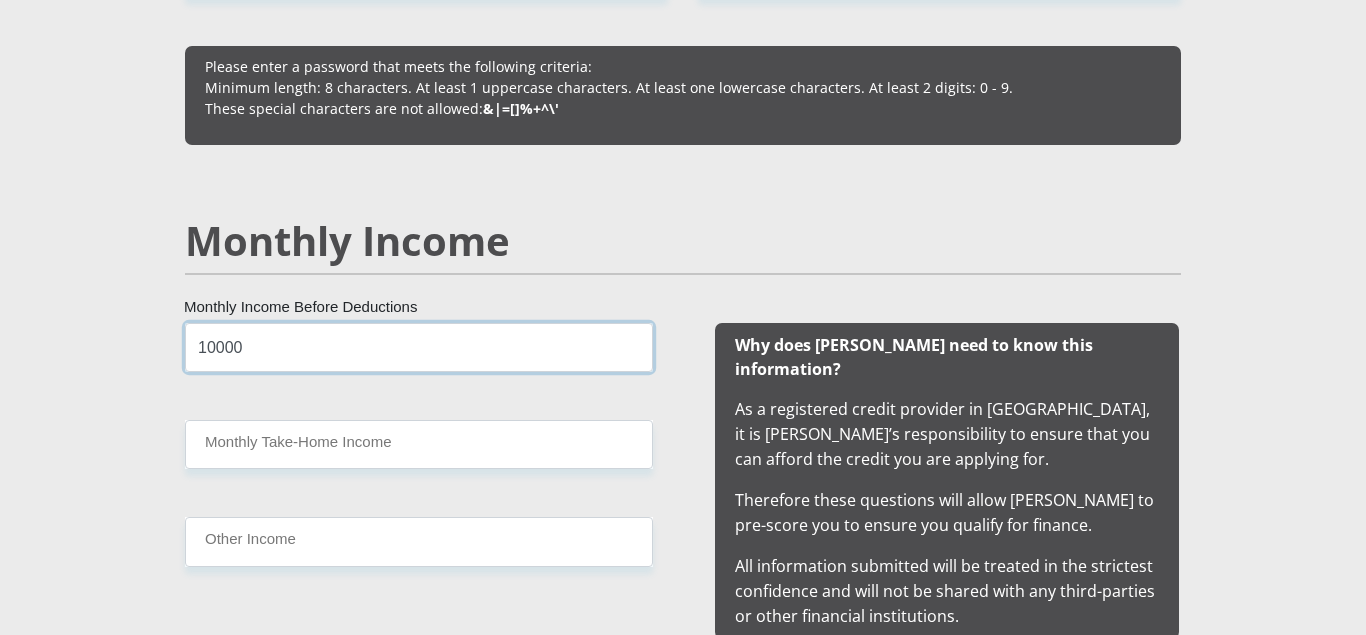 type on "10000" 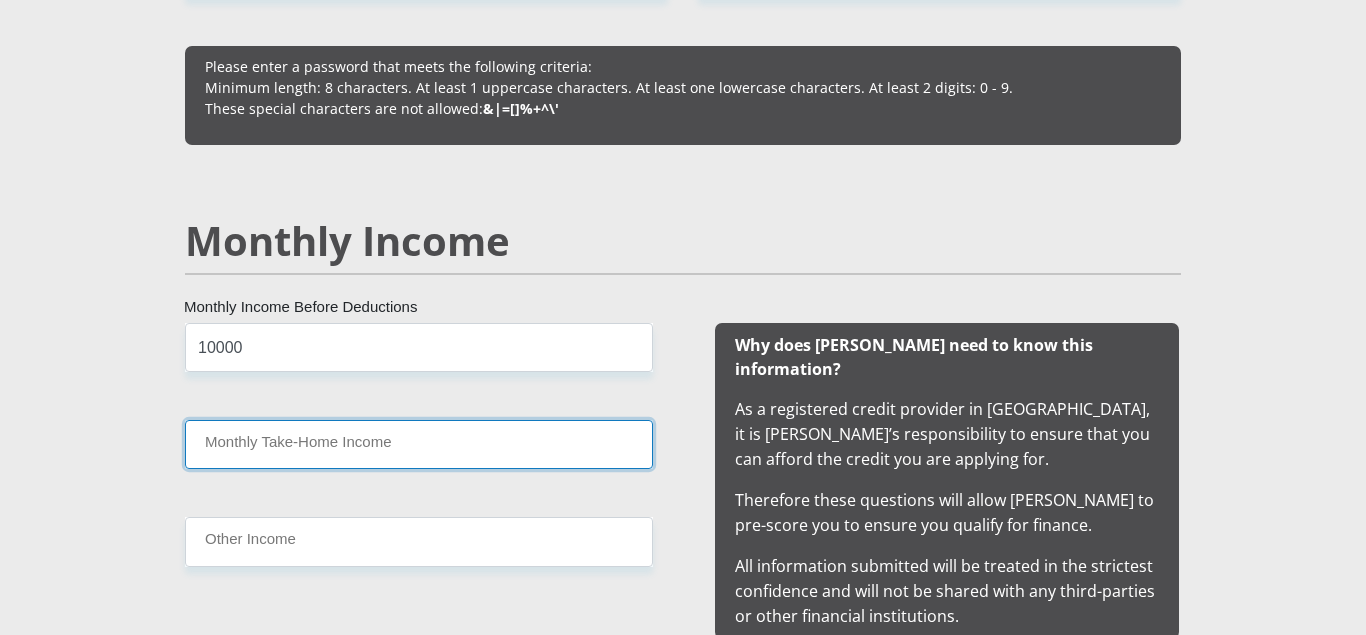 click on "Monthly Take-Home Income" at bounding box center (419, 444) 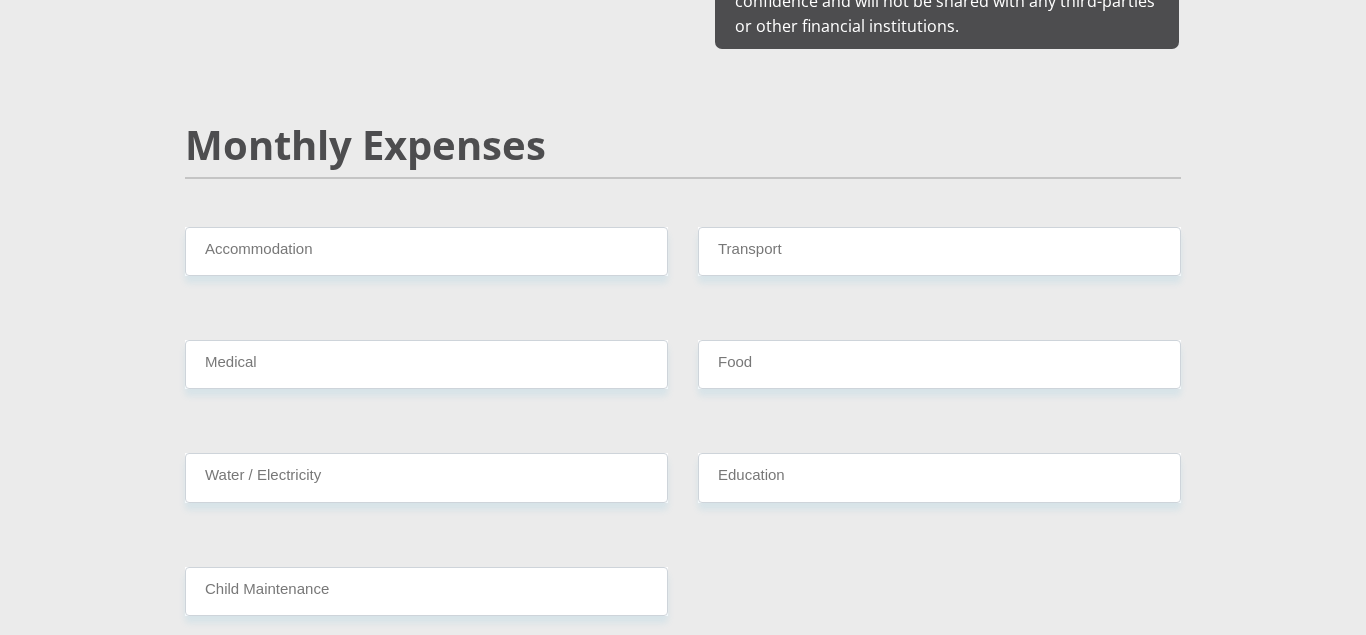 scroll, scrollTop: 2038, scrollLeft: 0, axis: vertical 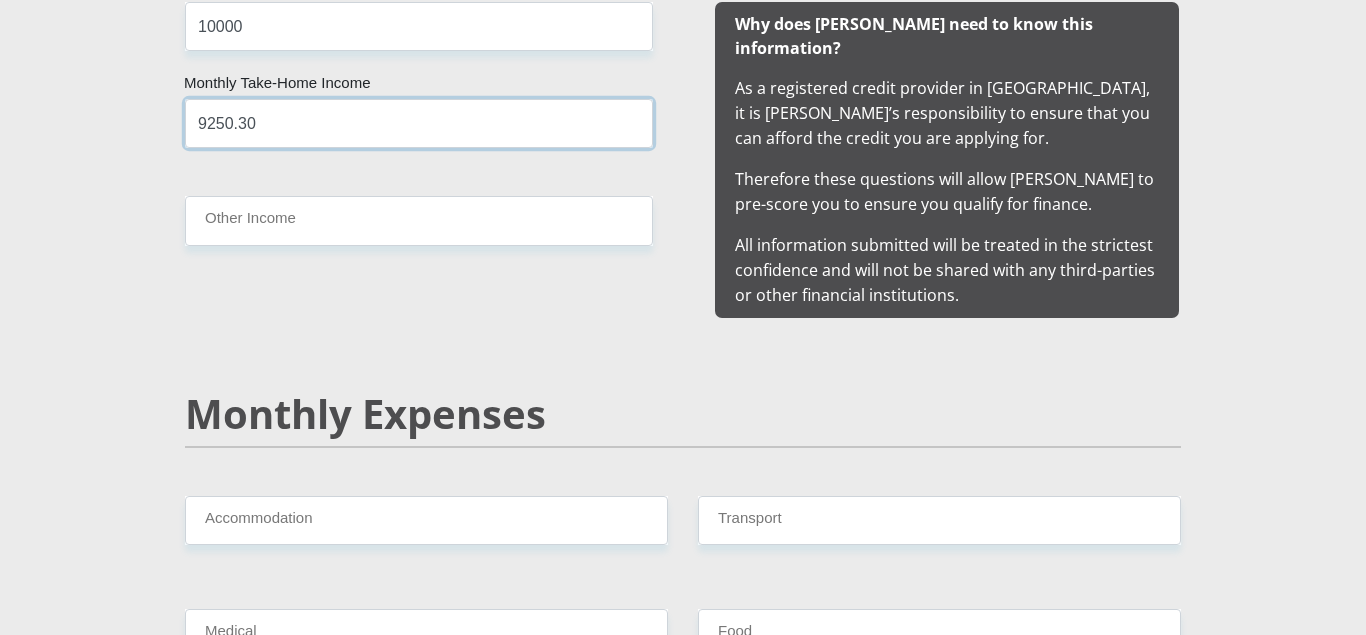 type on "9250.30" 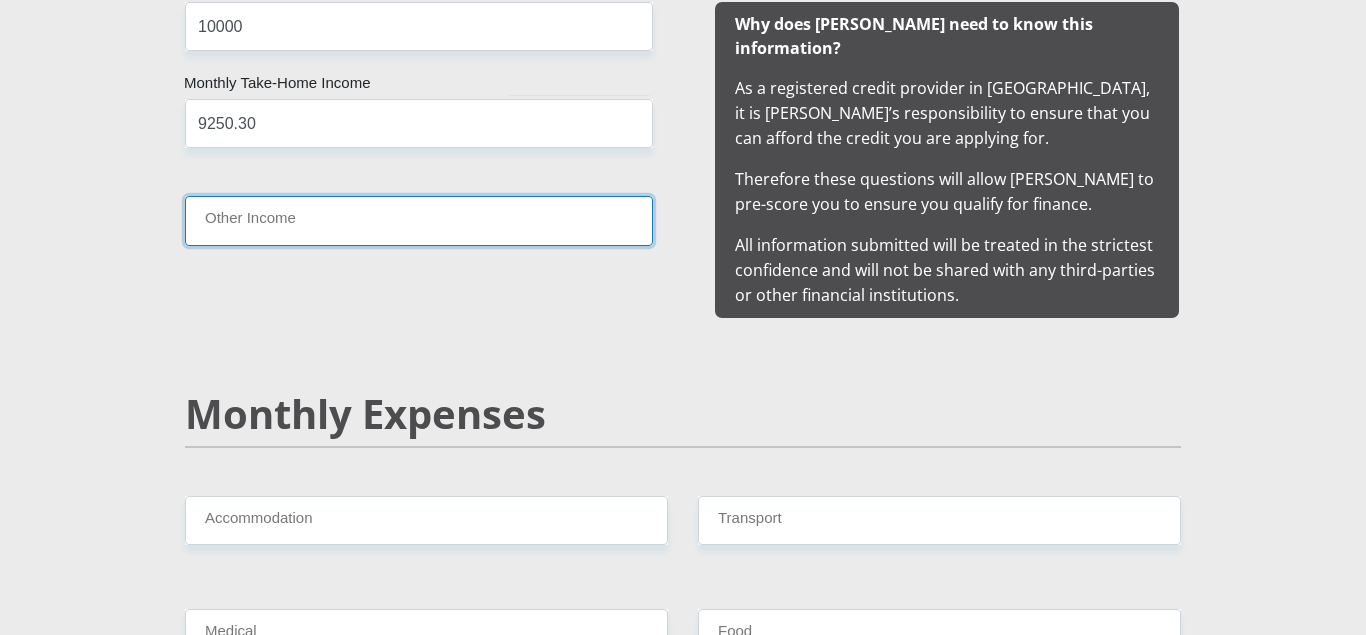 click on "Other Income" at bounding box center [419, 220] 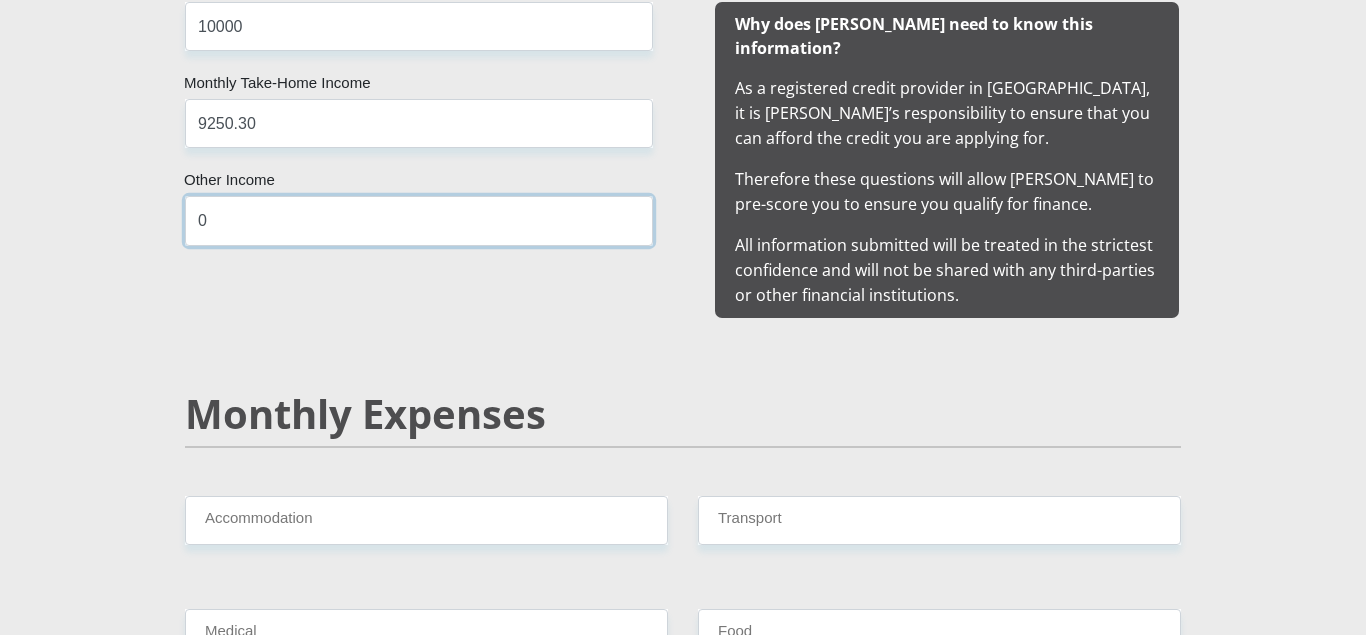 type on "0" 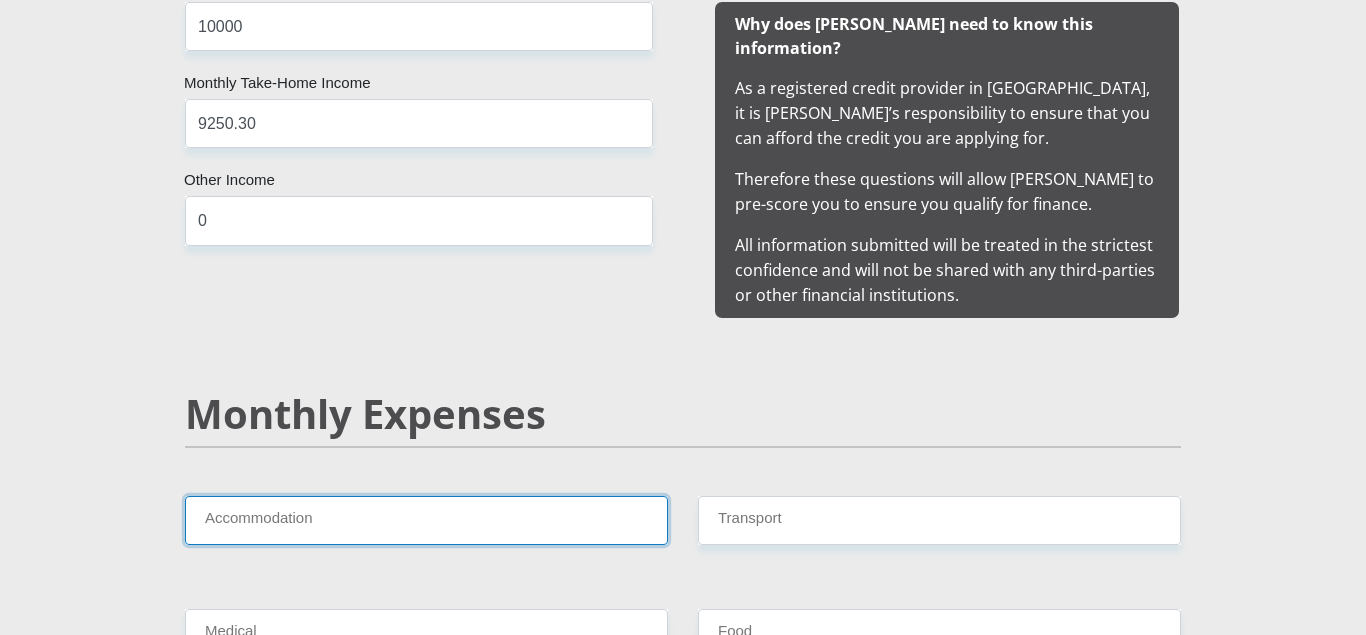 click on "Accommodation" at bounding box center [426, 520] 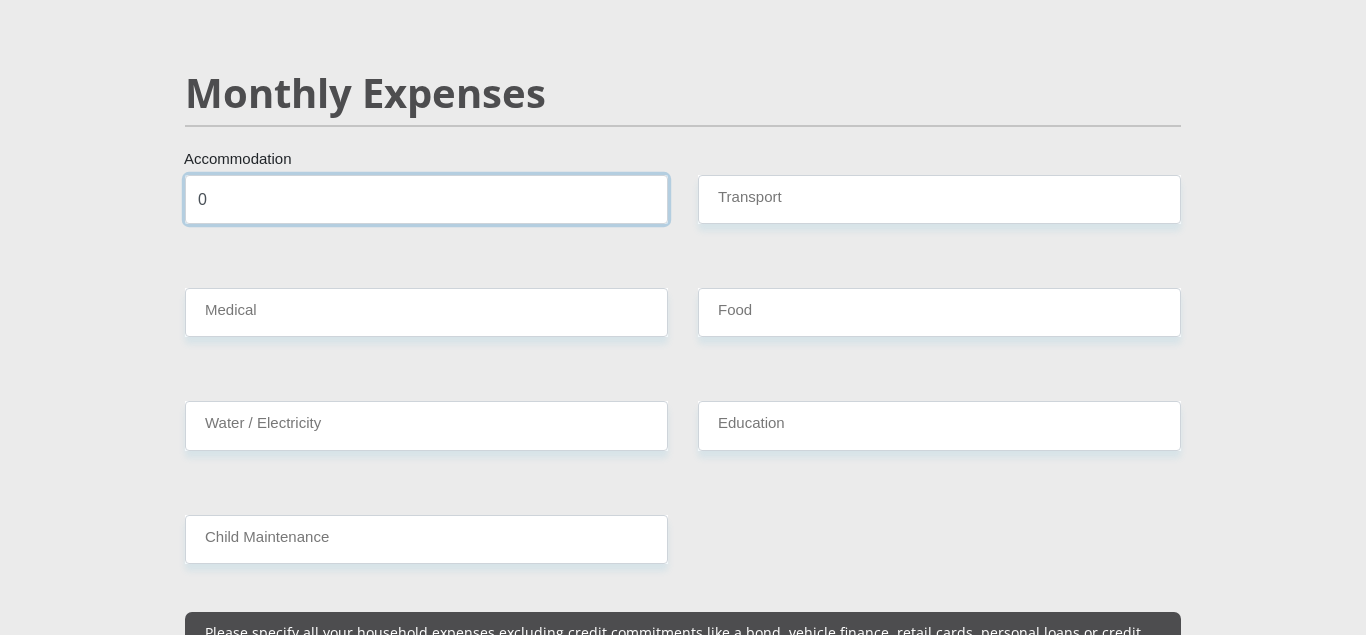 scroll, scrollTop: 2348, scrollLeft: 0, axis: vertical 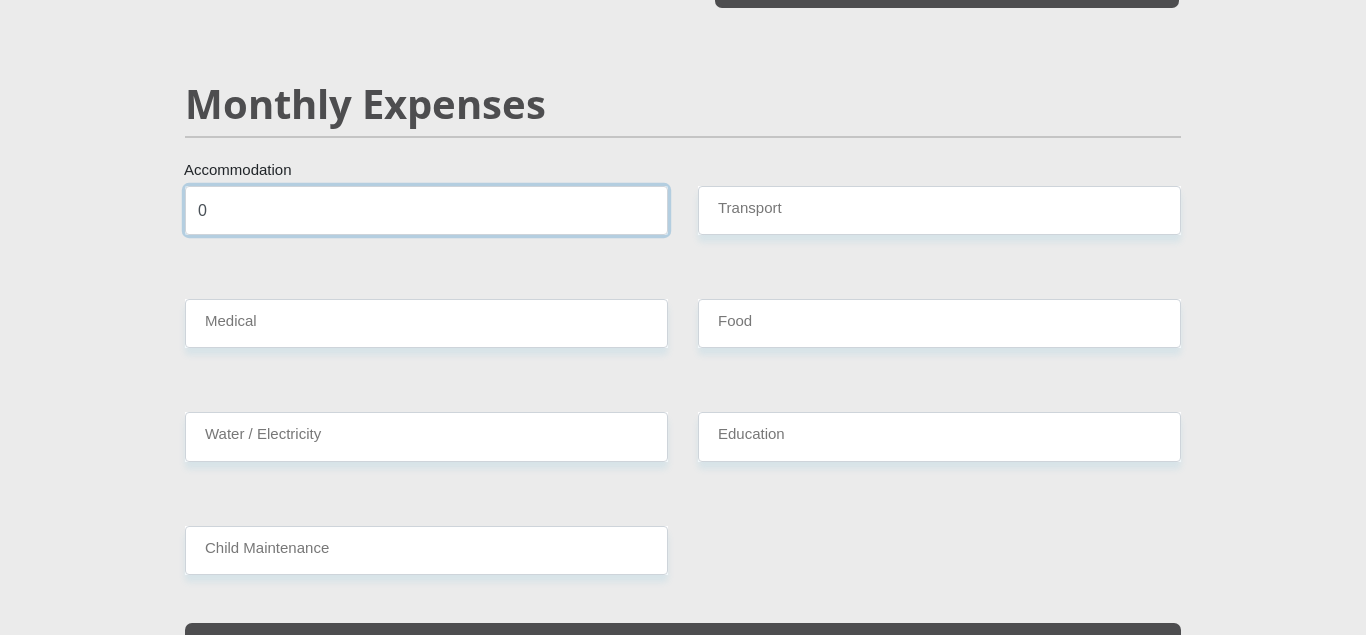 type on "0" 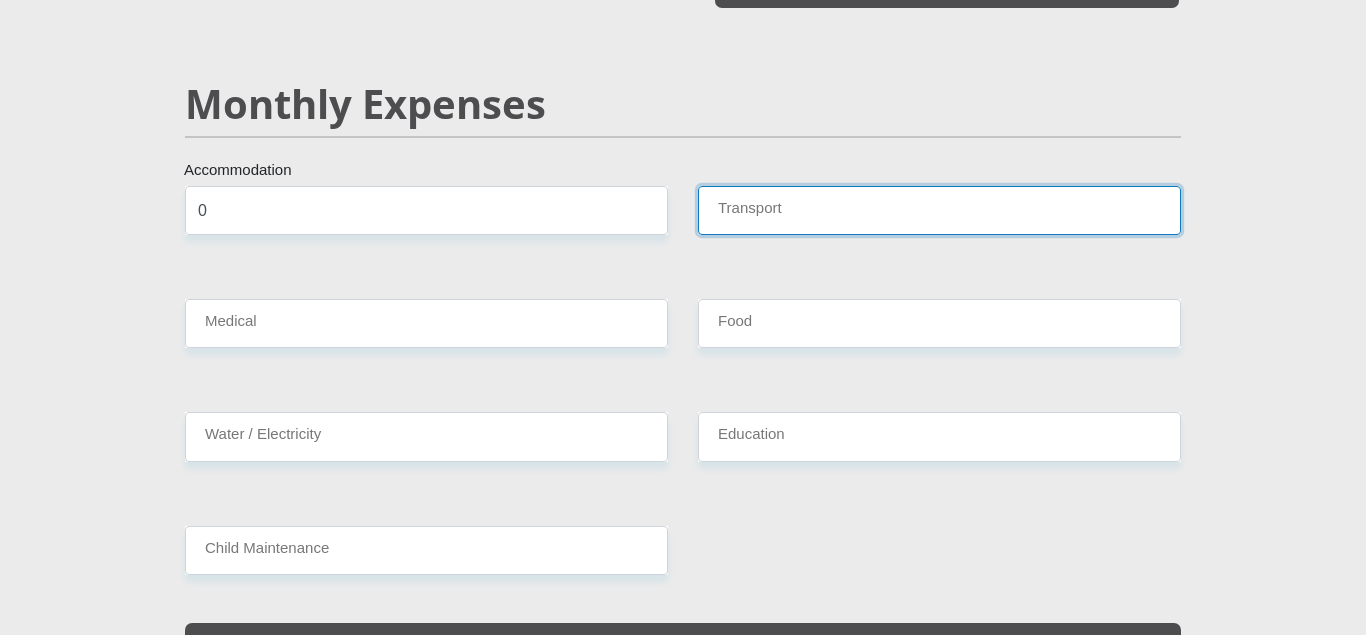 click on "Transport" at bounding box center [939, 210] 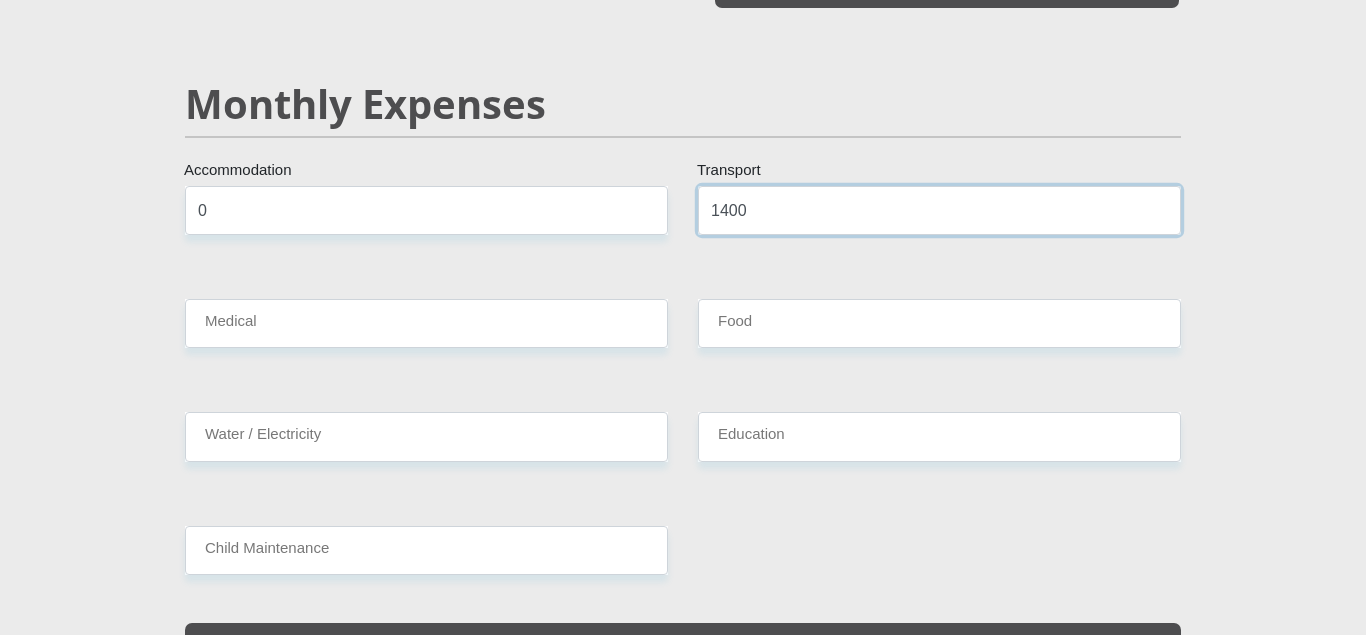 type on "1400" 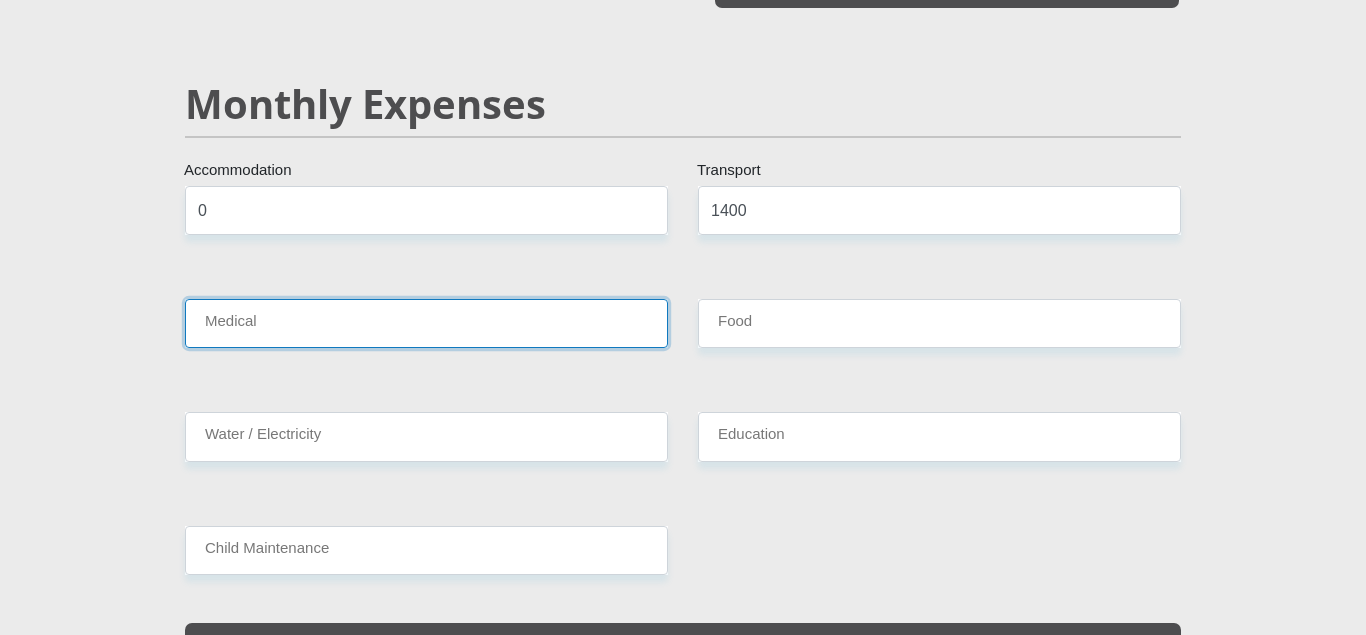 click on "Medical" at bounding box center [426, 323] 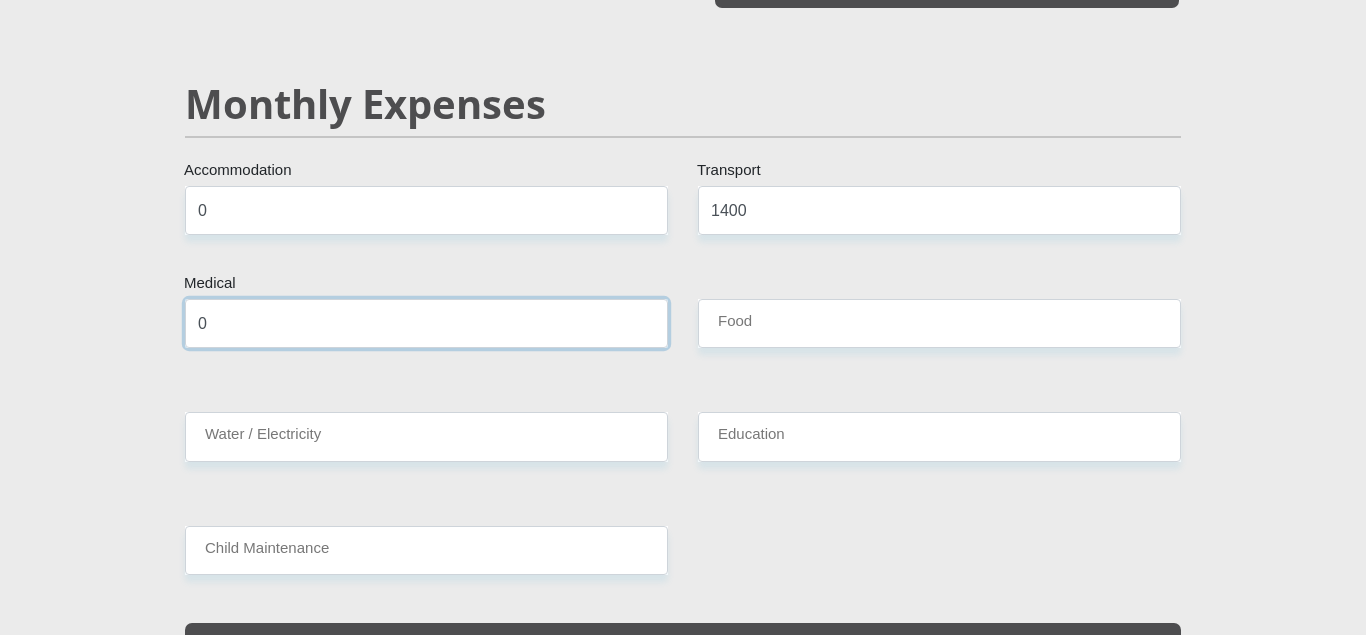 type on "0" 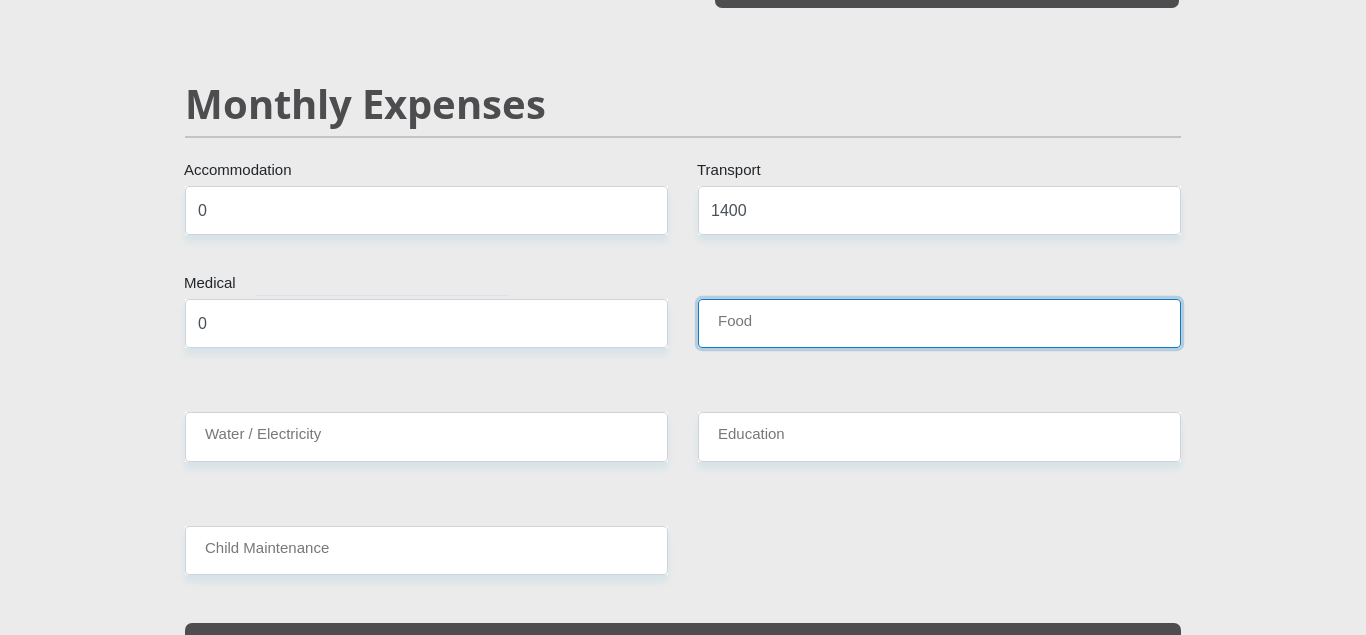 click on "Food" at bounding box center (939, 323) 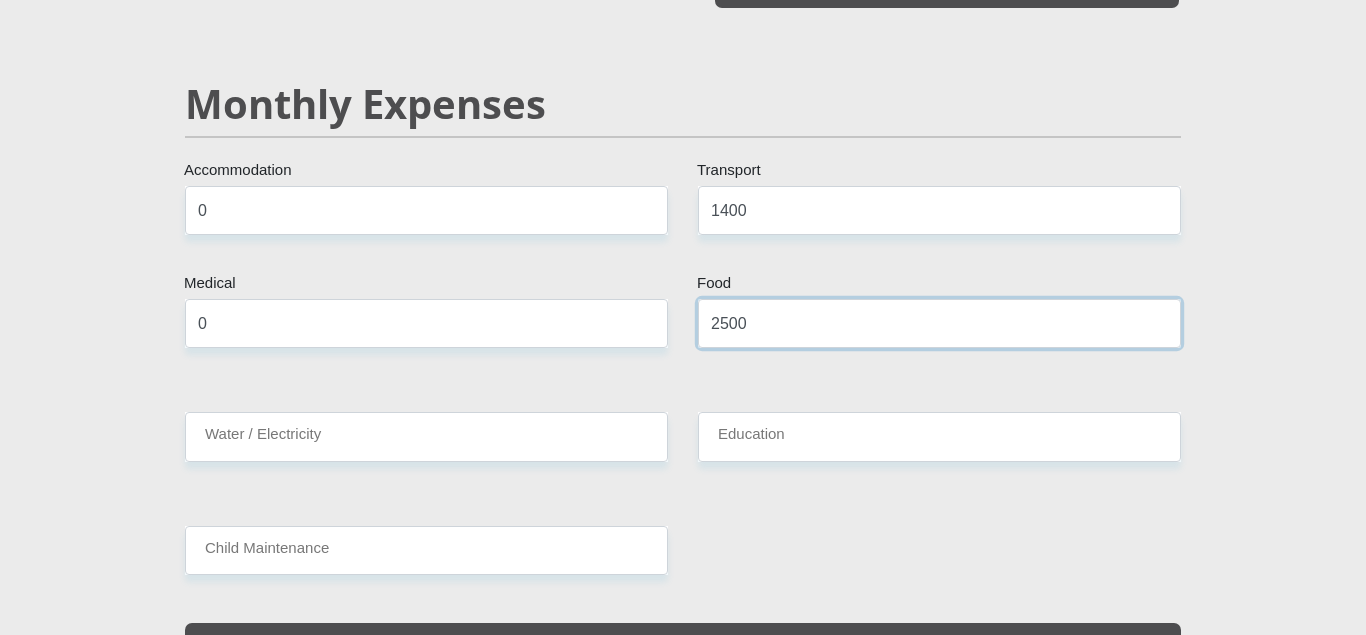 type on "2500" 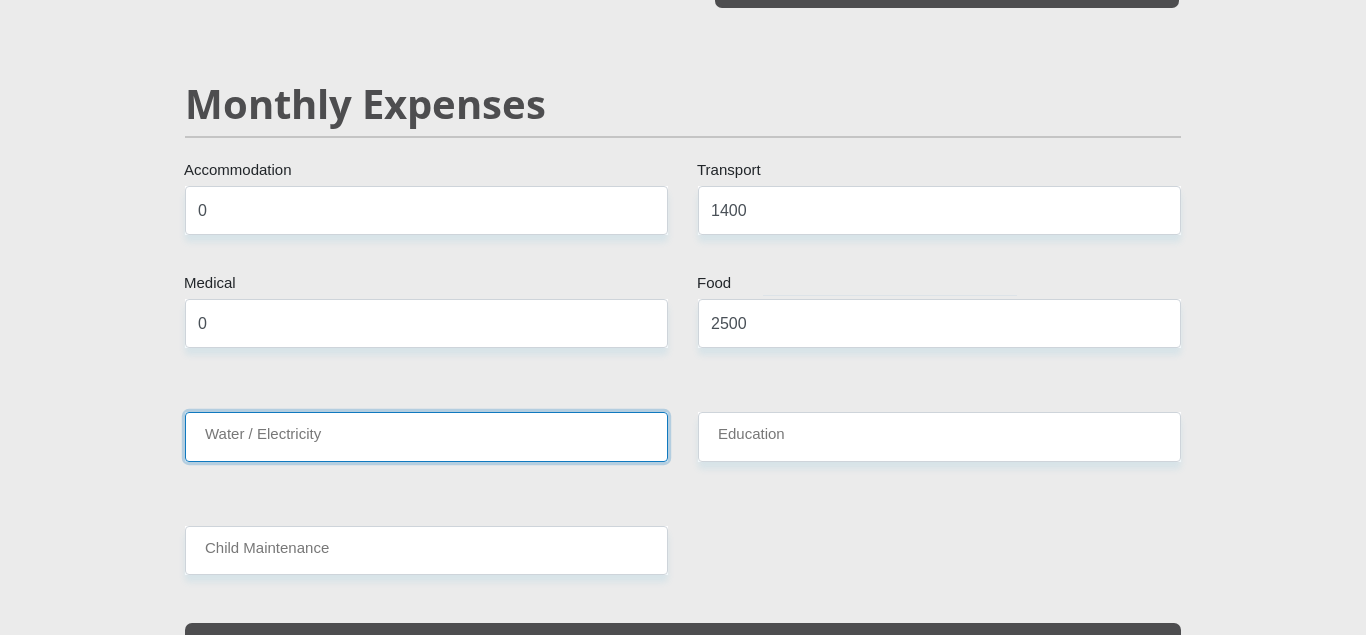click on "Water / Electricity" at bounding box center (426, 436) 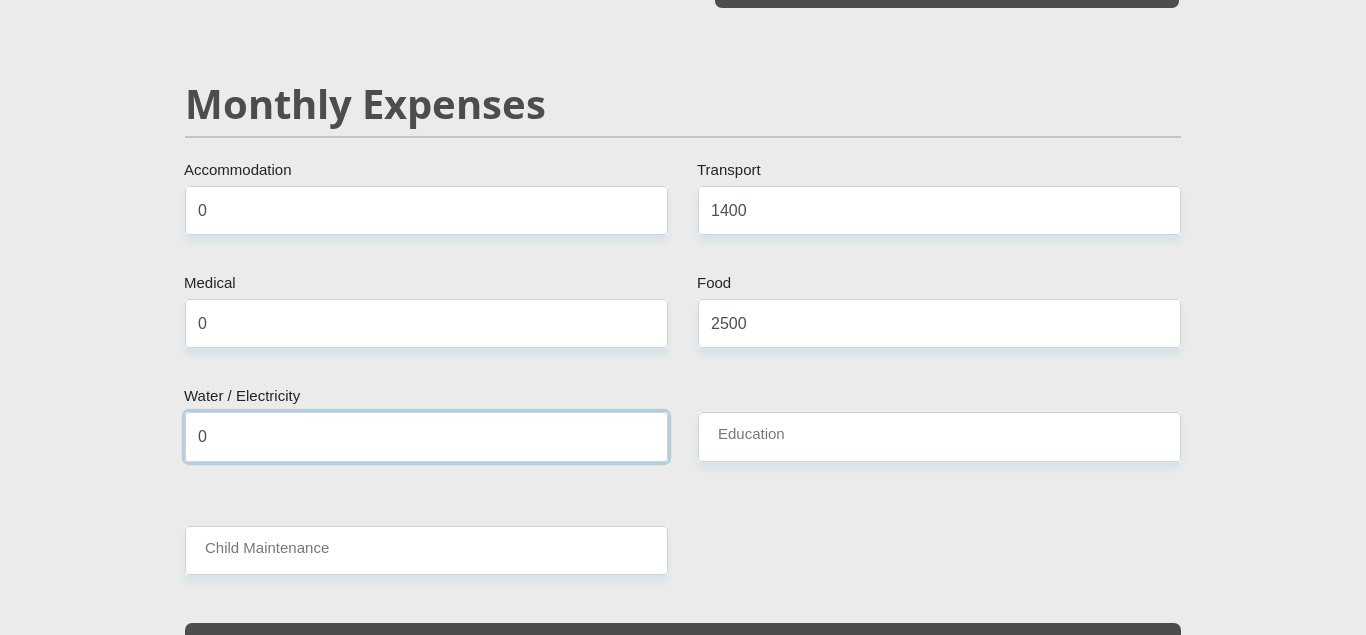 type on "0" 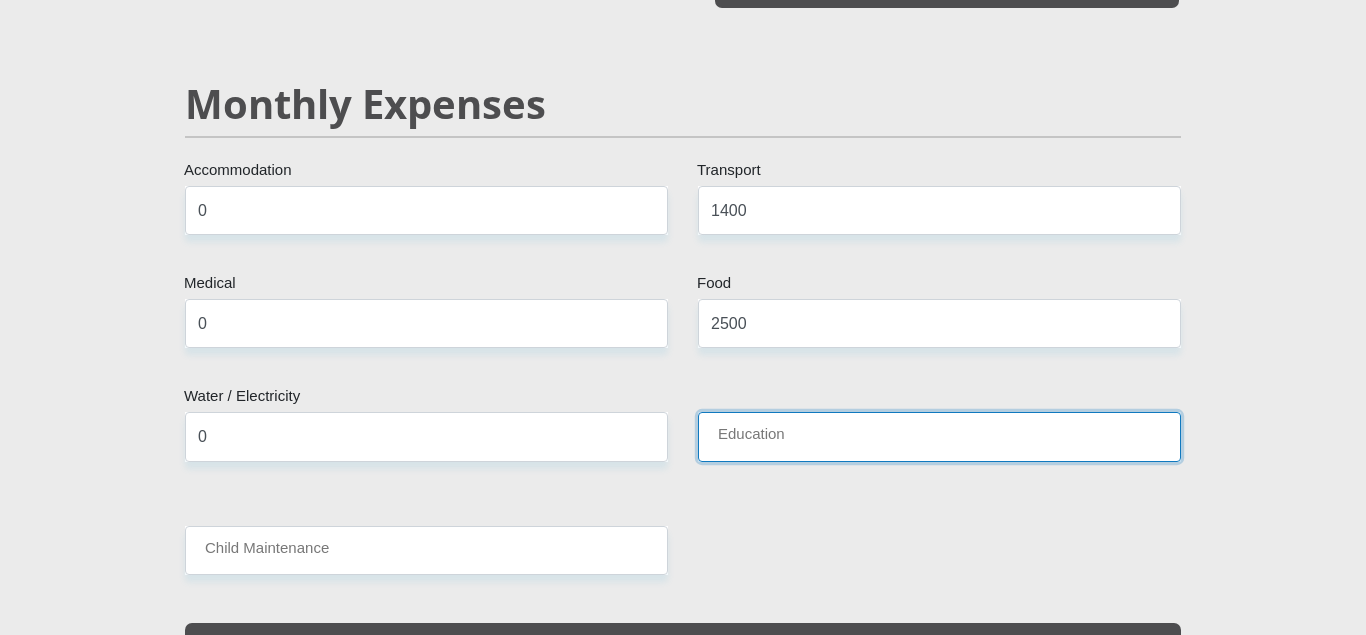 click on "Education" at bounding box center (939, 436) 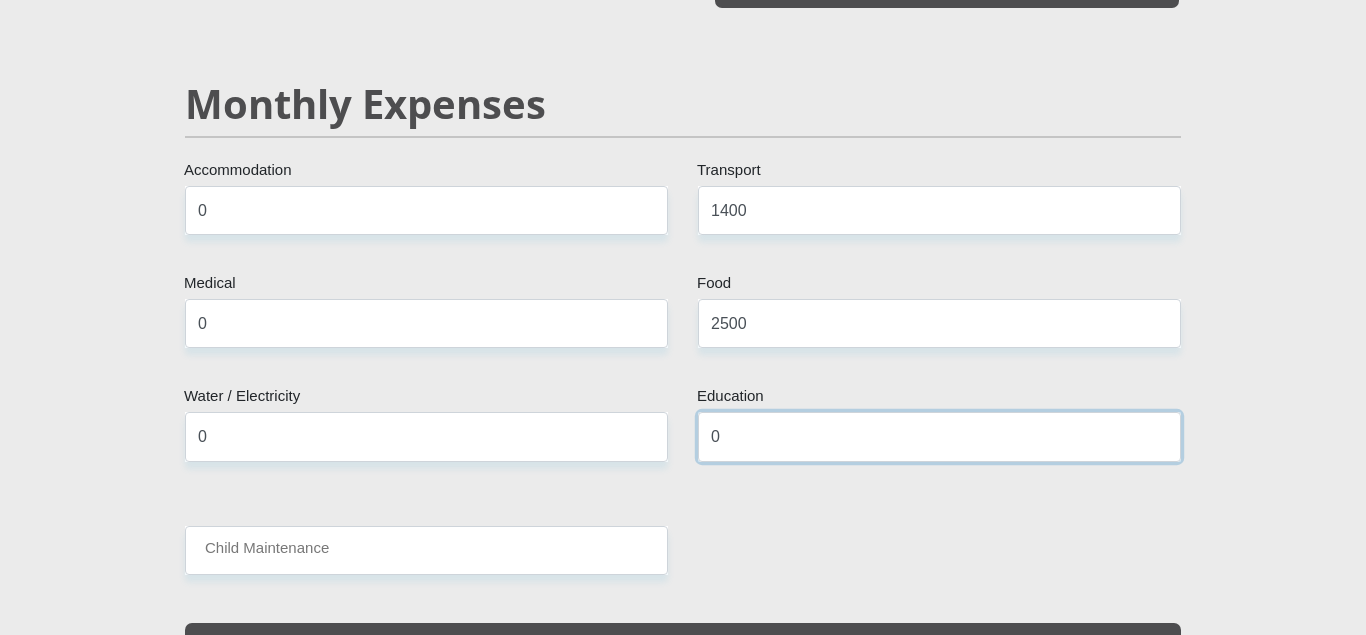 type on "0" 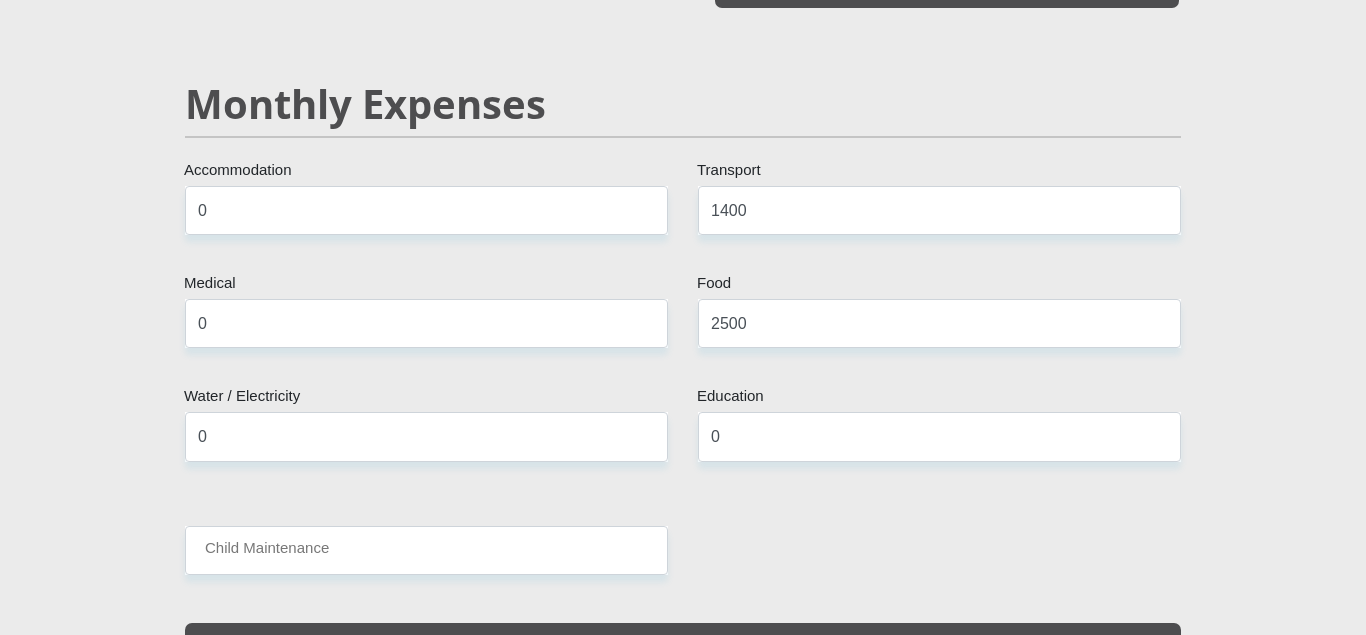 click on "Mr
Ms
Mrs
Dr
[PERSON_NAME]
Title
Sibahle
First Name
Ntantiso
Surname
9904210180083
South African ID Number
Please input valid ID number
[GEOGRAPHIC_DATA]
[GEOGRAPHIC_DATA]
[GEOGRAPHIC_DATA]
[GEOGRAPHIC_DATA]
[GEOGRAPHIC_DATA]
[GEOGRAPHIC_DATA] [GEOGRAPHIC_DATA]
[GEOGRAPHIC_DATA]
[GEOGRAPHIC_DATA]
[GEOGRAPHIC_DATA]
[GEOGRAPHIC_DATA]
[GEOGRAPHIC_DATA]
[GEOGRAPHIC_DATA]
[GEOGRAPHIC_DATA]" at bounding box center (683, 842) 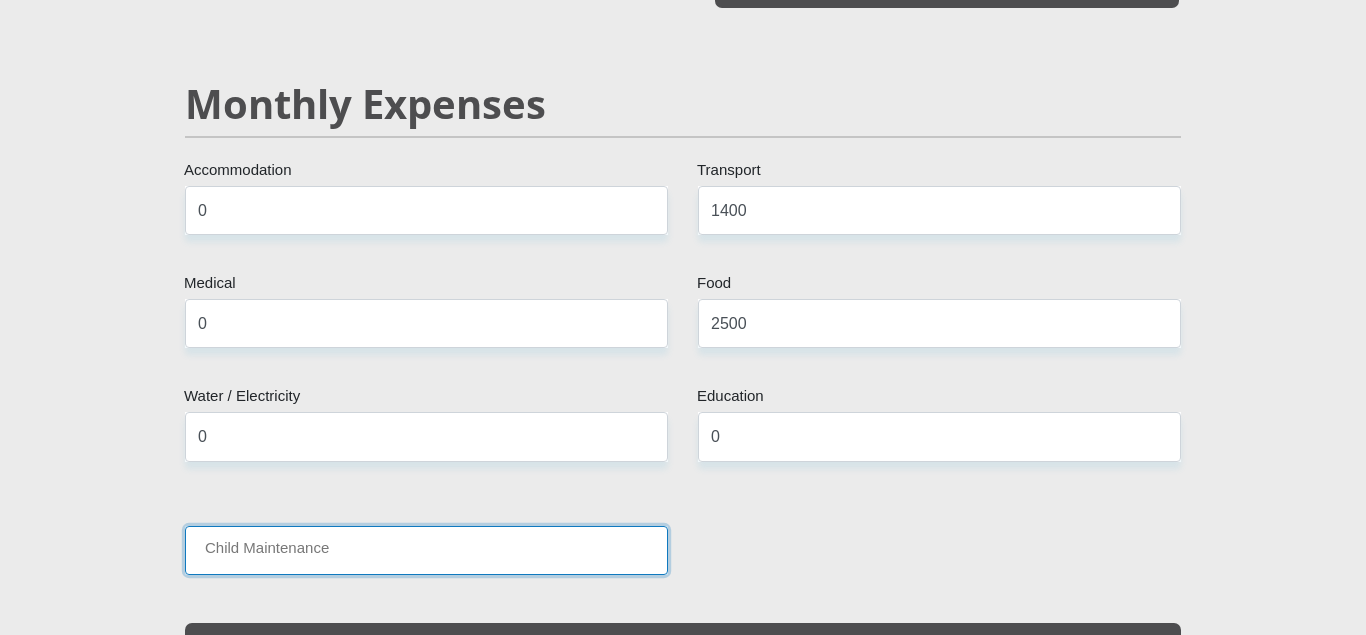 click on "Child Maintenance" at bounding box center [426, 550] 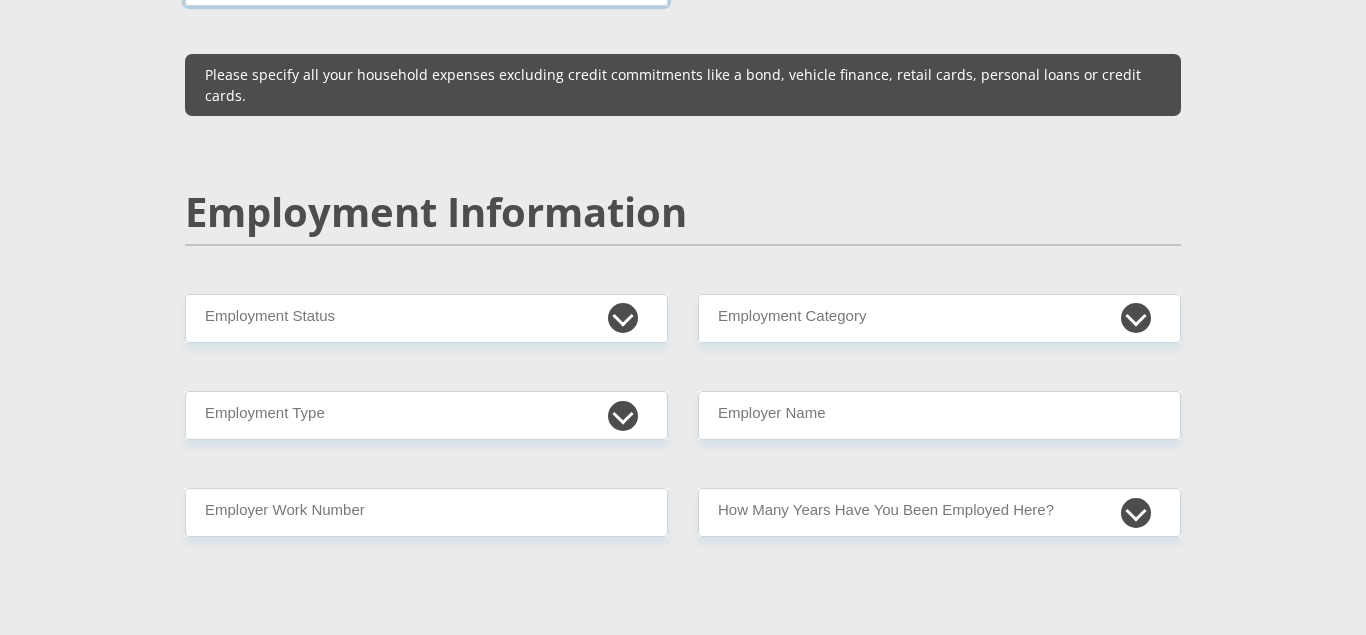 scroll, scrollTop: 2876, scrollLeft: 0, axis: vertical 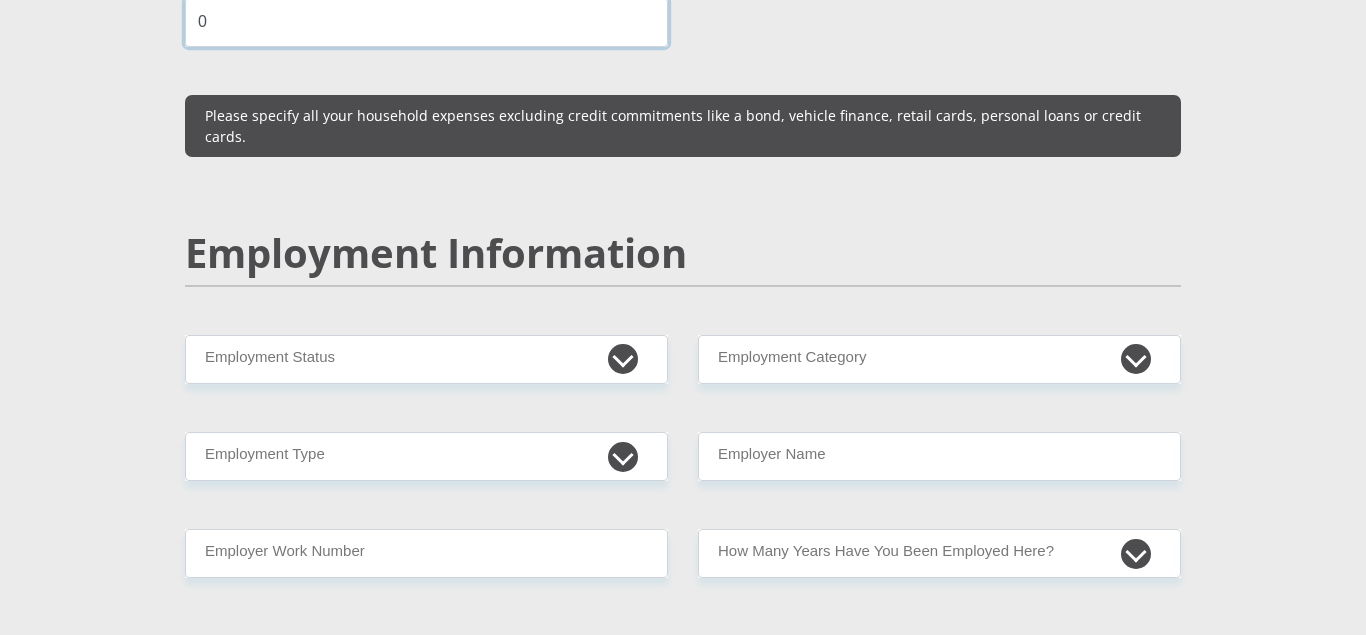 type on "0" 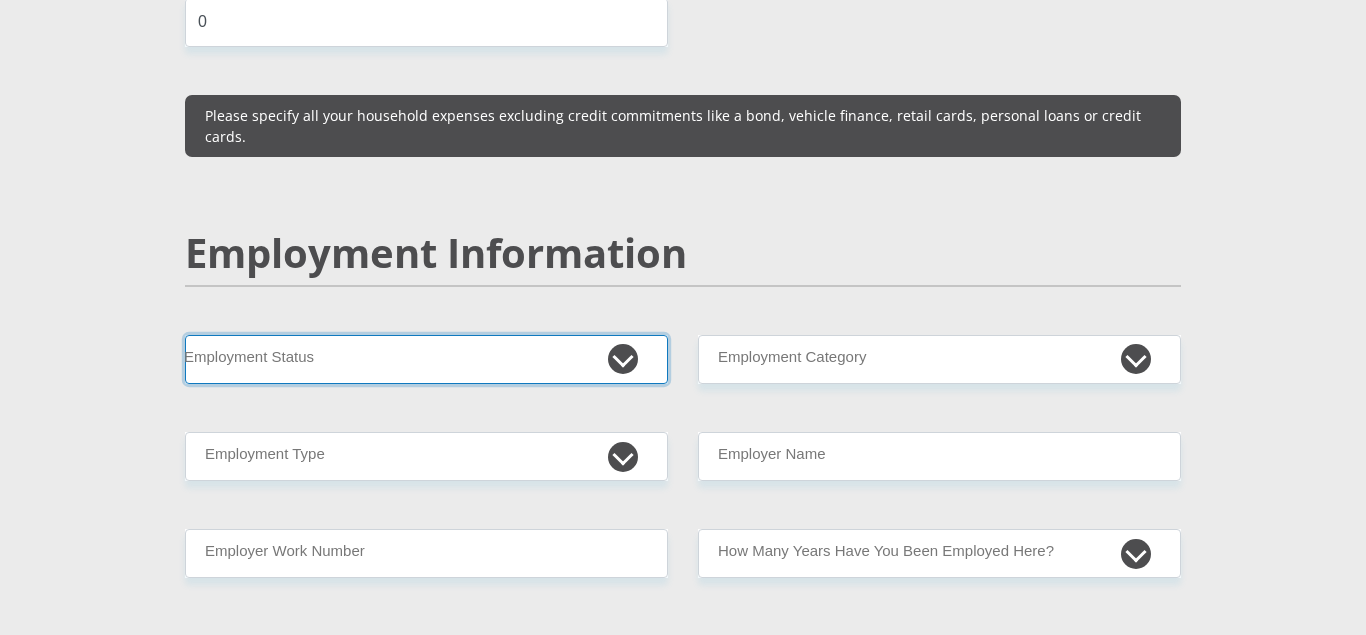 click on "Permanent/Full-time
Part-time/Casual
[DEMOGRAPHIC_DATA] Worker
Self-Employed
Housewife
Retired
Student
Medically Boarded
Disability
Unemployed" at bounding box center (426, 359) 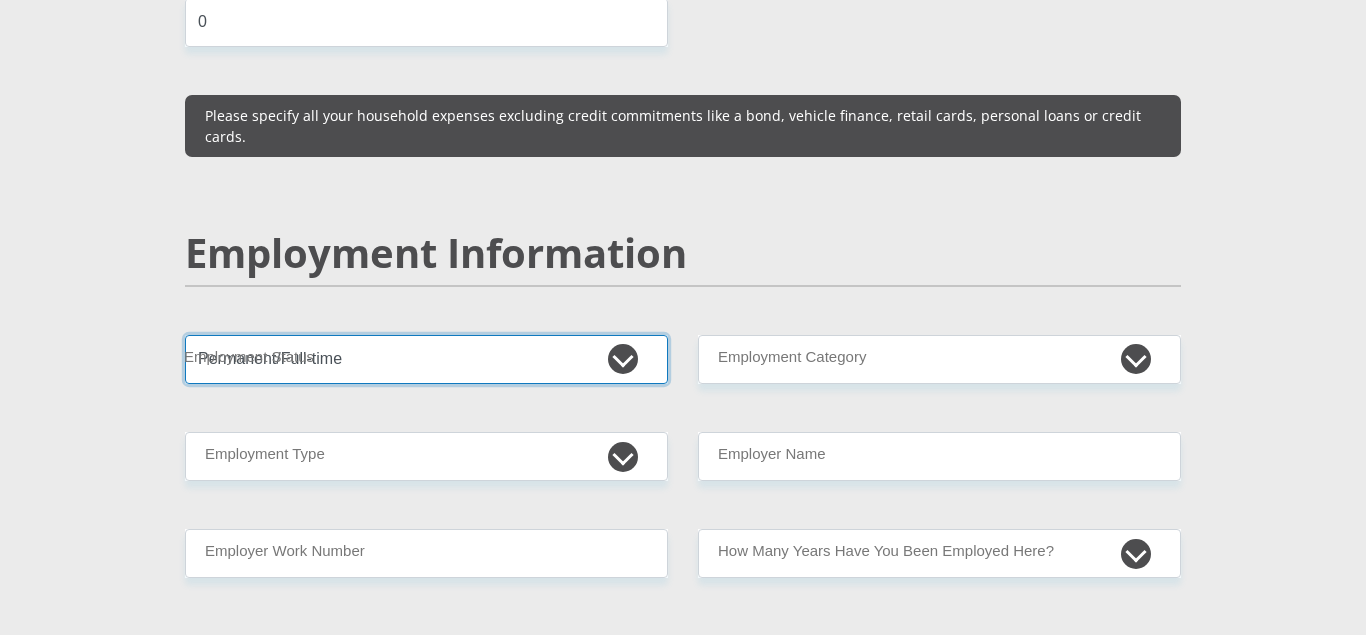 click on "Permanent/Full-time" at bounding box center [0, 0] 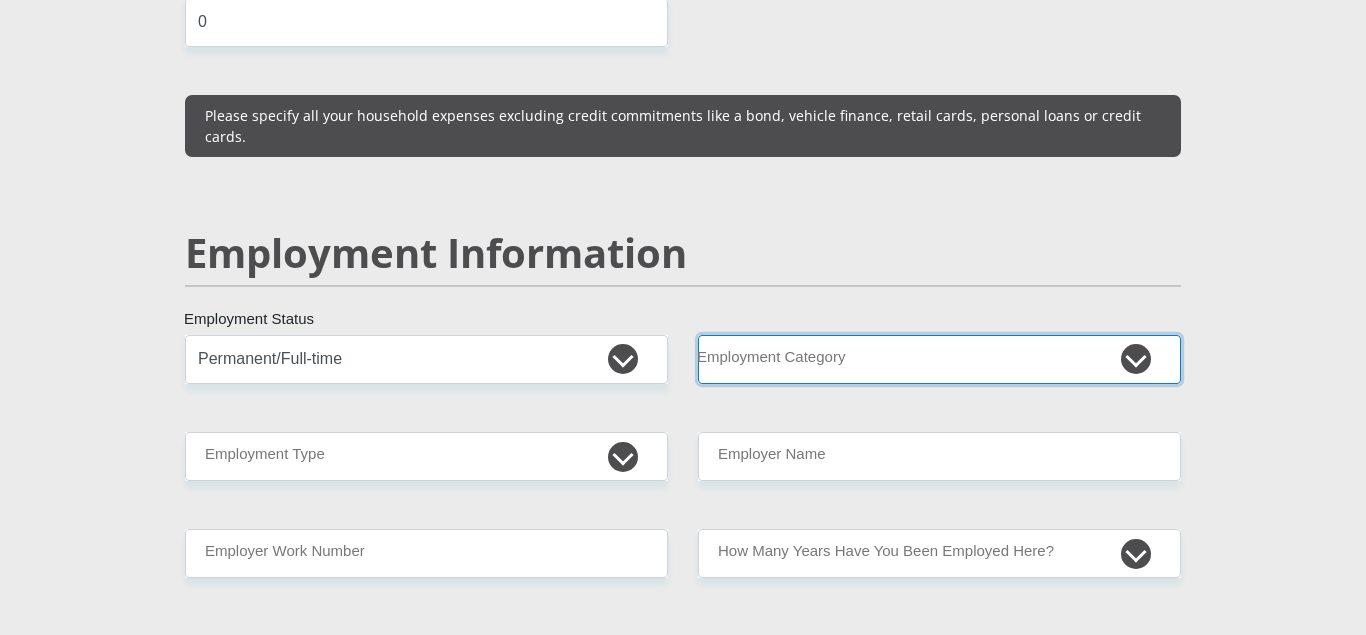 click on "AGRICULTURE
ALCOHOL & TOBACCO
CONSTRUCTION MATERIALS
METALLURGY
EQUIPMENT FOR RENEWABLE ENERGY
SPECIALIZED CONTRACTORS
CAR
GAMING (INCL. INTERNET
OTHER WHOLESALE
UNLICENSED PHARMACEUTICALS
CURRENCY EXCHANGE HOUSES
OTHER FINANCIAL INSTITUTIONS & INSURANCE
REAL ESTATE AGENTS
OIL & GAS
OTHER MATERIALS (E.G. IRON ORE)
PRECIOUS STONES & PRECIOUS METALS
POLITICAL ORGANIZATIONS
RELIGIOUS ORGANIZATIONS(NOT SECTS)
ACTI. HAVING BUSINESS DEAL WITH PUBLIC ADMINISTRATION
LAUNDROMATS" at bounding box center [939, 359] 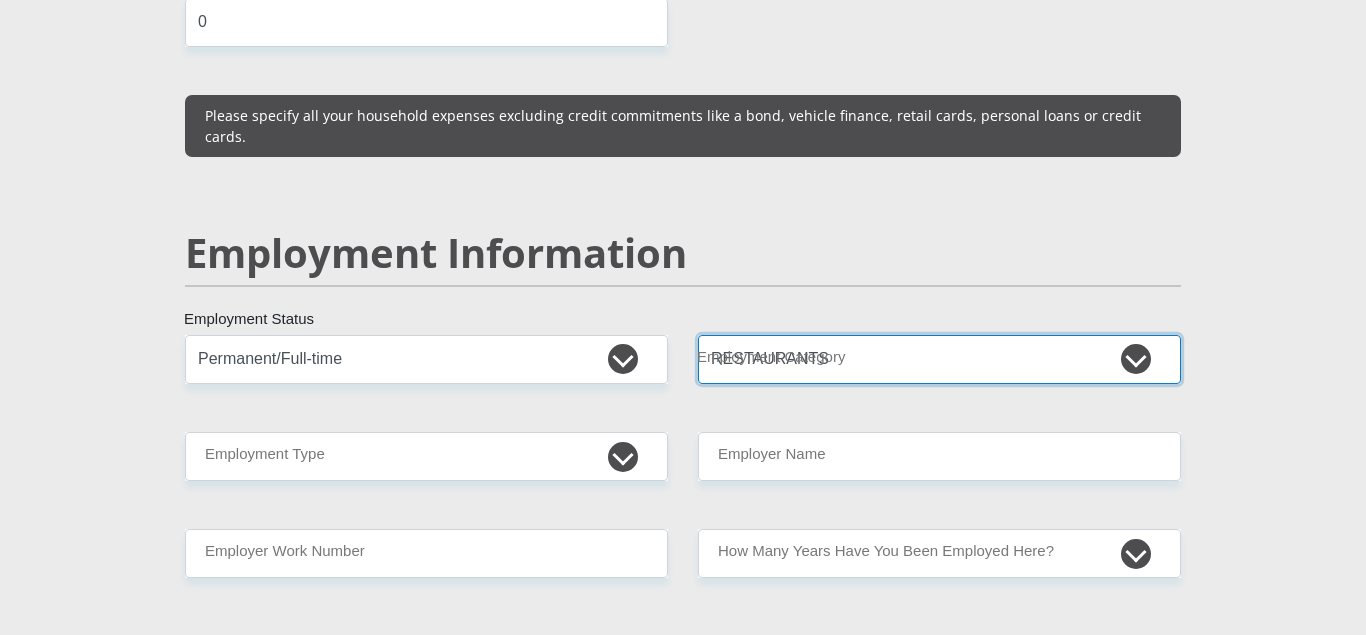 click on "RESTAURANTS" at bounding box center [0, 0] 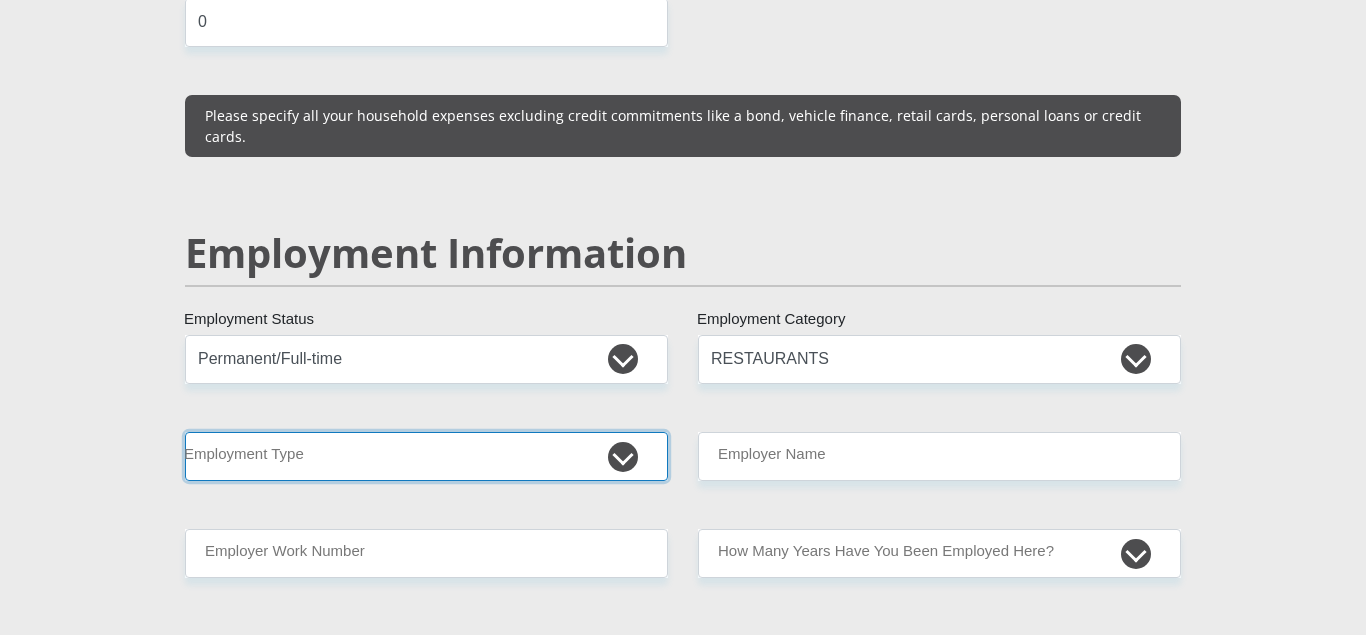 click on "College/Lecturer
Craft Seller
Creative
Driver
Executive
Farmer
Forces - Non Commissioned
Forces - Officer
Hawker
Housewife
Labourer
Licenced Professional
Manager
Miner
Non Licenced Professional
Office Staff/Clerk
Outside Worker
Pensioner
Permanent Teacher
Production/Manufacturing
Sales
Self-Employed
Semi-Professional Worker
Service Industry  Social Worker  Student" at bounding box center (426, 456) 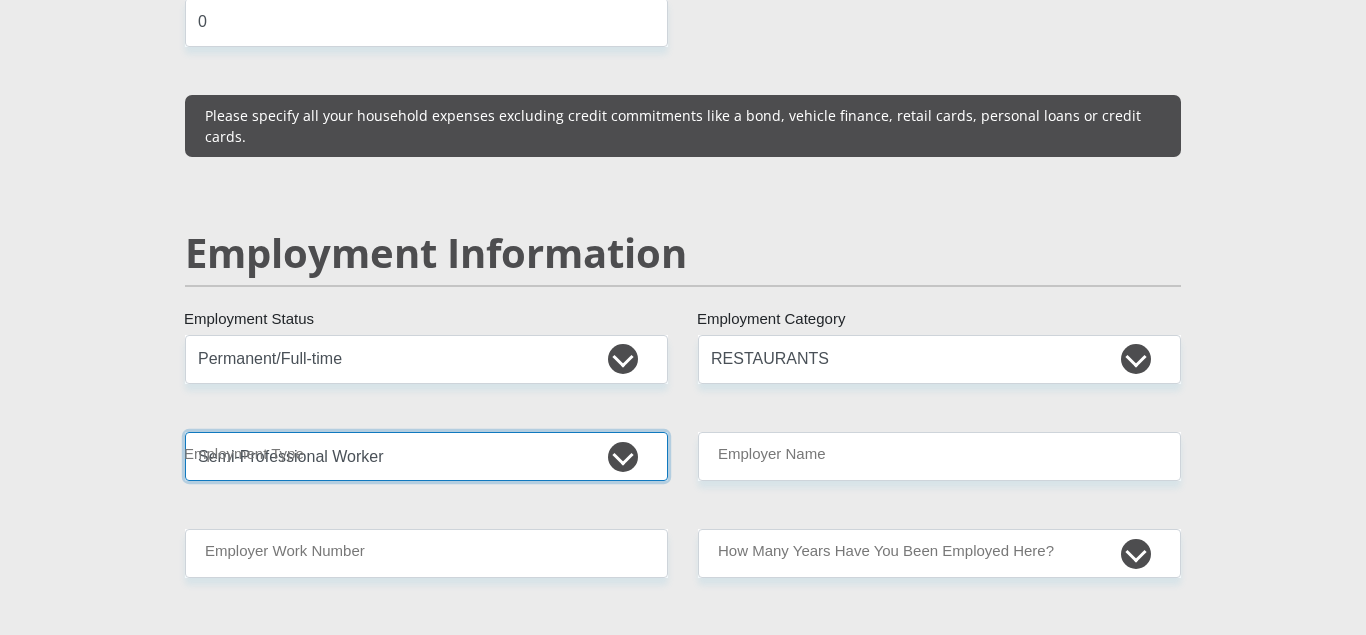 click on "Semi-Professional Worker" at bounding box center (0, 0) 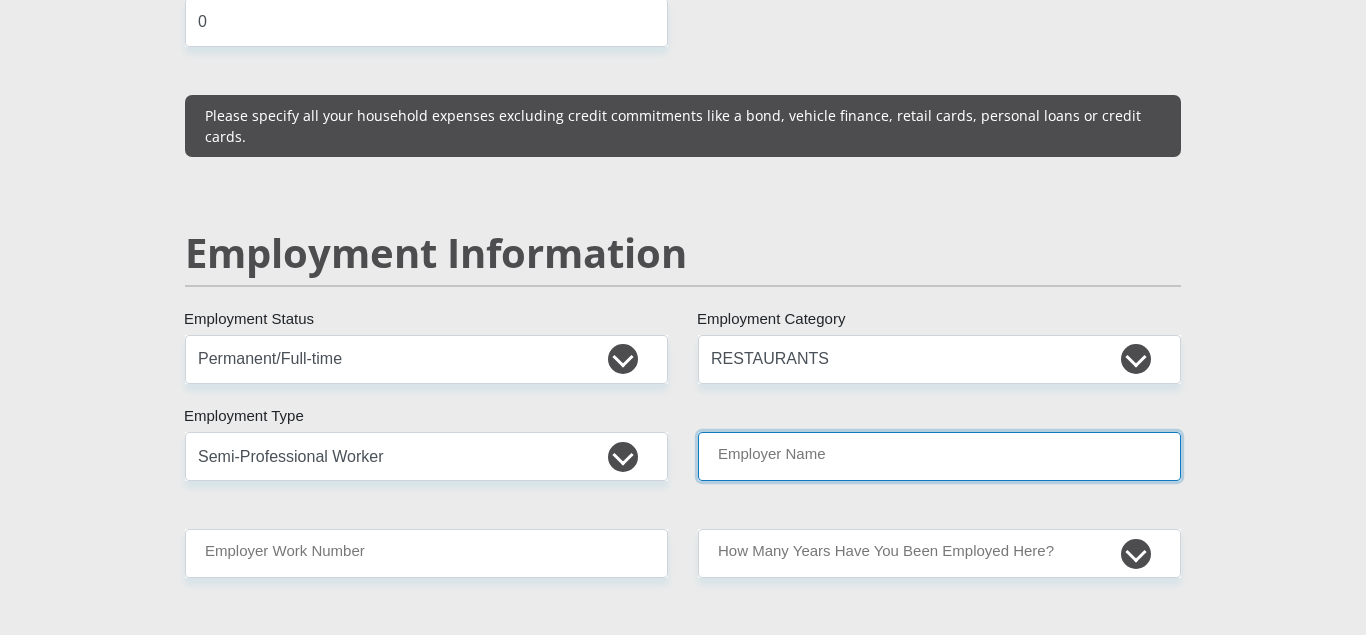 click on "Employer Name" at bounding box center [939, 456] 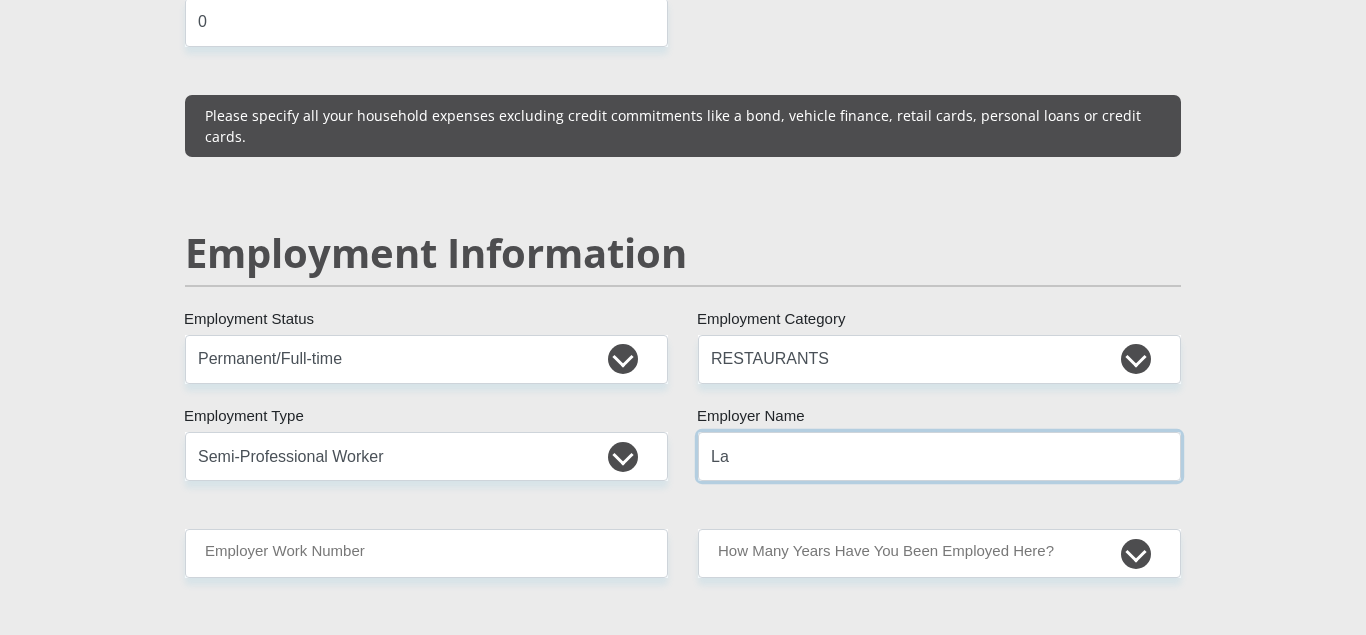 type on "L" 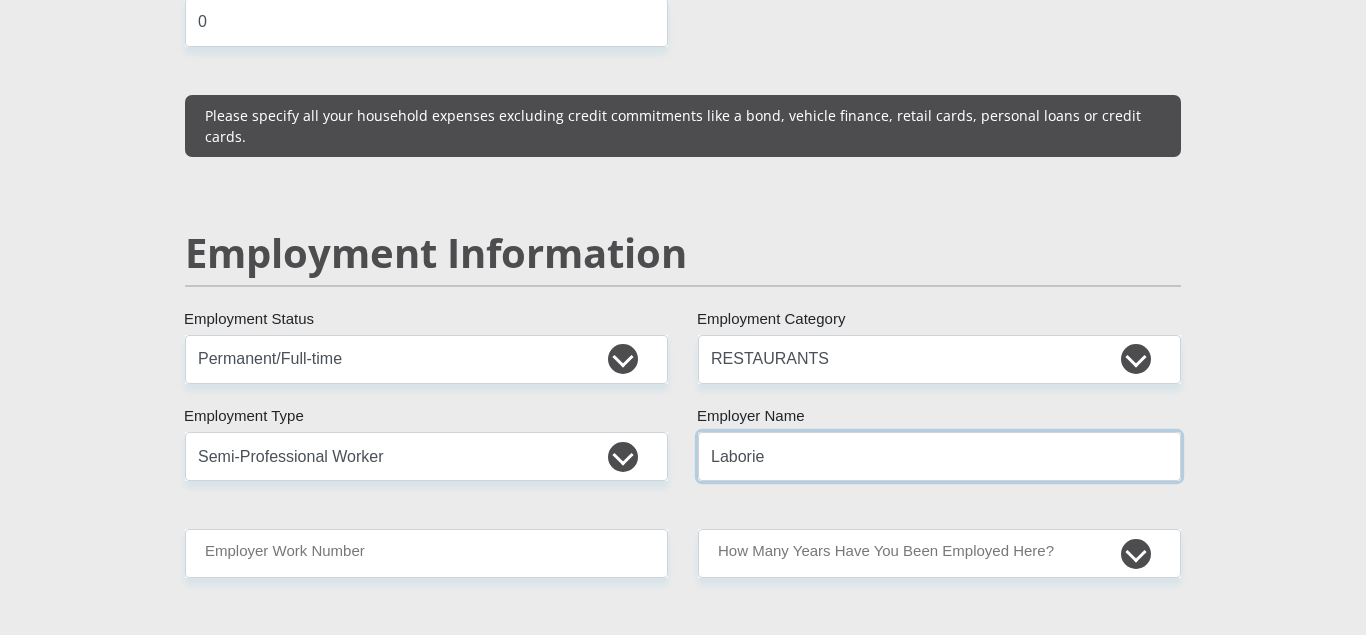 type on "Laborie" 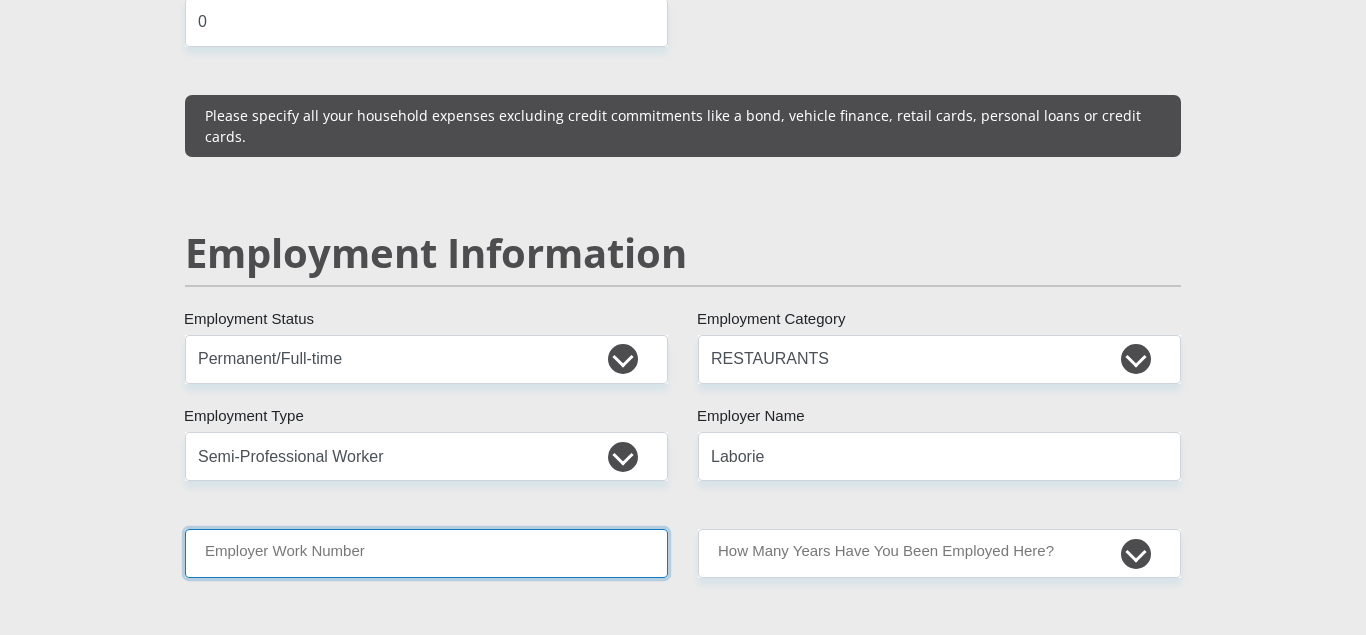 click on "Employer Work Number" at bounding box center (426, 553) 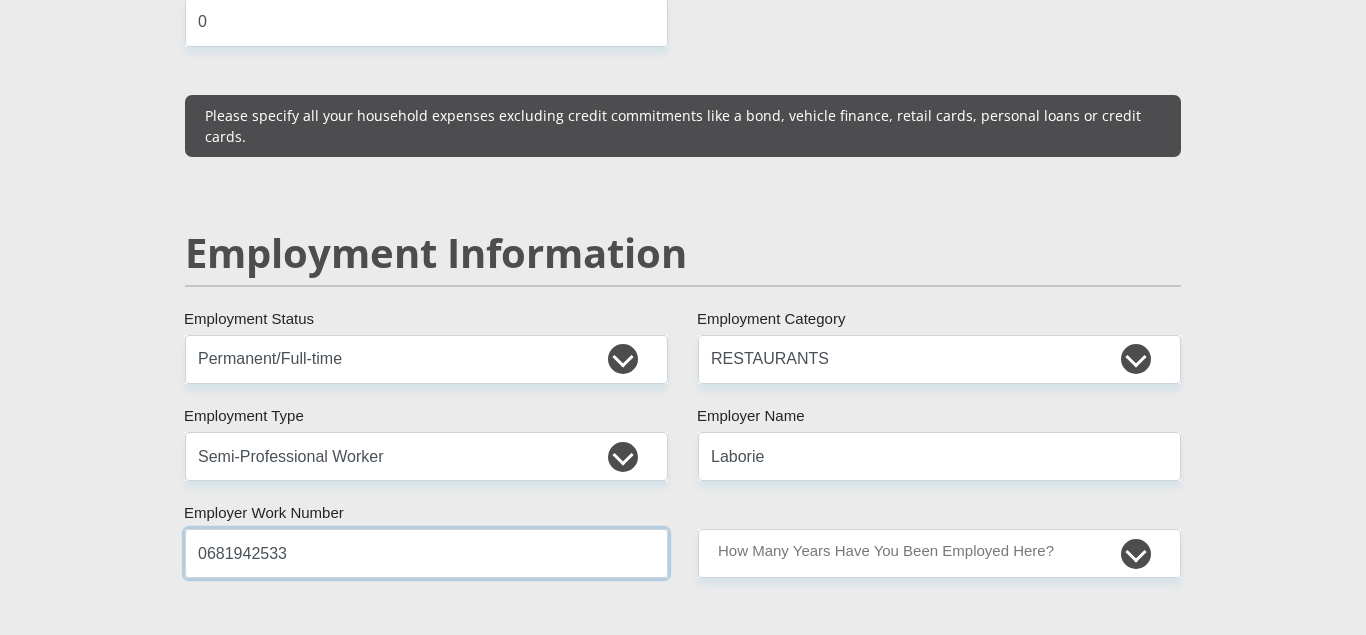 type on "0681942533" 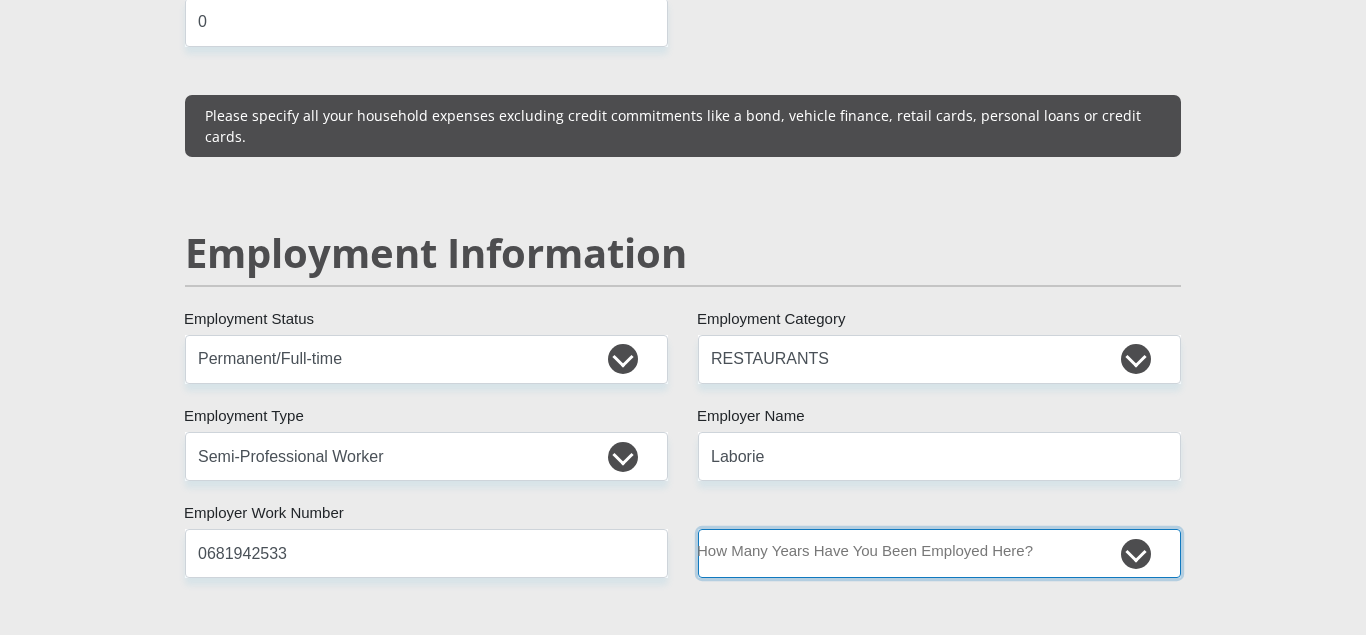 click on "less than 1 year
1-3 years
3-5 years
5+ years" at bounding box center (939, 553) 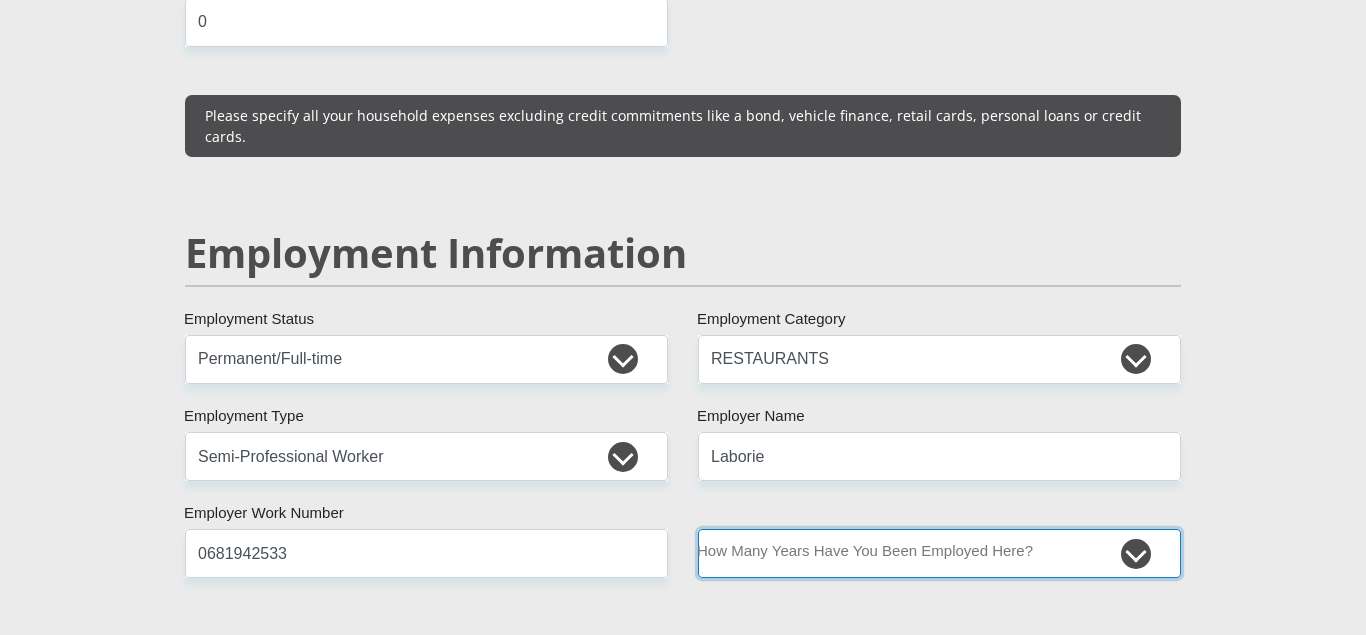select on "6" 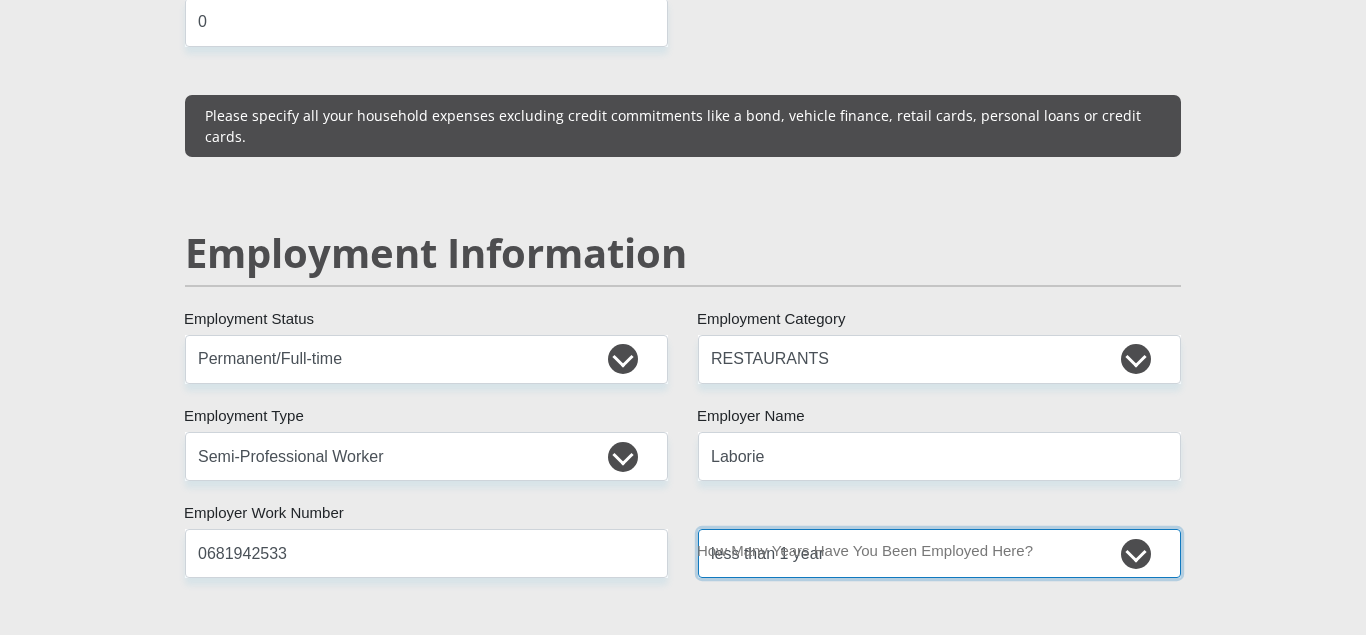 click on "less than 1 year" at bounding box center [0, 0] 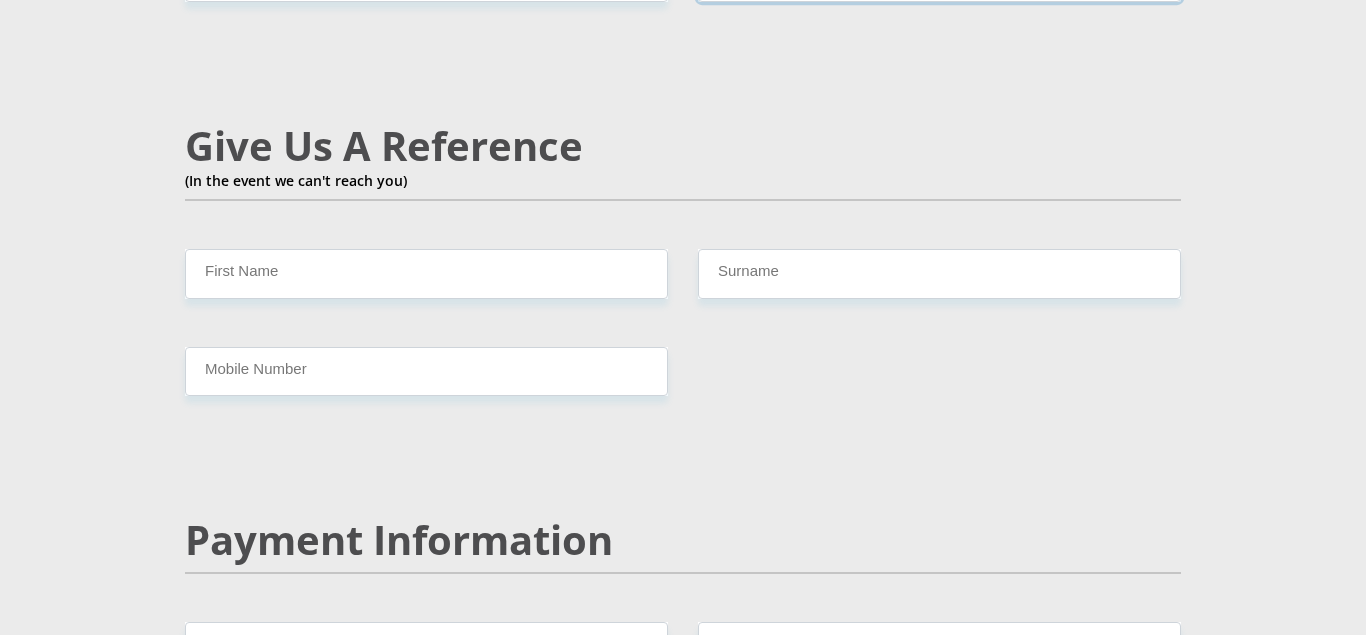 scroll, scrollTop: 3488, scrollLeft: 0, axis: vertical 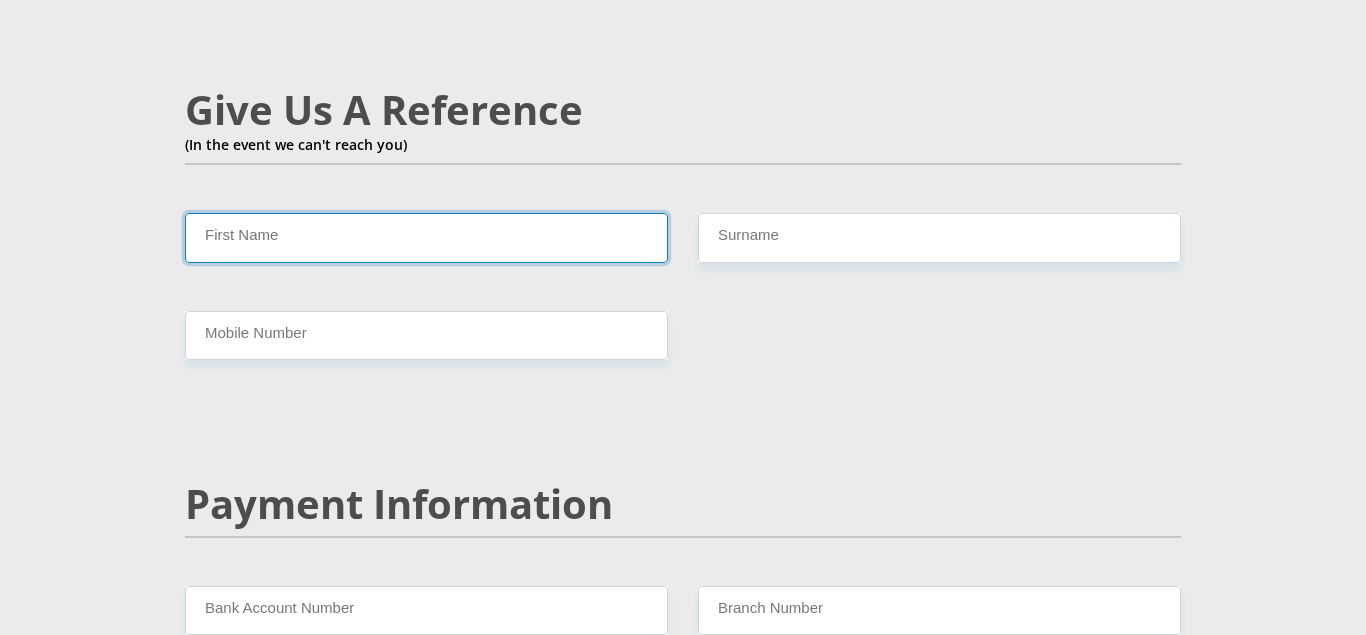 click on "First Name" at bounding box center (426, 237) 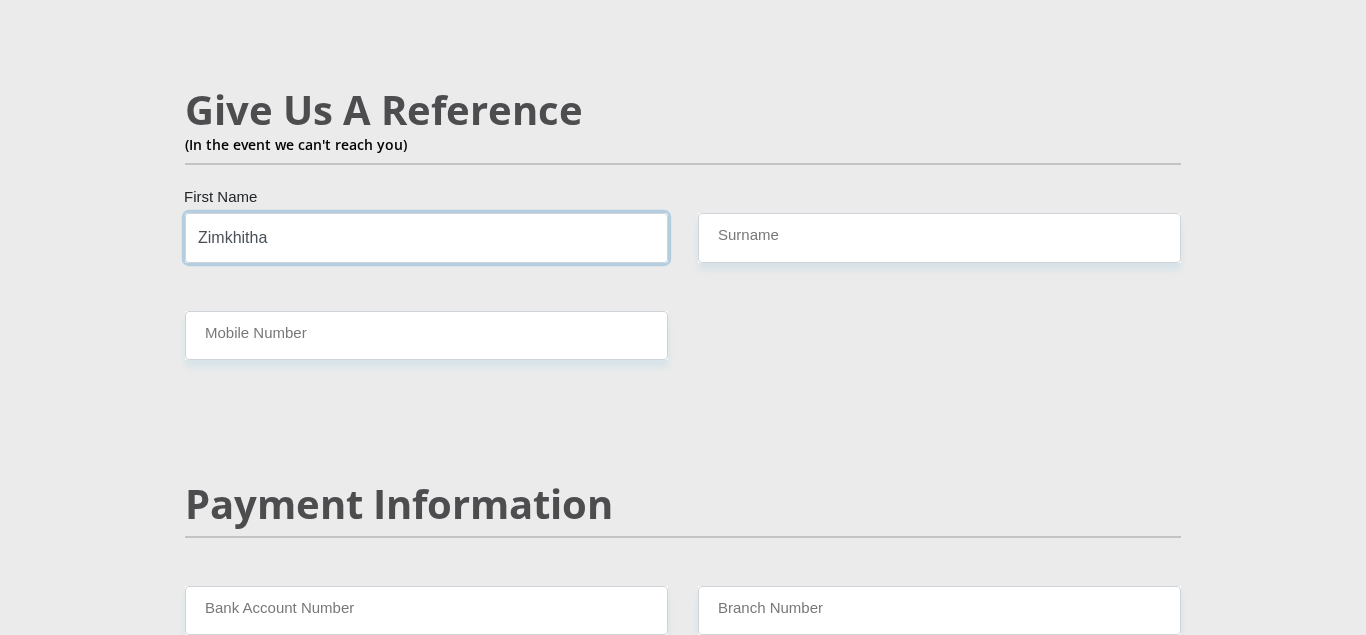 type on "Zimkhitha" 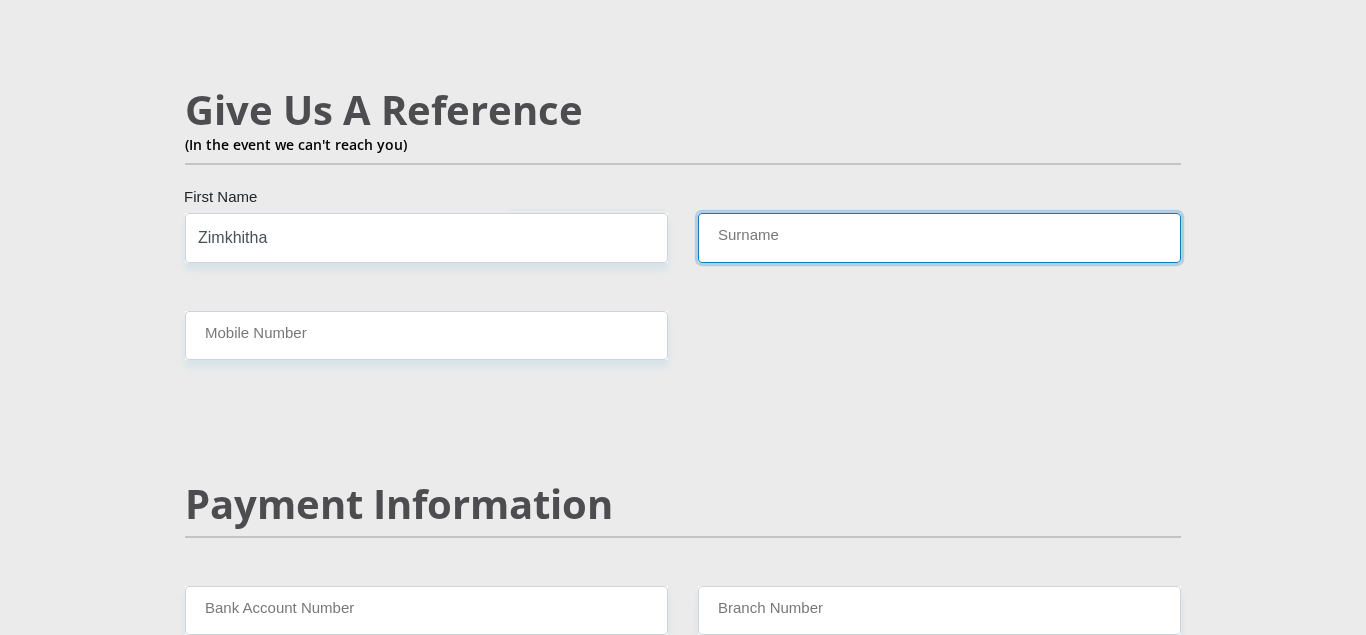click on "Surname" at bounding box center [939, 237] 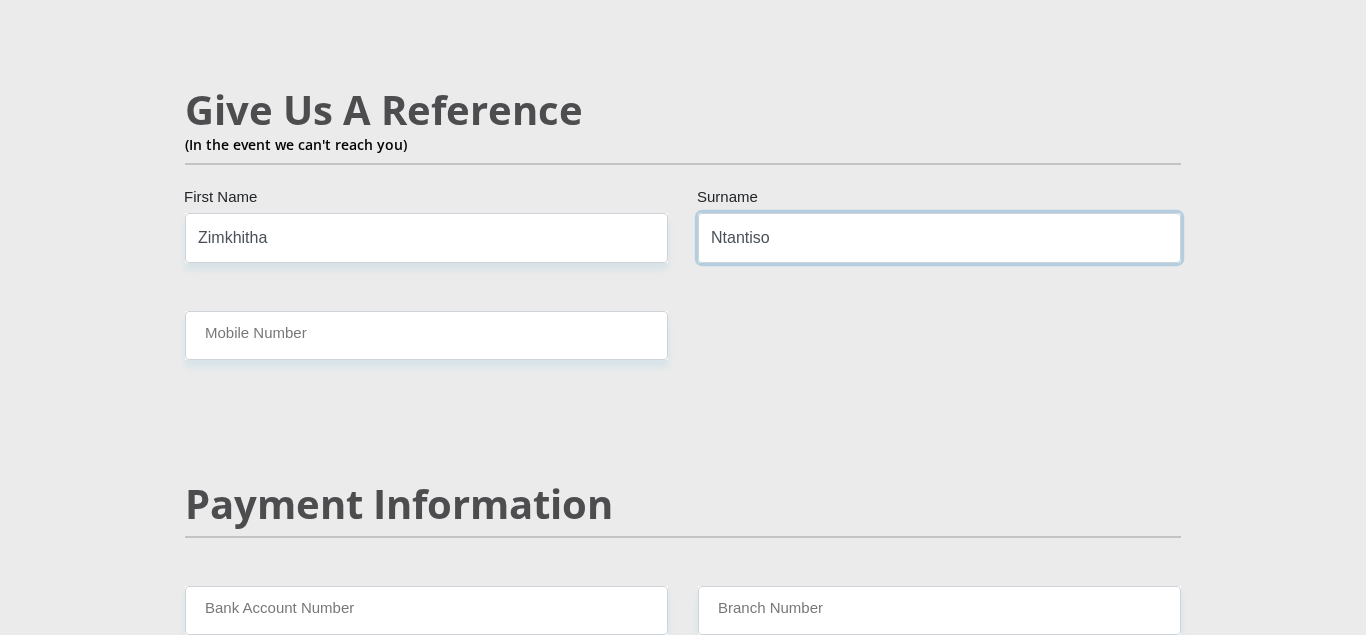 type on "Ntantiso" 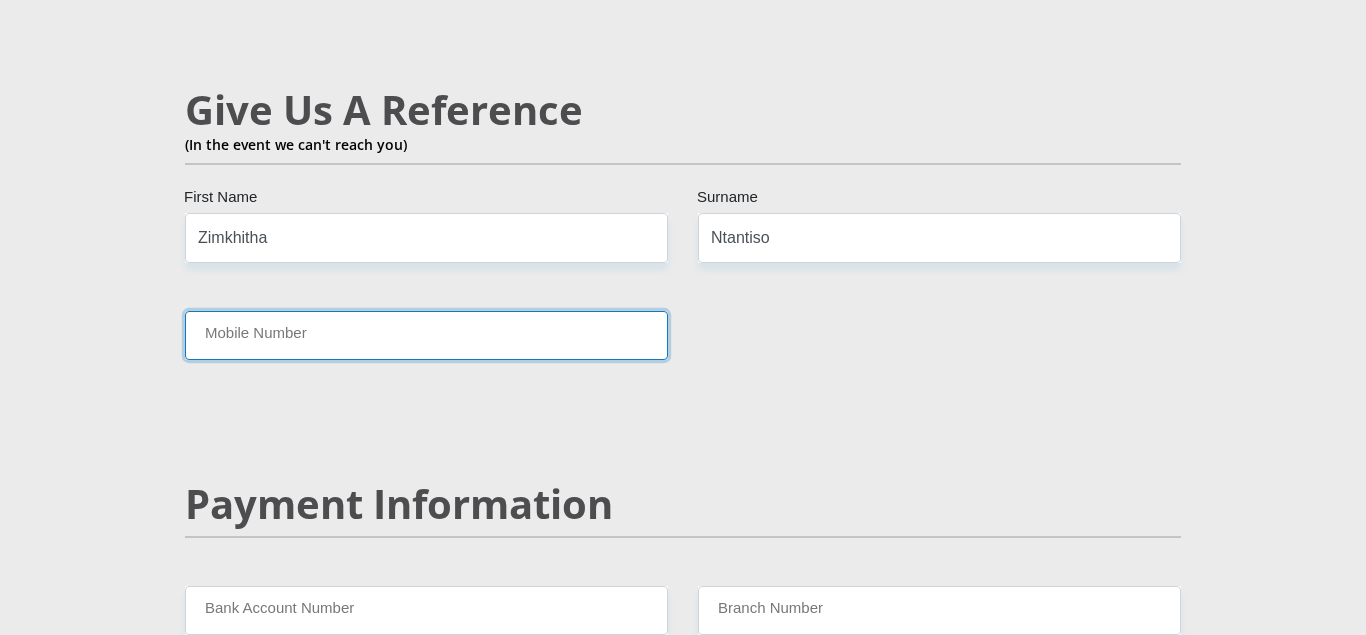 click on "Mobile Number" at bounding box center [426, 335] 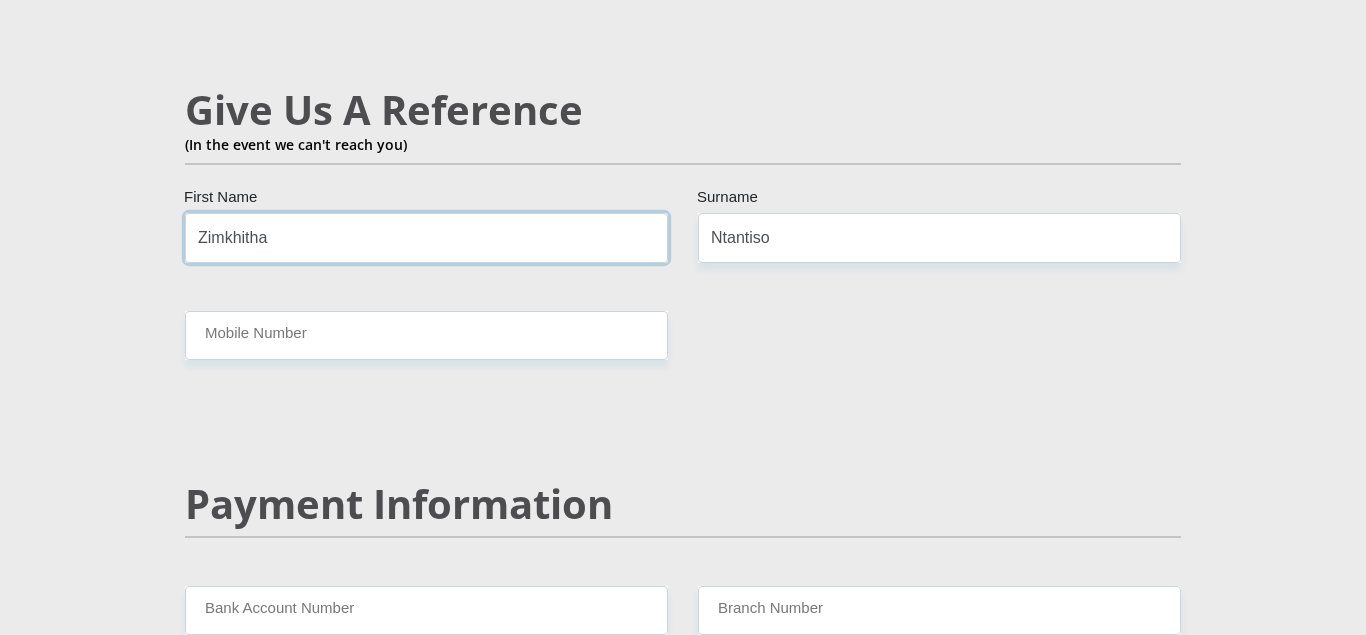 click on "Zimkhitha" at bounding box center [426, 237] 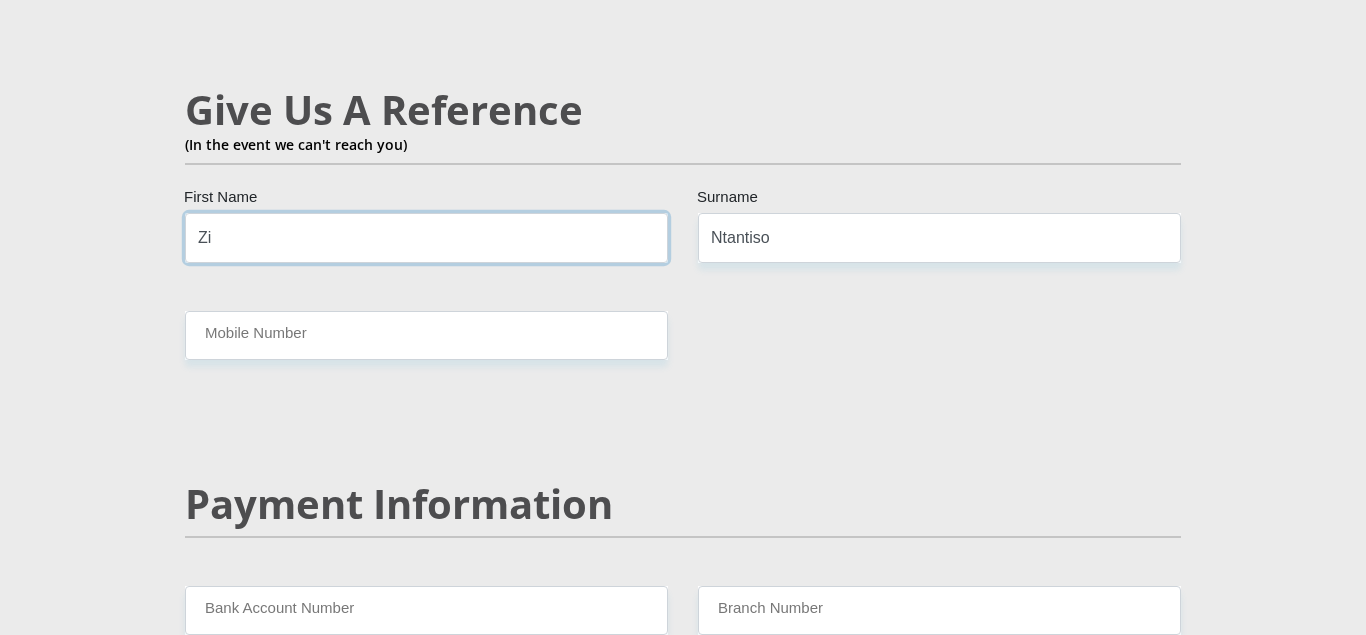 type on "Z" 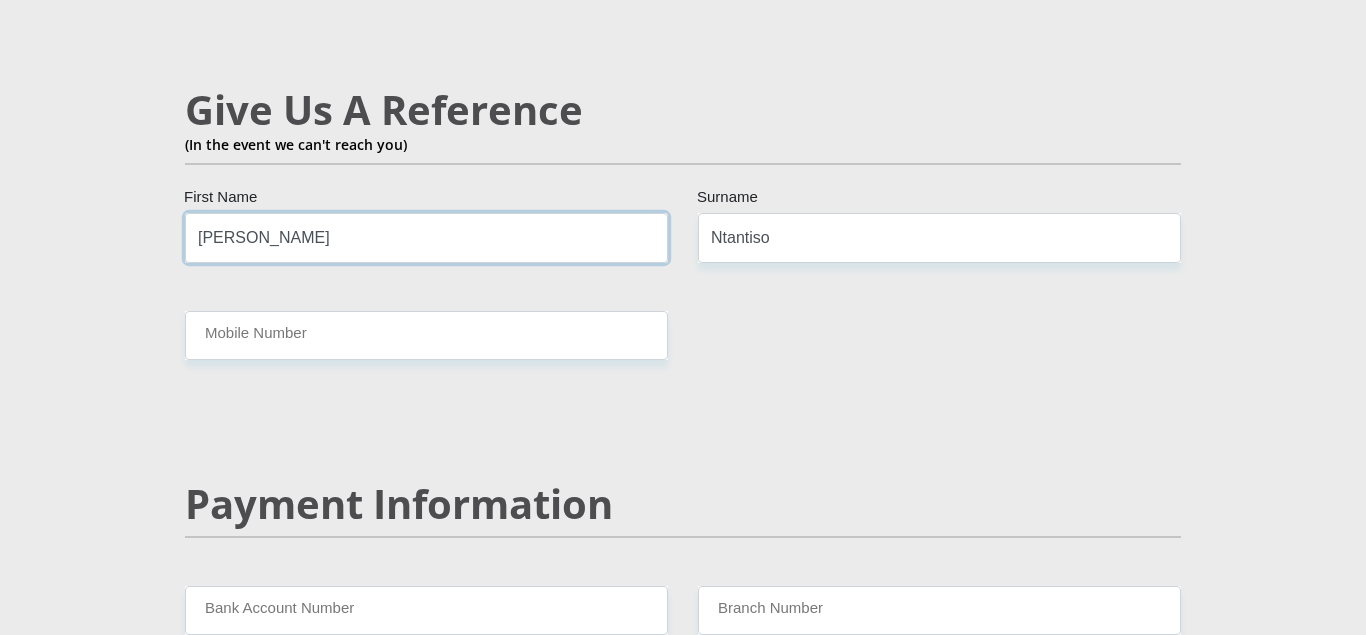 type on "[PERSON_NAME]" 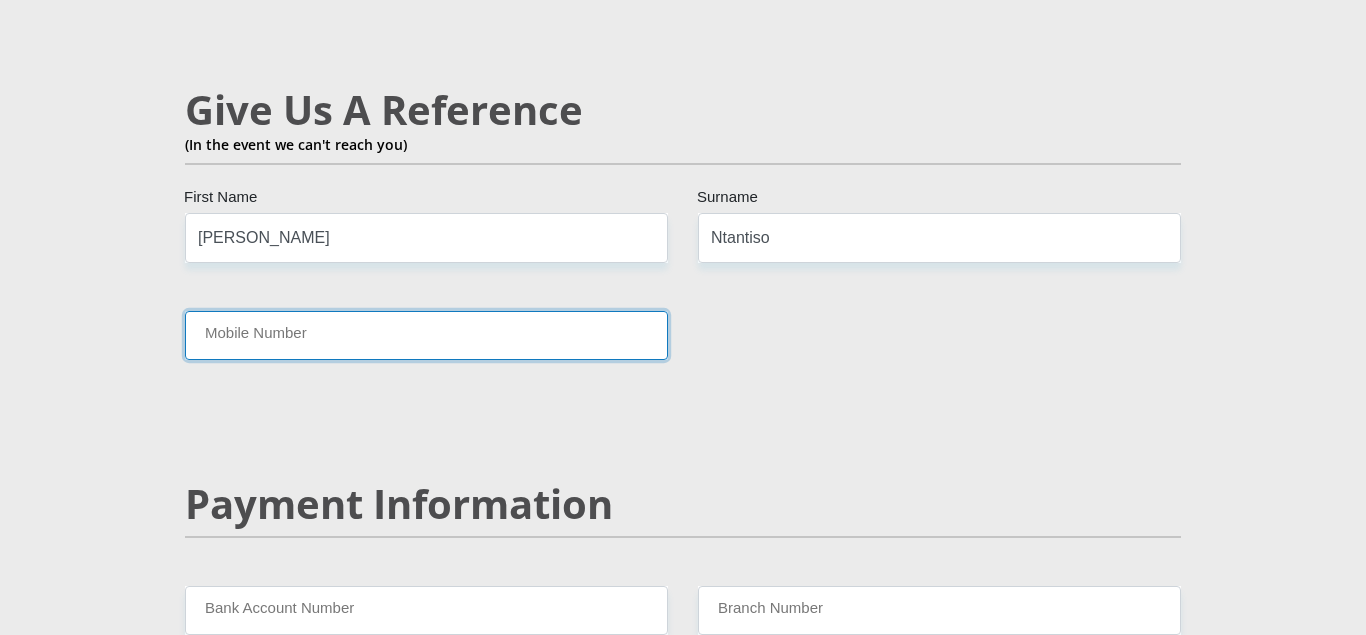 click on "Mobile Number" at bounding box center [426, 335] 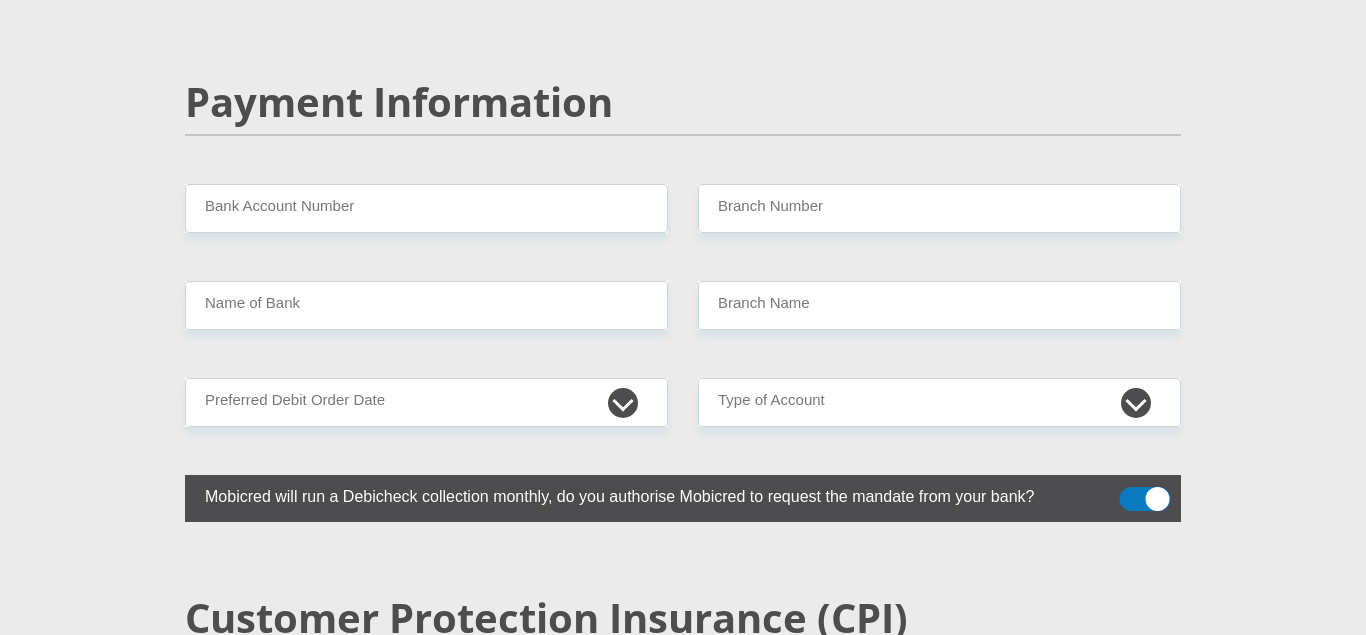 scroll, scrollTop: 3879, scrollLeft: 0, axis: vertical 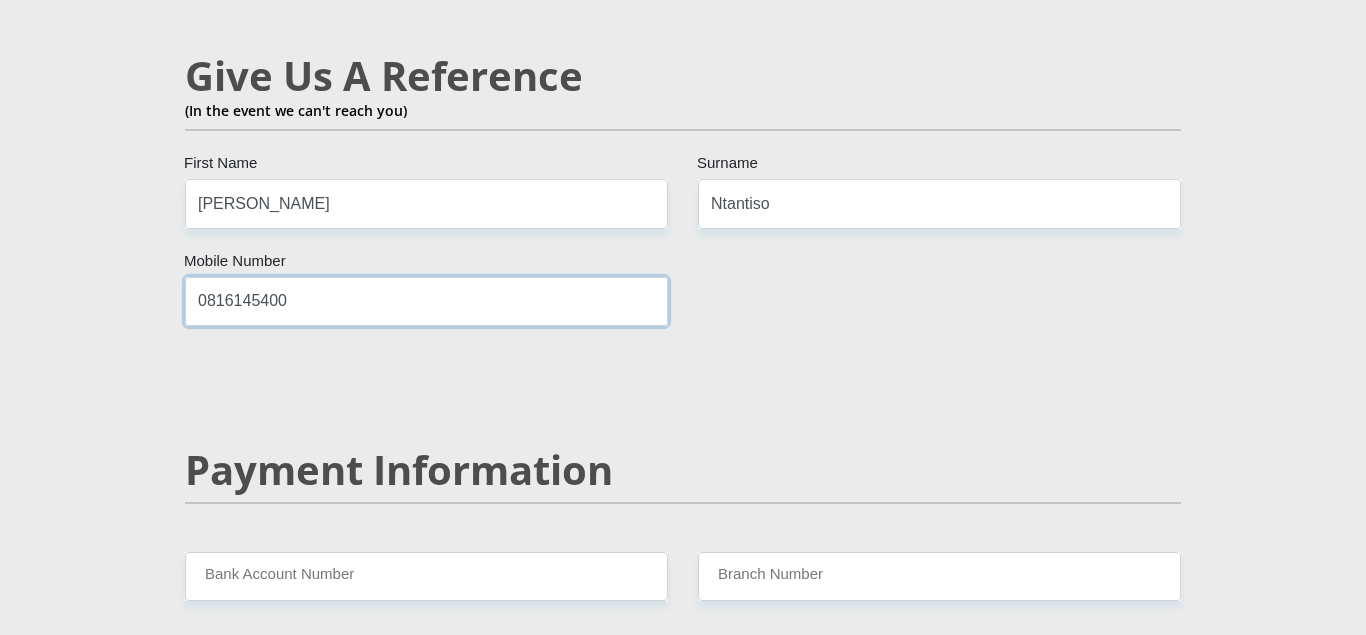 type on "0816145400" 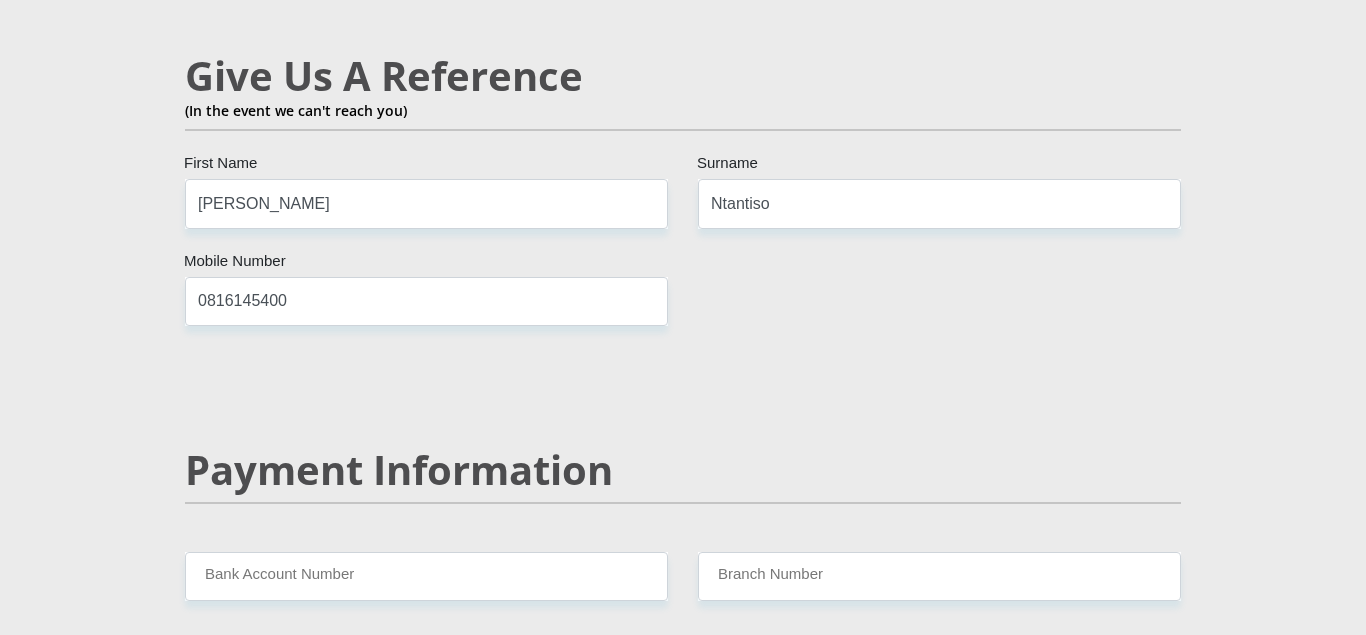 click on "Mr
Ms
Mrs
Dr
[PERSON_NAME]
Title
Sibahle
First Name
Ntantiso
Surname
9904210180083
South African ID Number
Please input valid ID number
[GEOGRAPHIC_DATA]
[GEOGRAPHIC_DATA]
[GEOGRAPHIC_DATA]
[GEOGRAPHIC_DATA]
[GEOGRAPHIC_DATA]
[GEOGRAPHIC_DATA] [GEOGRAPHIC_DATA]
[GEOGRAPHIC_DATA]
[GEOGRAPHIC_DATA]
[GEOGRAPHIC_DATA]
[GEOGRAPHIC_DATA]
[GEOGRAPHIC_DATA]
[GEOGRAPHIC_DATA]
[GEOGRAPHIC_DATA]" at bounding box center [683, -332] 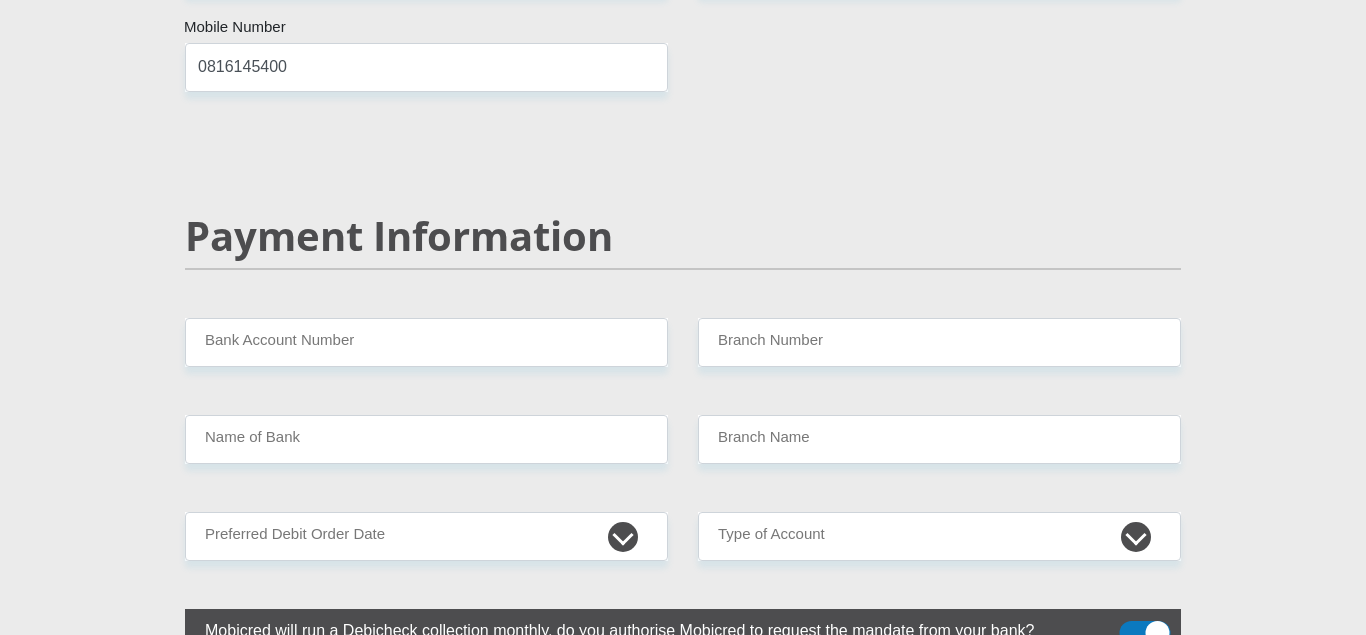 scroll, scrollTop: 3777, scrollLeft: 0, axis: vertical 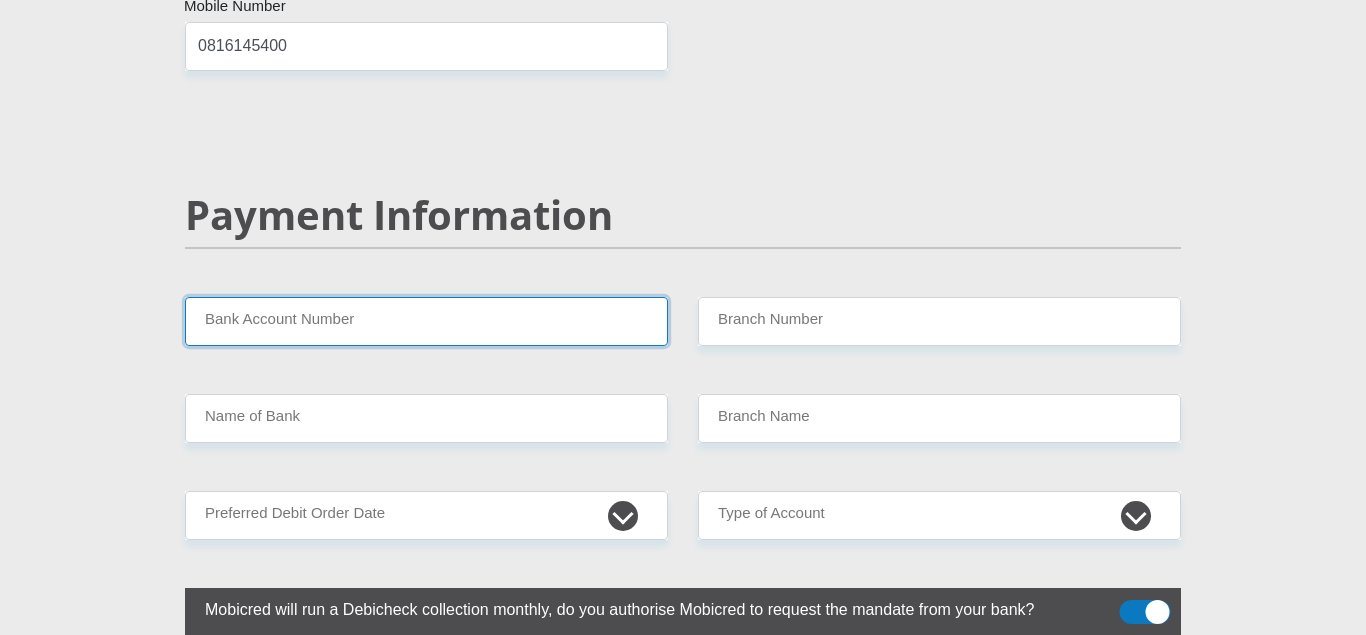 click on "Bank Account Number" at bounding box center (426, 321) 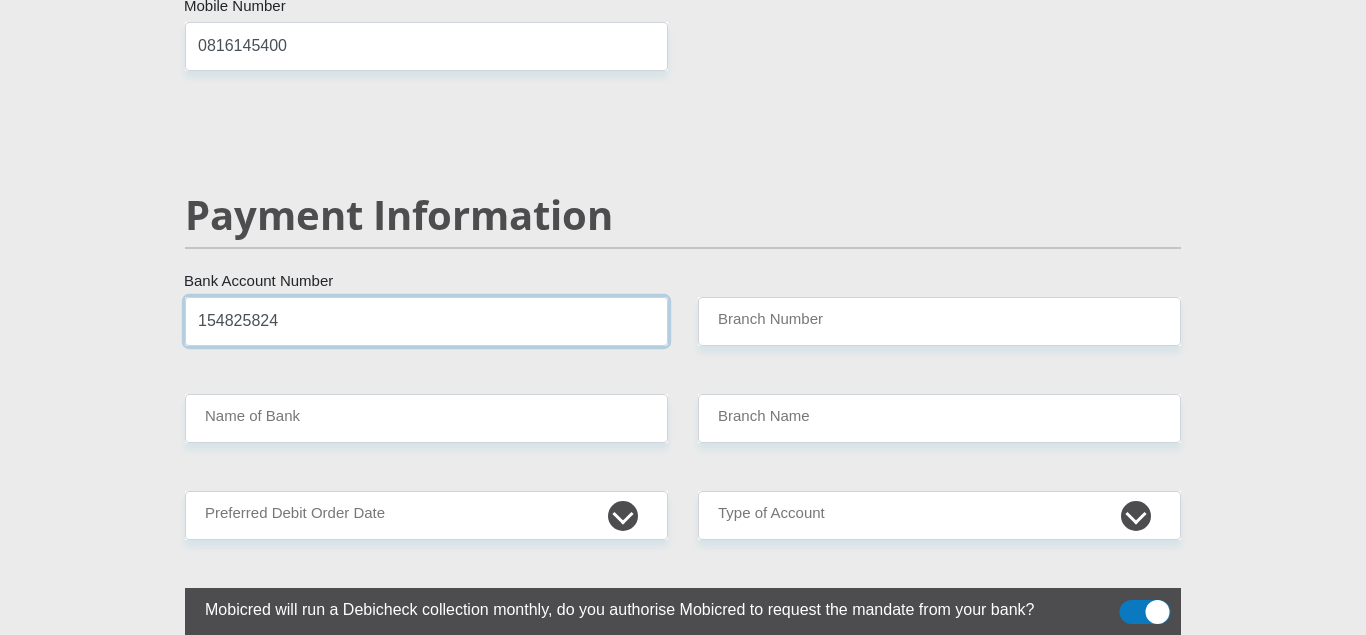 type on "154825824" 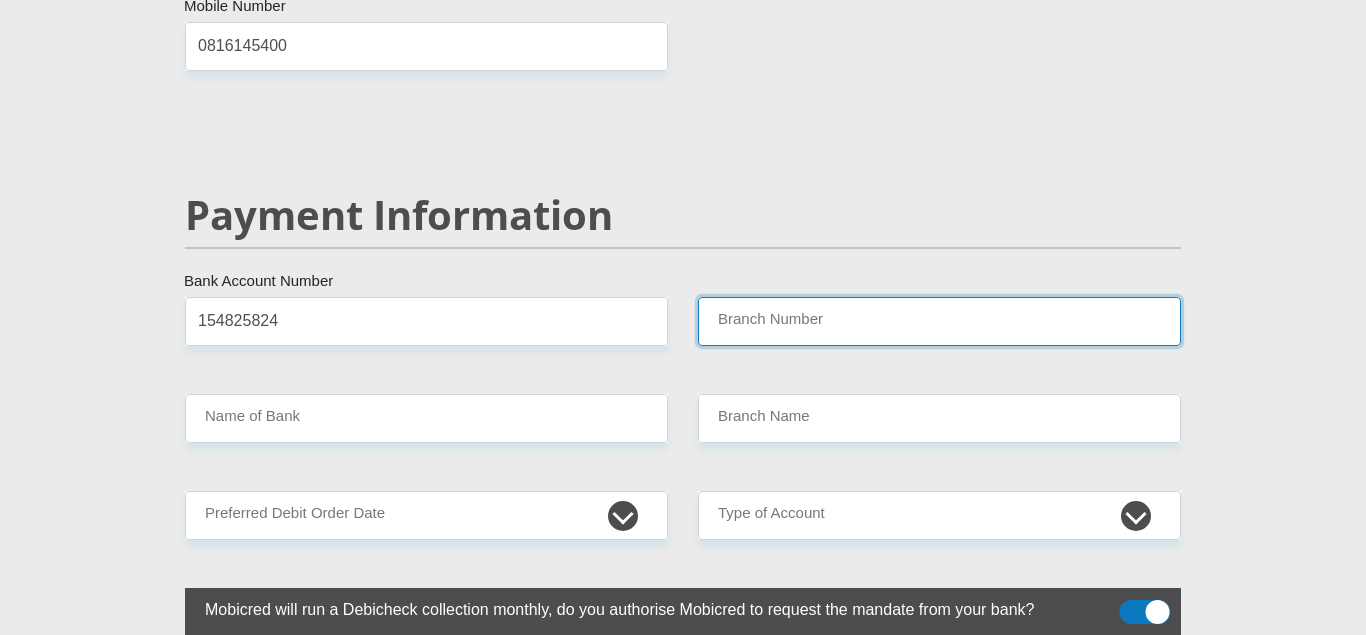 click on "Branch Number" at bounding box center [939, 321] 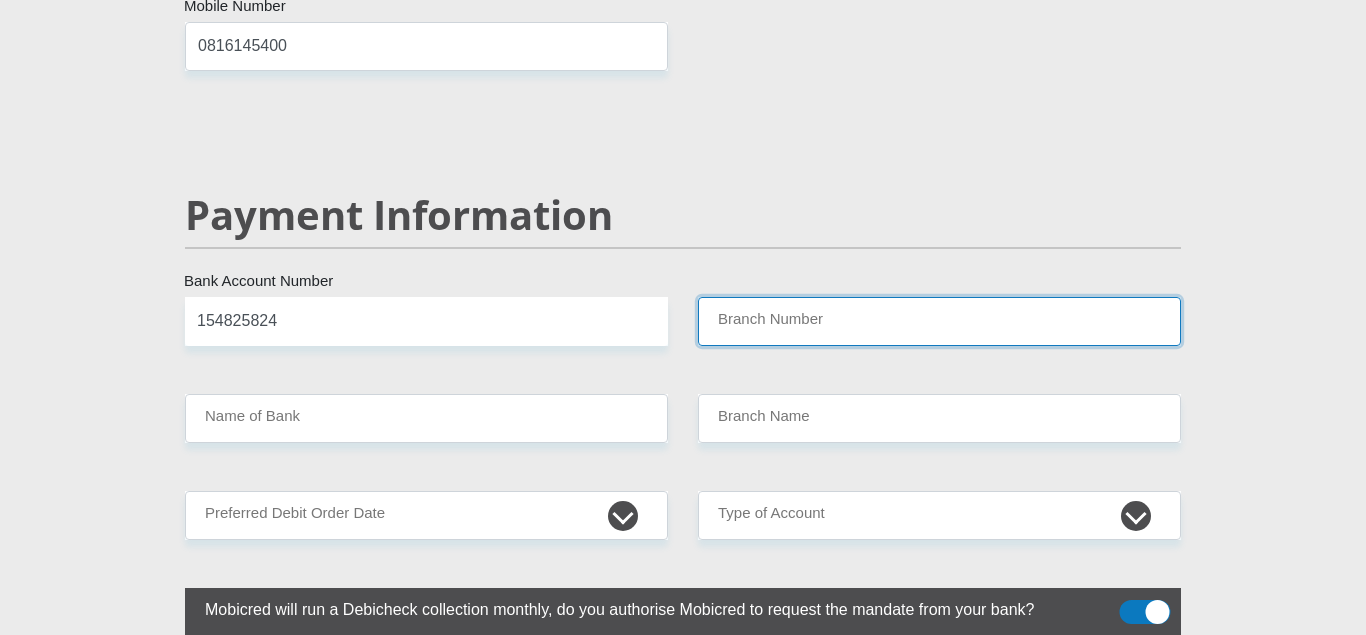 type on "c" 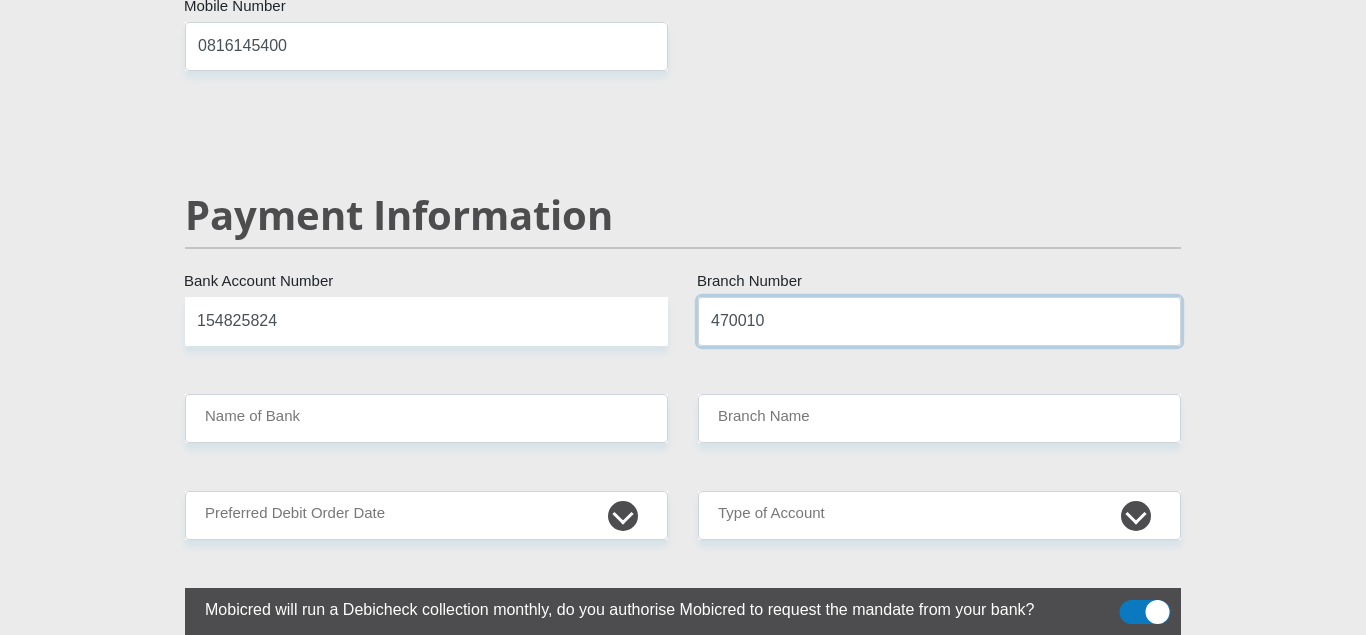 type on "470010" 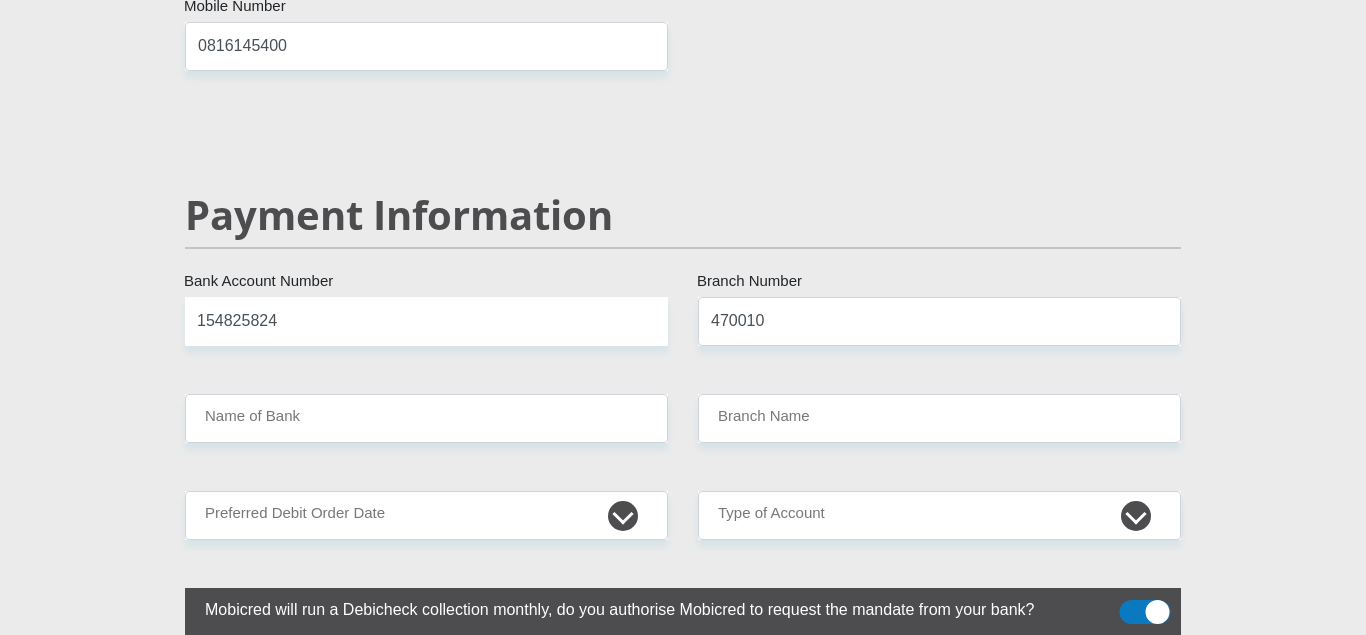 click on "Mr
Ms
Mrs
Dr
[PERSON_NAME]
Title
Sibahle
First Name
Ntantiso
Surname
9904210180083
South African ID Number
Please input valid ID number
[GEOGRAPHIC_DATA]
[GEOGRAPHIC_DATA]
[GEOGRAPHIC_DATA]
[GEOGRAPHIC_DATA]
[GEOGRAPHIC_DATA]
[GEOGRAPHIC_DATA] [GEOGRAPHIC_DATA]
[GEOGRAPHIC_DATA]
[GEOGRAPHIC_DATA]
[GEOGRAPHIC_DATA]
[GEOGRAPHIC_DATA]
[GEOGRAPHIC_DATA]
[GEOGRAPHIC_DATA]
[GEOGRAPHIC_DATA]" at bounding box center [683, -587] 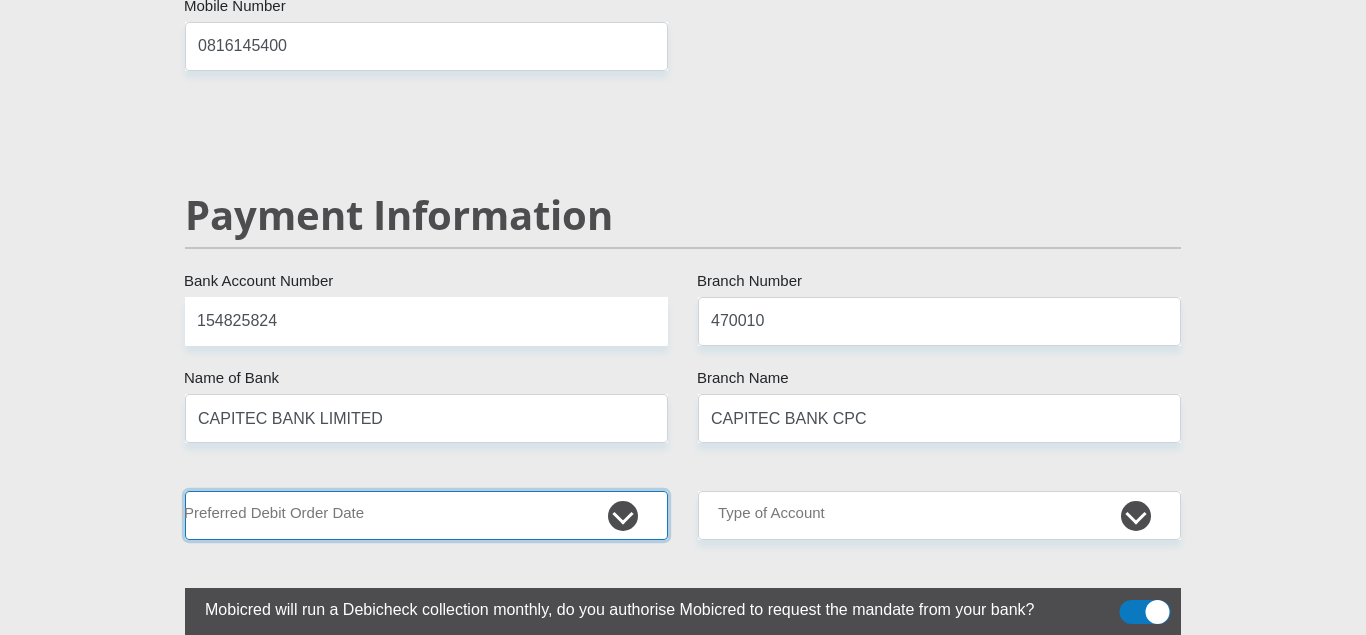click on "1st
2nd
3rd
4th
5th
7th
18th
19th
20th
21st
22nd
23rd
24th
25th
26th
27th
28th
29th
30th" at bounding box center [426, 515] 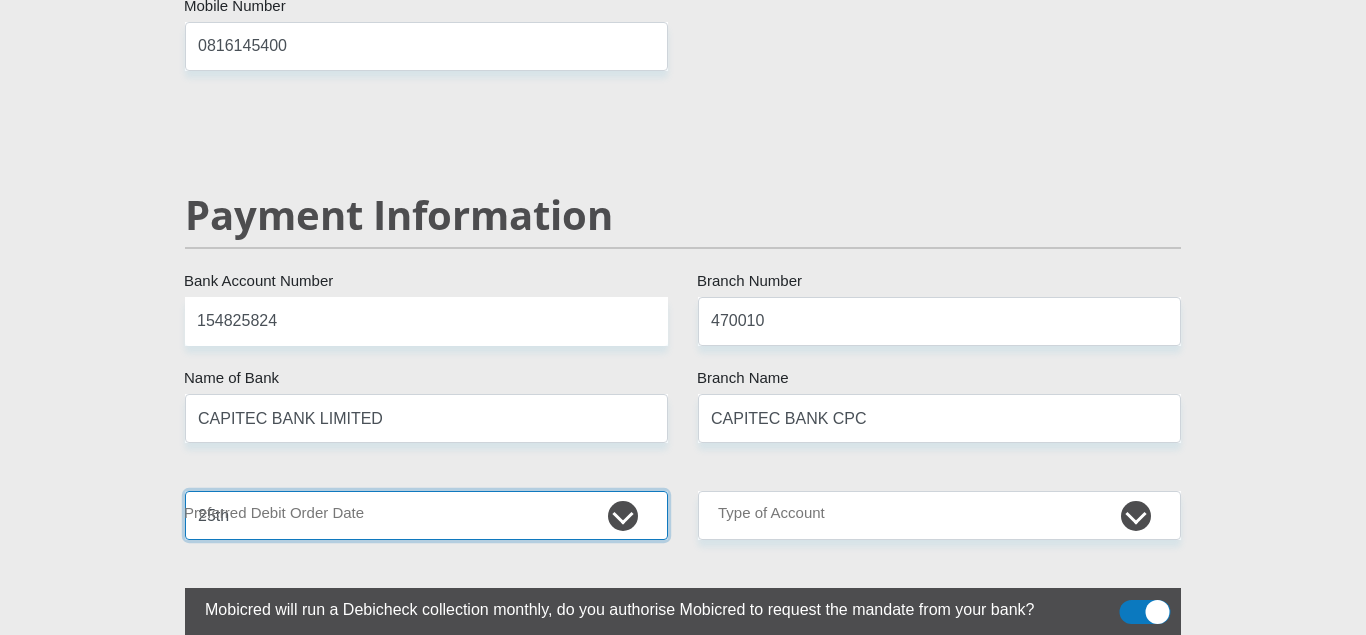 click on "25th" at bounding box center [0, 0] 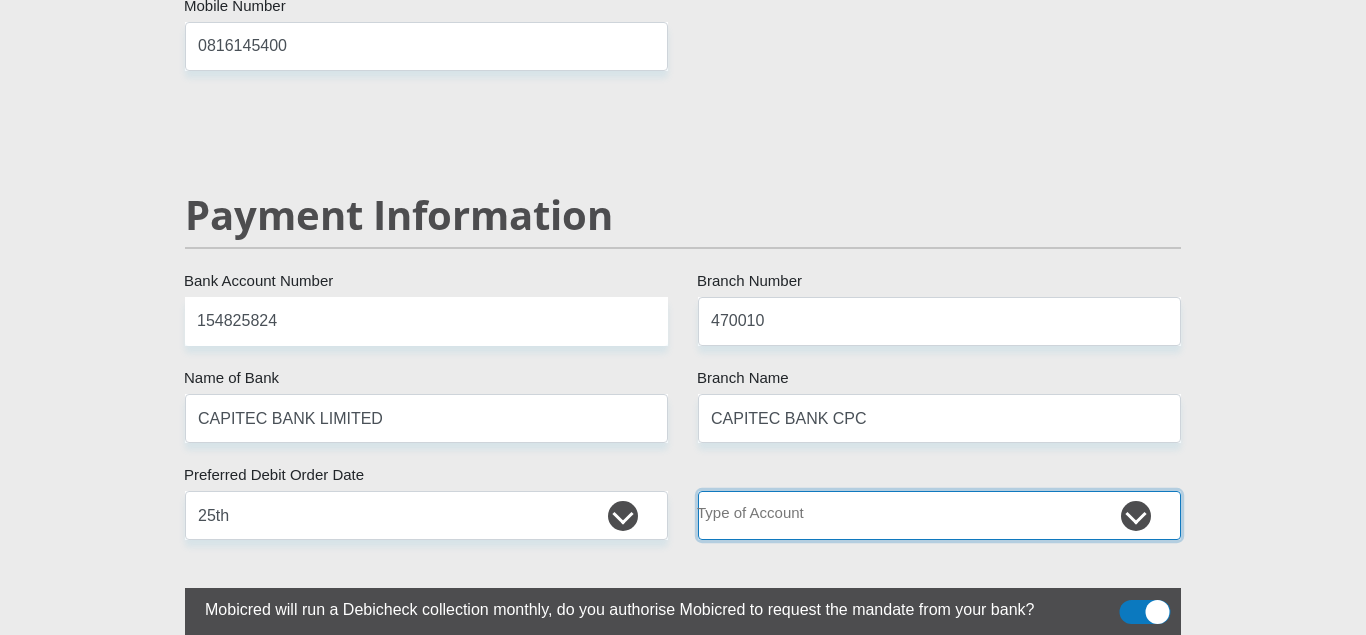 click on "Cheque
Savings" at bounding box center [939, 515] 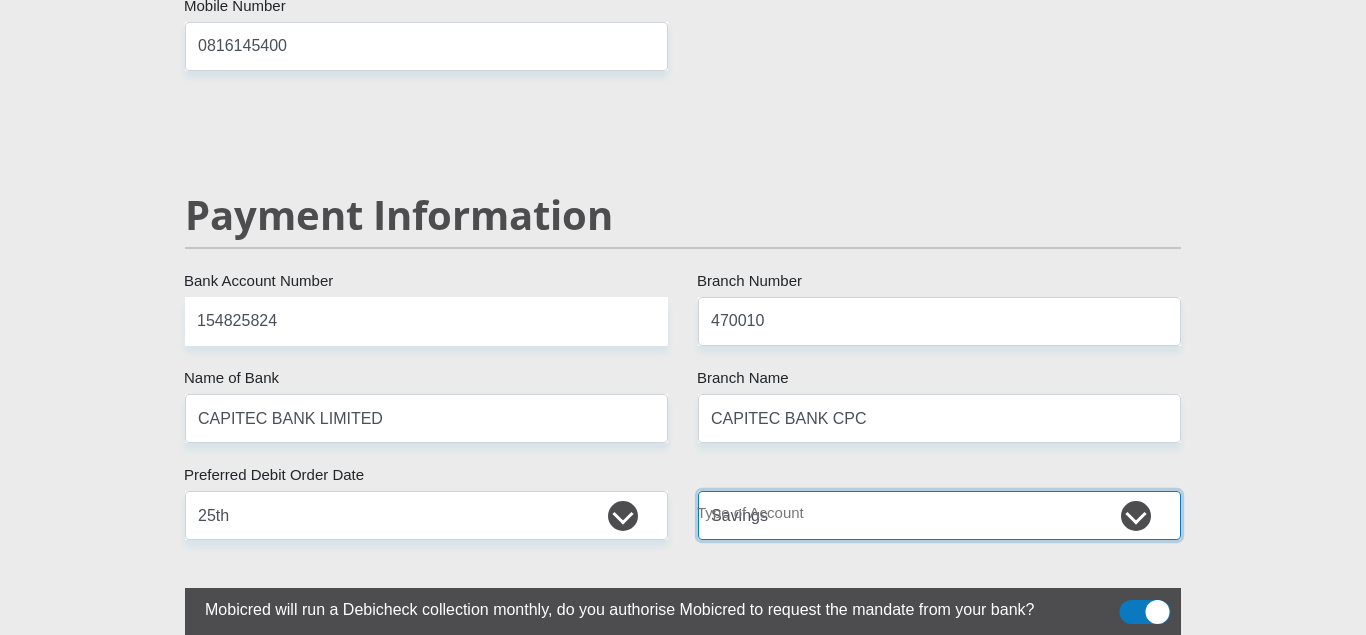 click on "Savings" at bounding box center [0, 0] 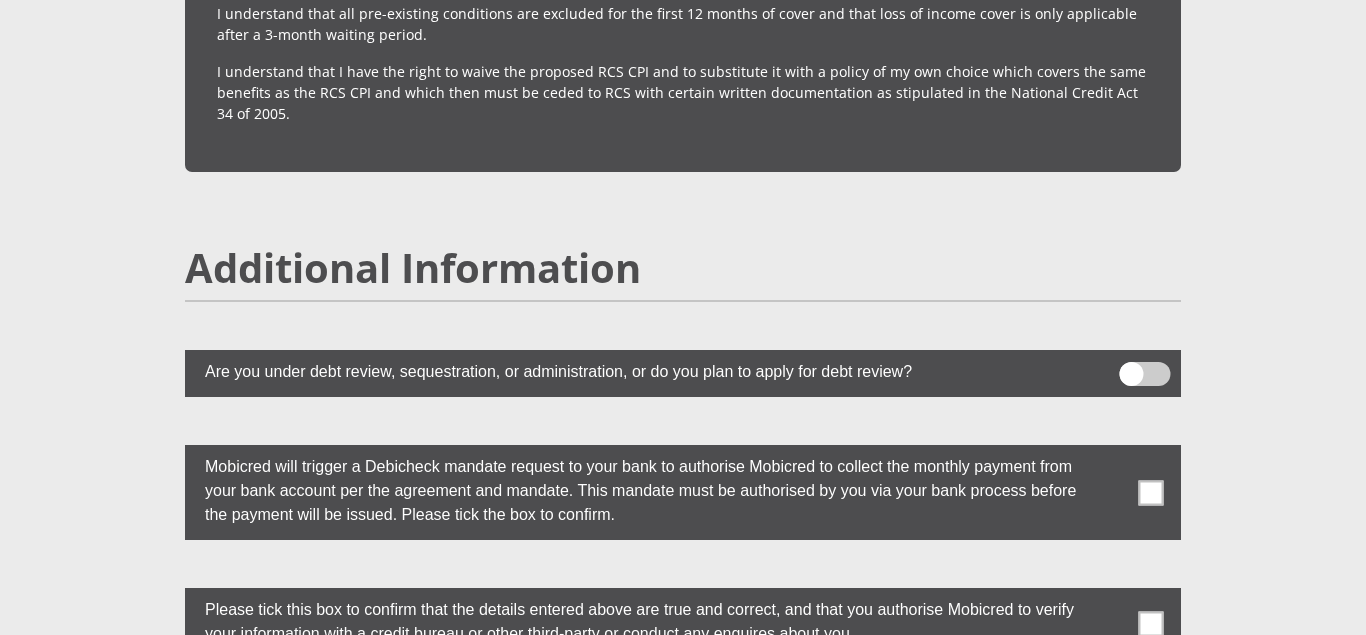 scroll, scrollTop: 5273, scrollLeft: 0, axis: vertical 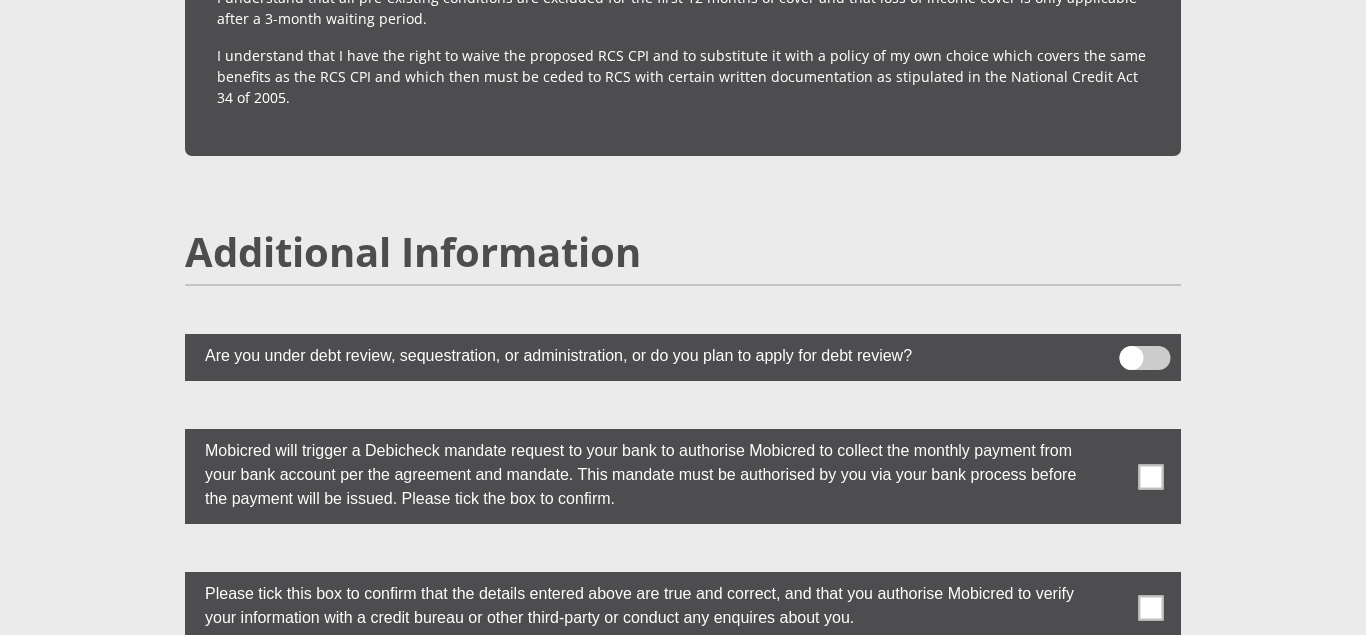 click at bounding box center (1151, 476) 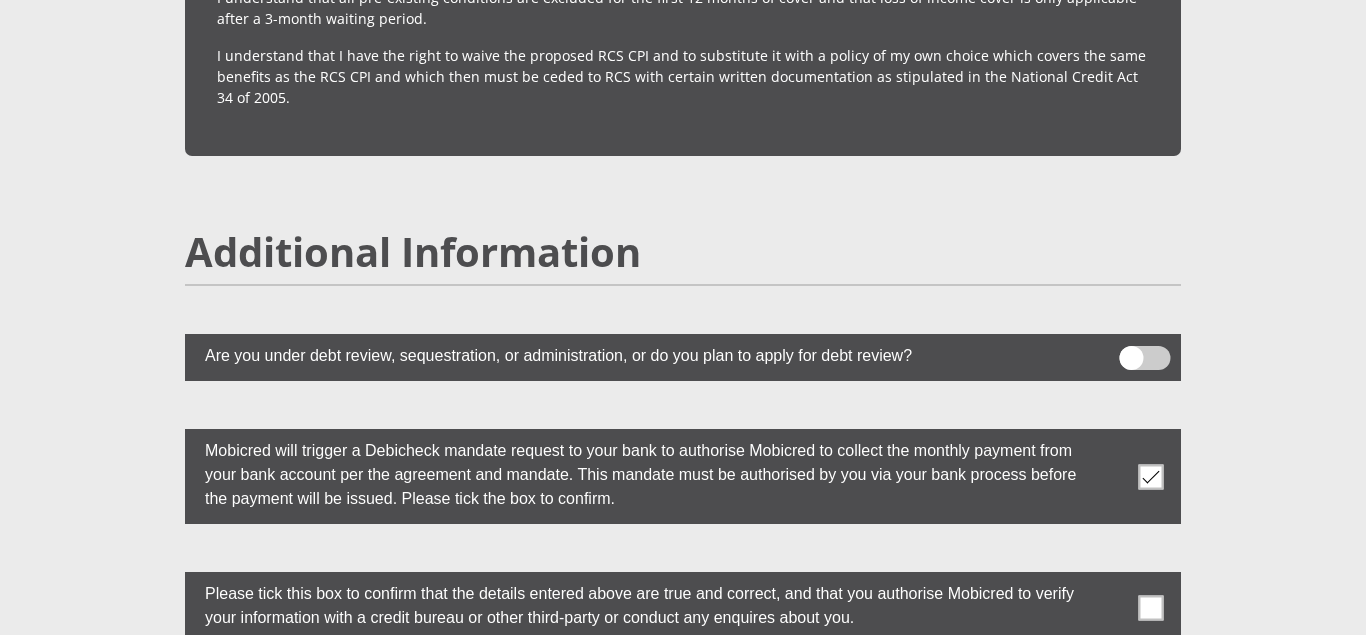 drag, startPoint x: 1148, startPoint y: 557, endPoint x: 1157, endPoint y: 311, distance: 246.16458 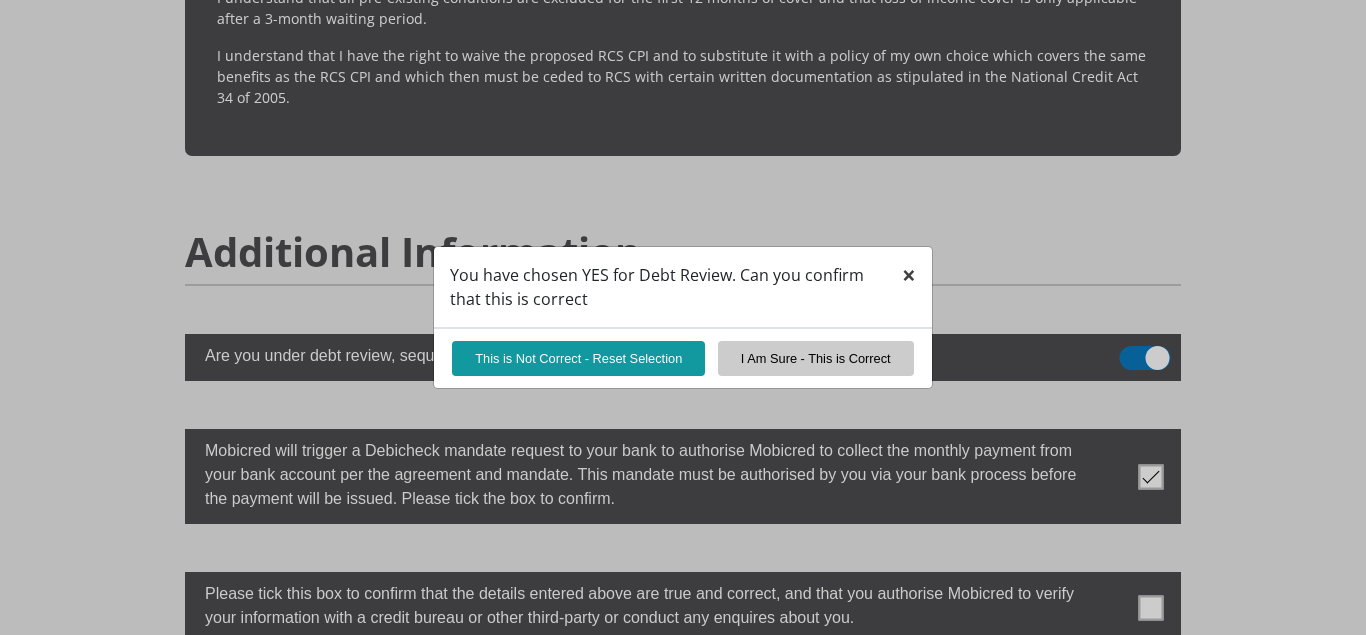 click on "×" at bounding box center (909, 274) 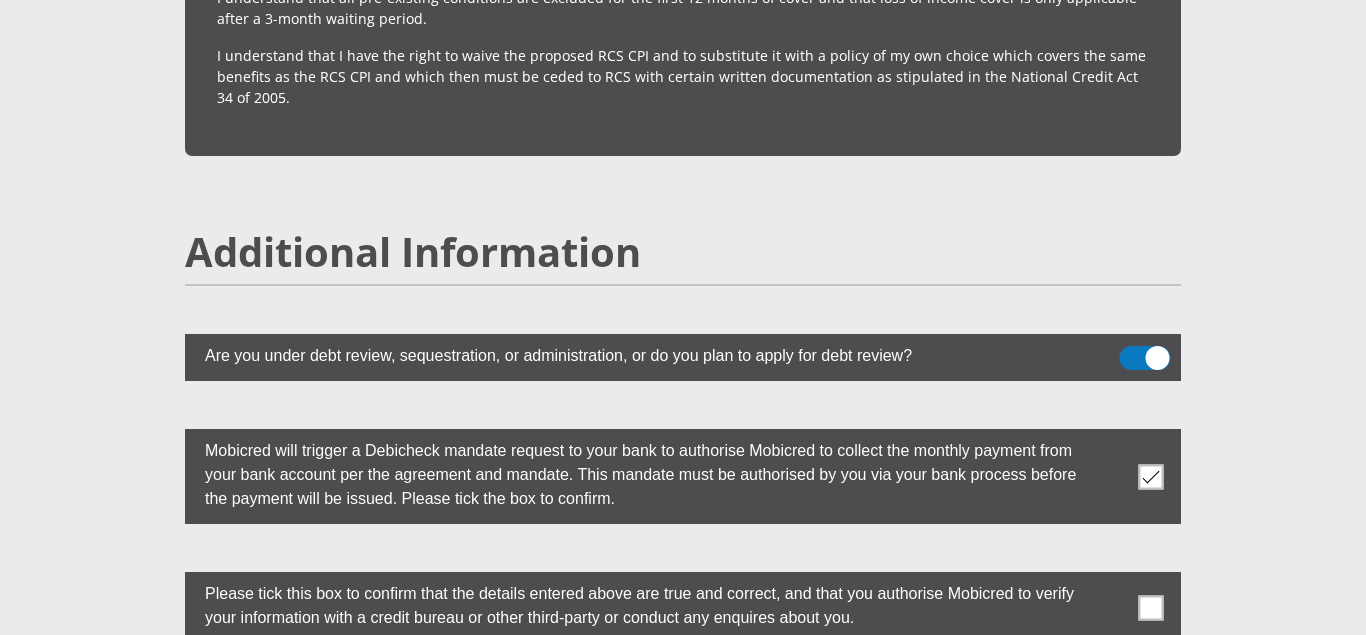 click at bounding box center [1145, 358] 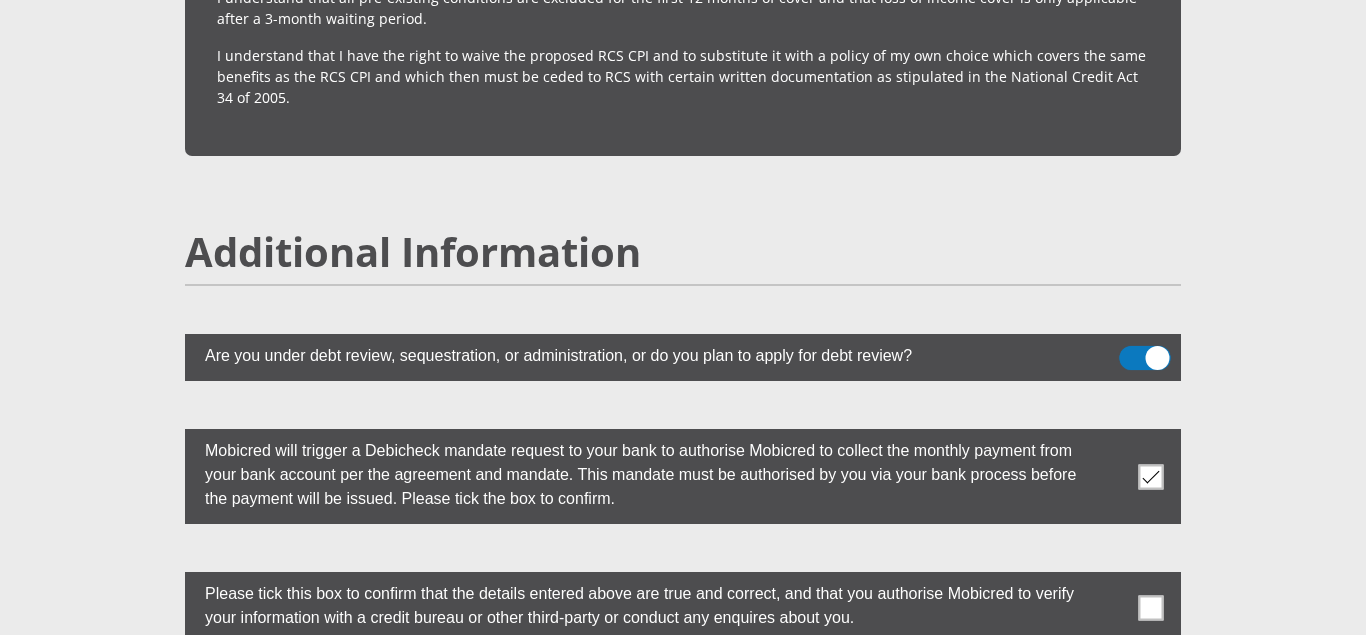 click at bounding box center (1131, 351) 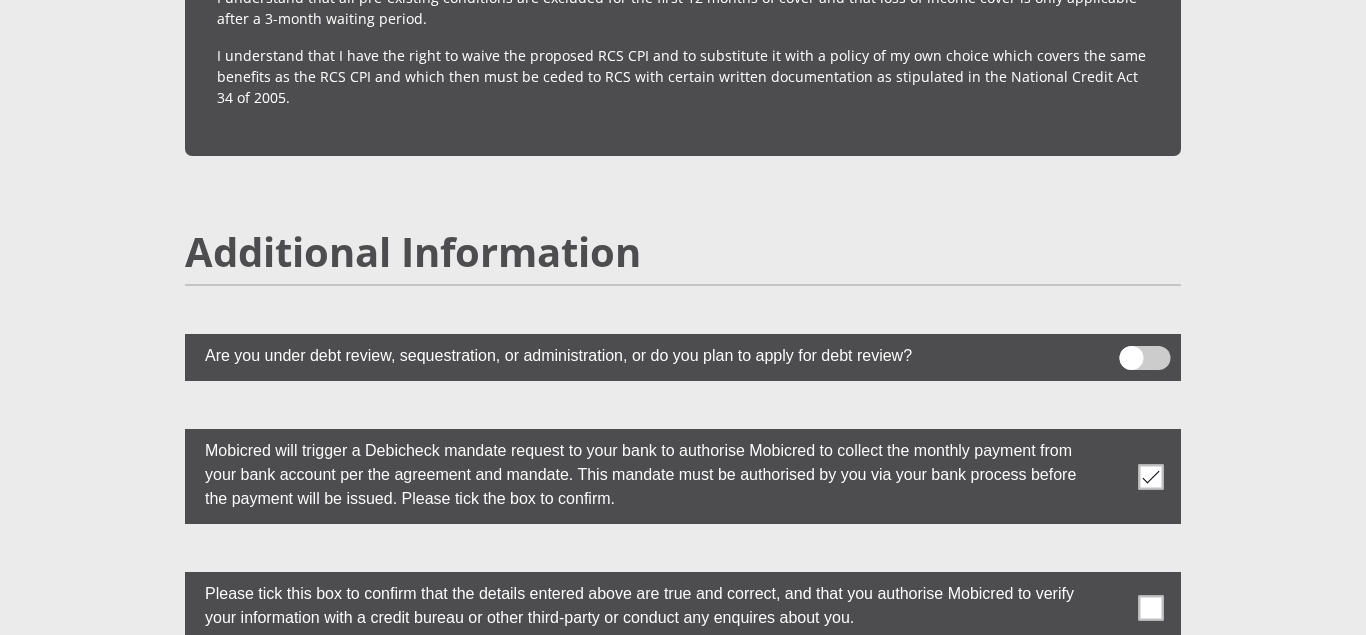 click on "Personal Details
Mr
Ms
Mrs
Dr
[PERSON_NAME]
Title
Sibahle
First Name
Ntantiso
Surname
9904210180083
South African ID Number
Please input valid ID number
[GEOGRAPHIC_DATA]
[GEOGRAPHIC_DATA]
[GEOGRAPHIC_DATA]
[GEOGRAPHIC_DATA]
[GEOGRAPHIC_DATA]
[GEOGRAPHIC_DATA] [GEOGRAPHIC_DATA]
[GEOGRAPHIC_DATA]
[GEOGRAPHIC_DATA]
[GEOGRAPHIC_DATA]
[GEOGRAPHIC_DATA]  [GEOGRAPHIC_DATA]" at bounding box center (683, -2069) 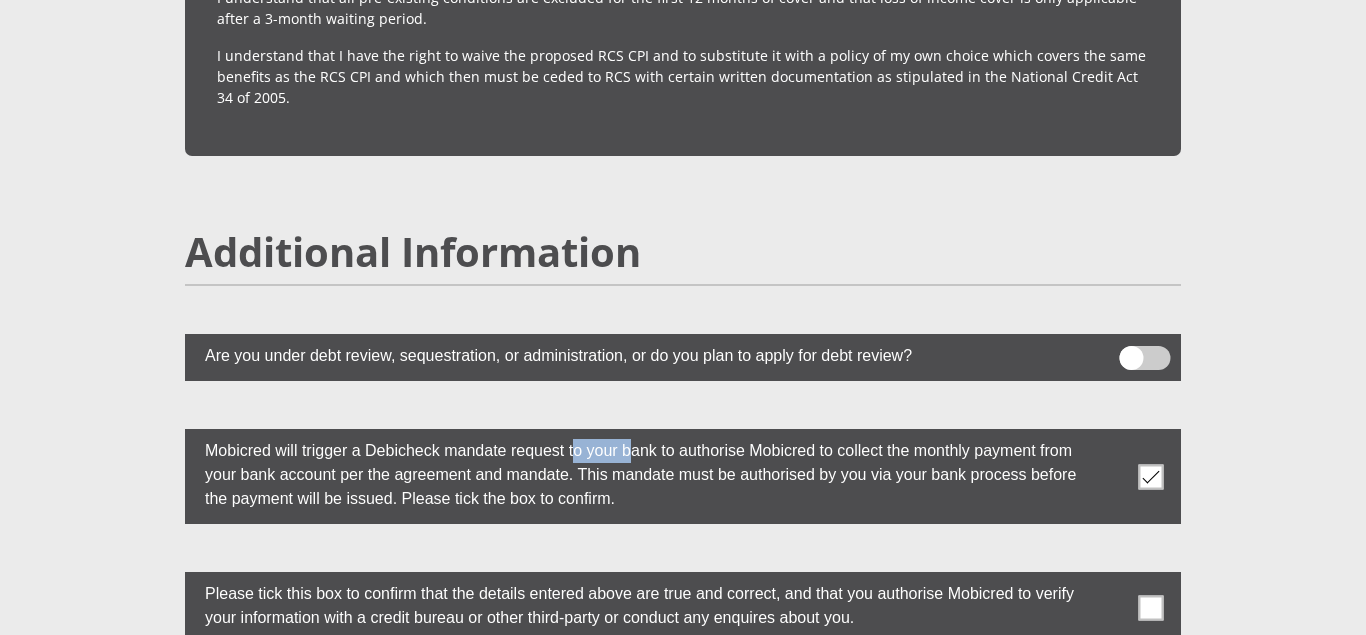 click on "Mobicred will trigger a Debicheck mandate request to your bank to authorise Mobicred to collect the monthly payment
from your bank account per the agreement and mandate.
This mandate must be authorised by you via your bank process before the payment will be issued.
Please tick the box to confirm." at bounding box center [633, 472] 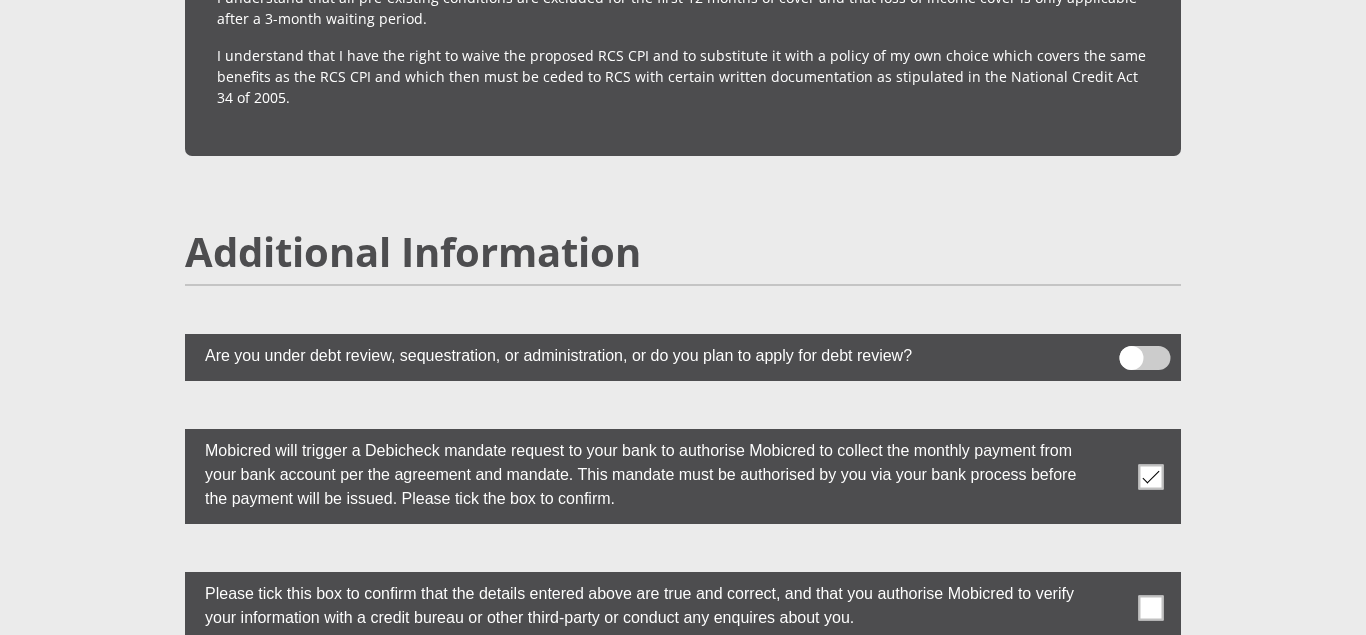 click on "Mr
Ms
Mrs
Dr
[PERSON_NAME]
Title
Sibahle
First Name
Ntantiso
Surname
9904210180083
South African ID Number
Please input valid ID number
[GEOGRAPHIC_DATA]
[GEOGRAPHIC_DATA]
[GEOGRAPHIC_DATA]
[GEOGRAPHIC_DATA]
[GEOGRAPHIC_DATA]
[GEOGRAPHIC_DATA] [GEOGRAPHIC_DATA]
[GEOGRAPHIC_DATA]
[GEOGRAPHIC_DATA]
[GEOGRAPHIC_DATA]
[GEOGRAPHIC_DATA]
[GEOGRAPHIC_DATA]
[GEOGRAPHIC_DATA]
[GEOGRAPHIC_DATA]" at bounding box center (683, -2083) 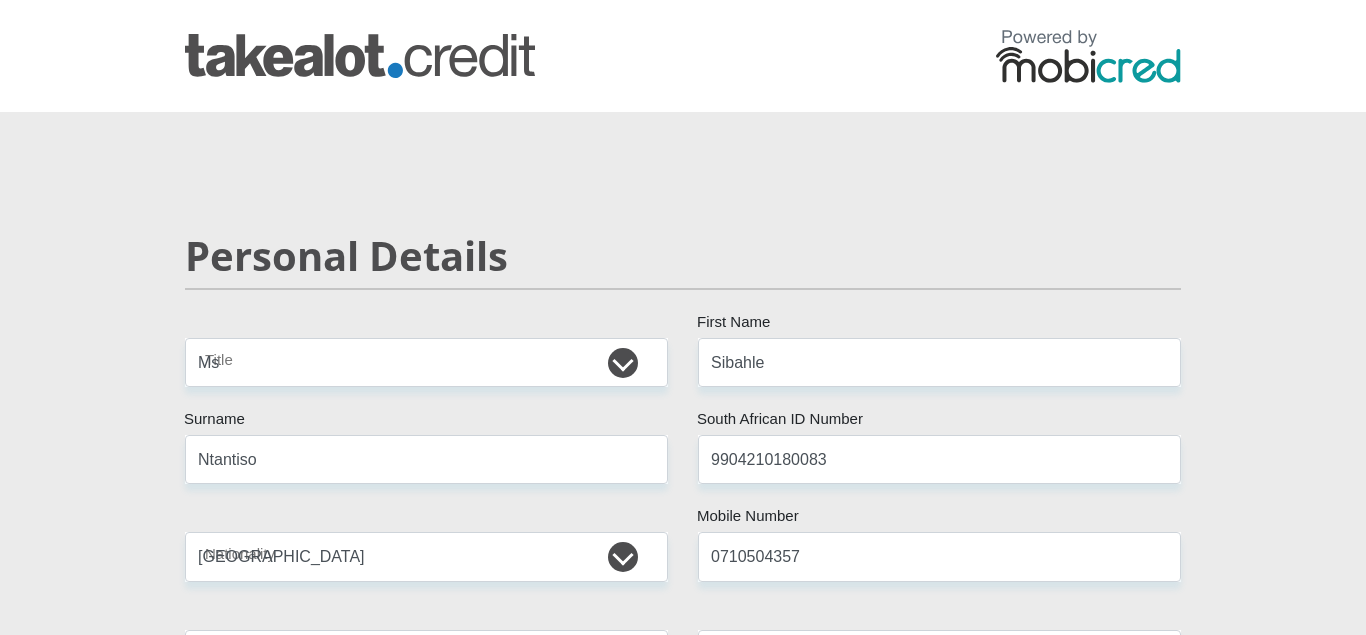 select on "Ms" 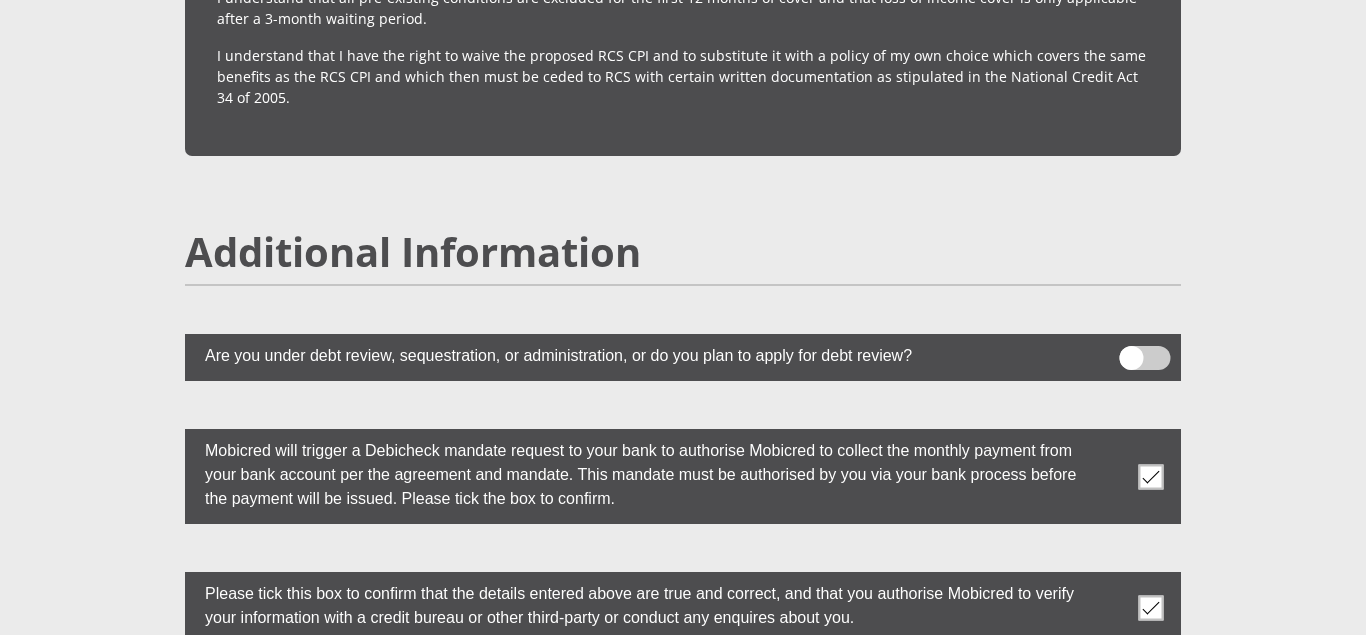 scroll, scrollTop: 5731, scrollLeft: 0, axis: vertical 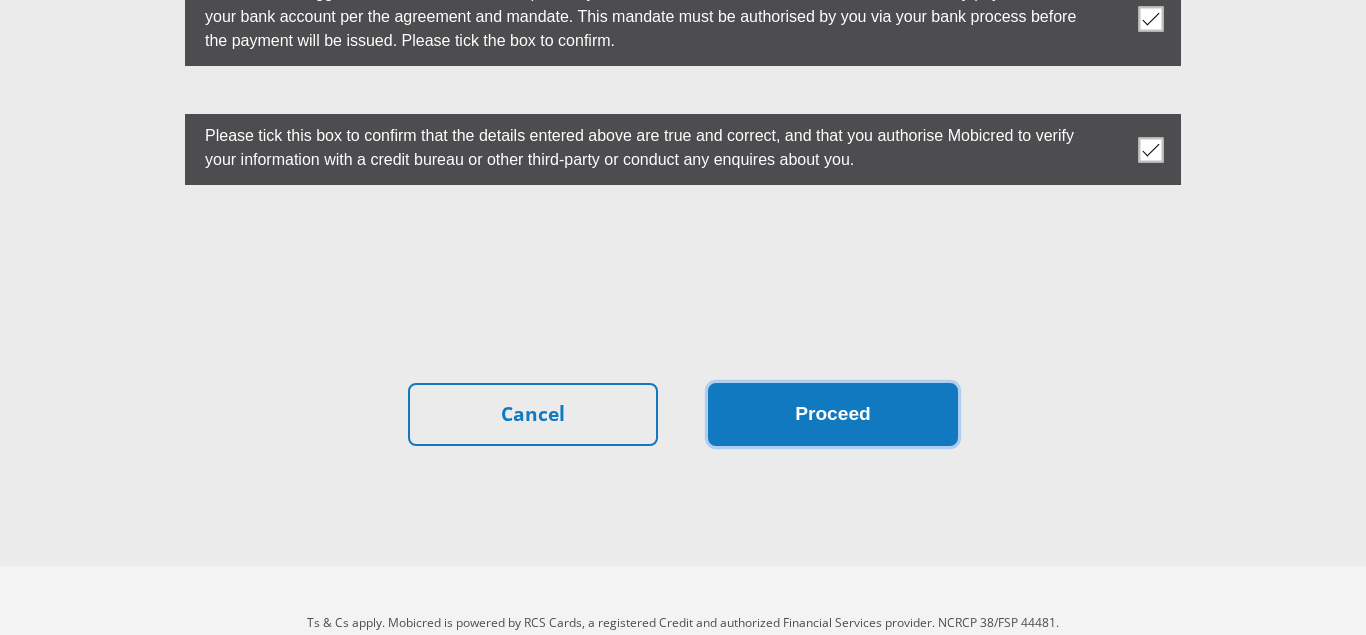 click on "Proceed" at bounding box center [833, 414] 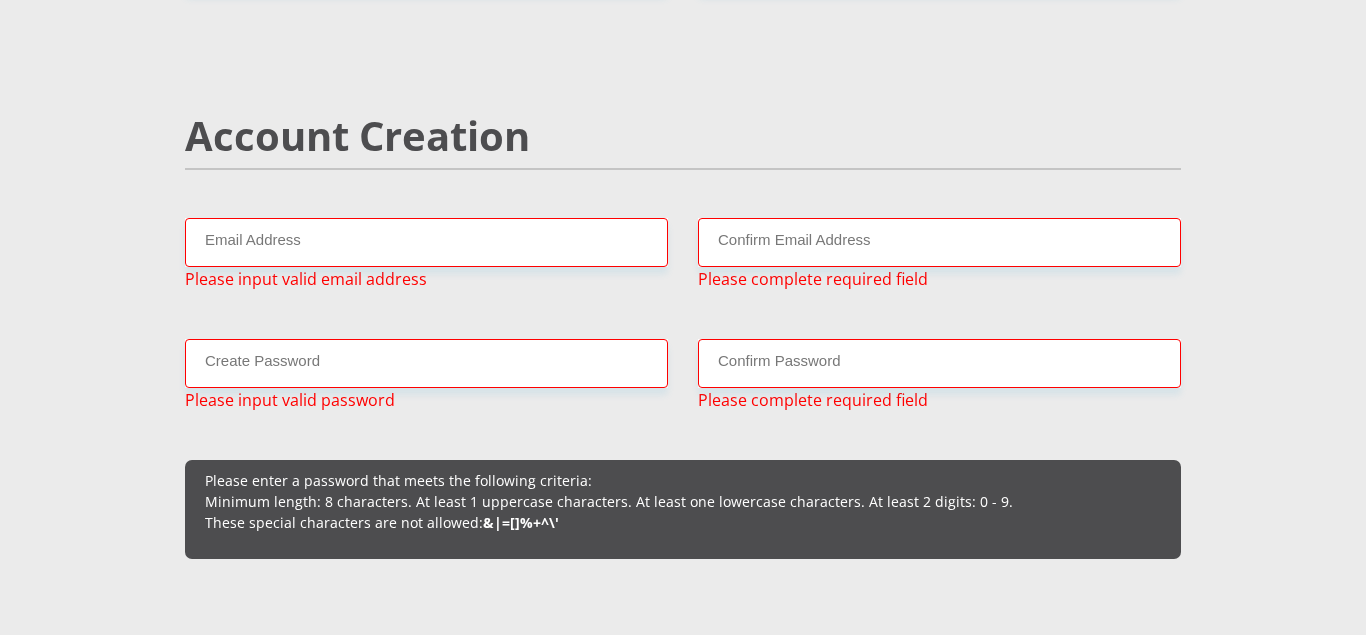 scroll, scrollTop: 1318, scrollLeft: 0, axis: vertical 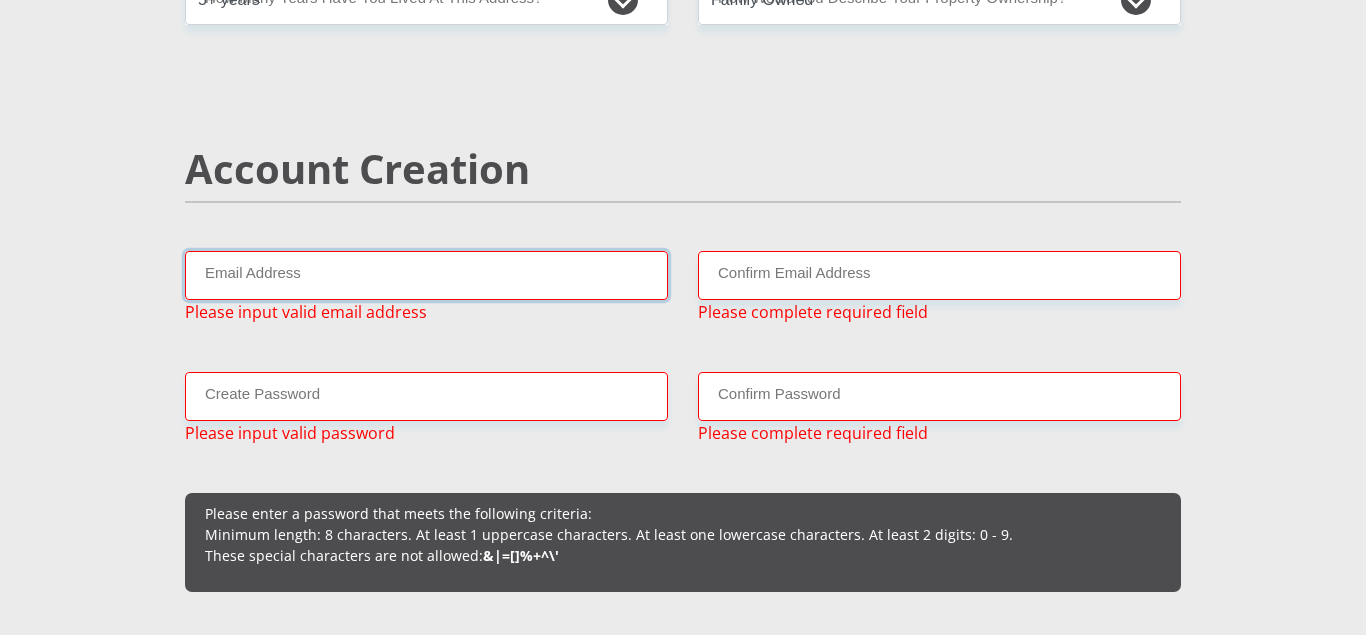 click on "Email Address" at bounding box center [426, 275] 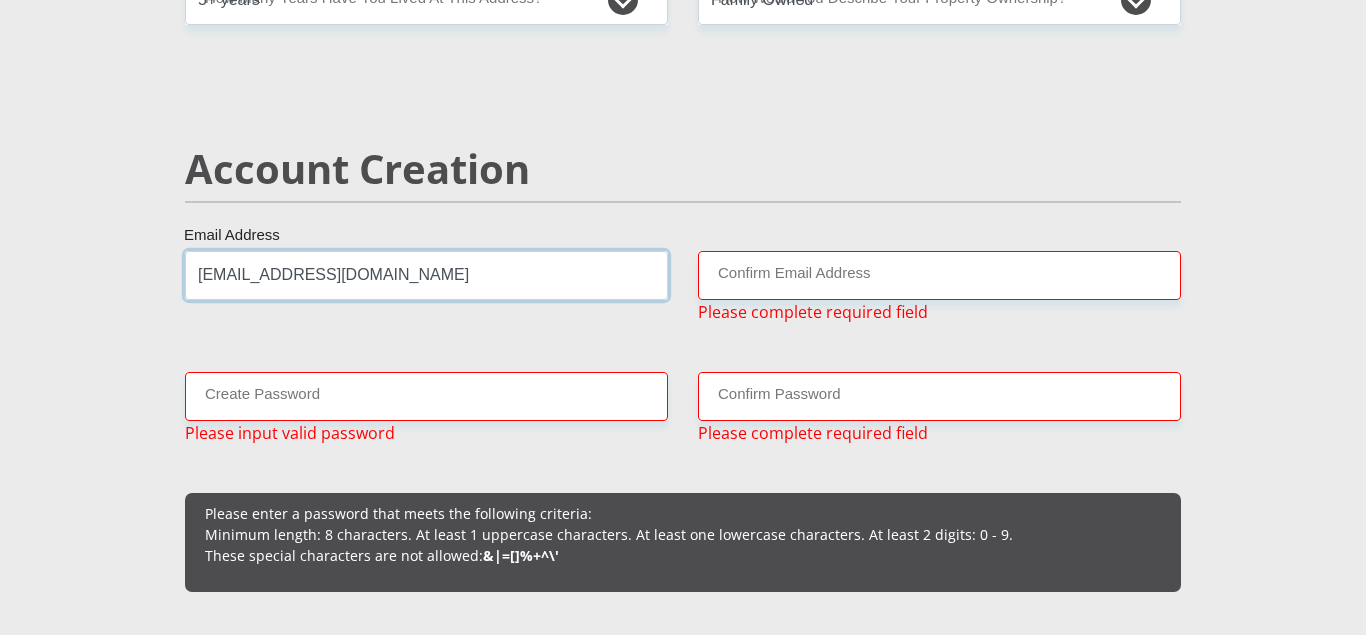 type on "bahlentantiso@gmail.com" 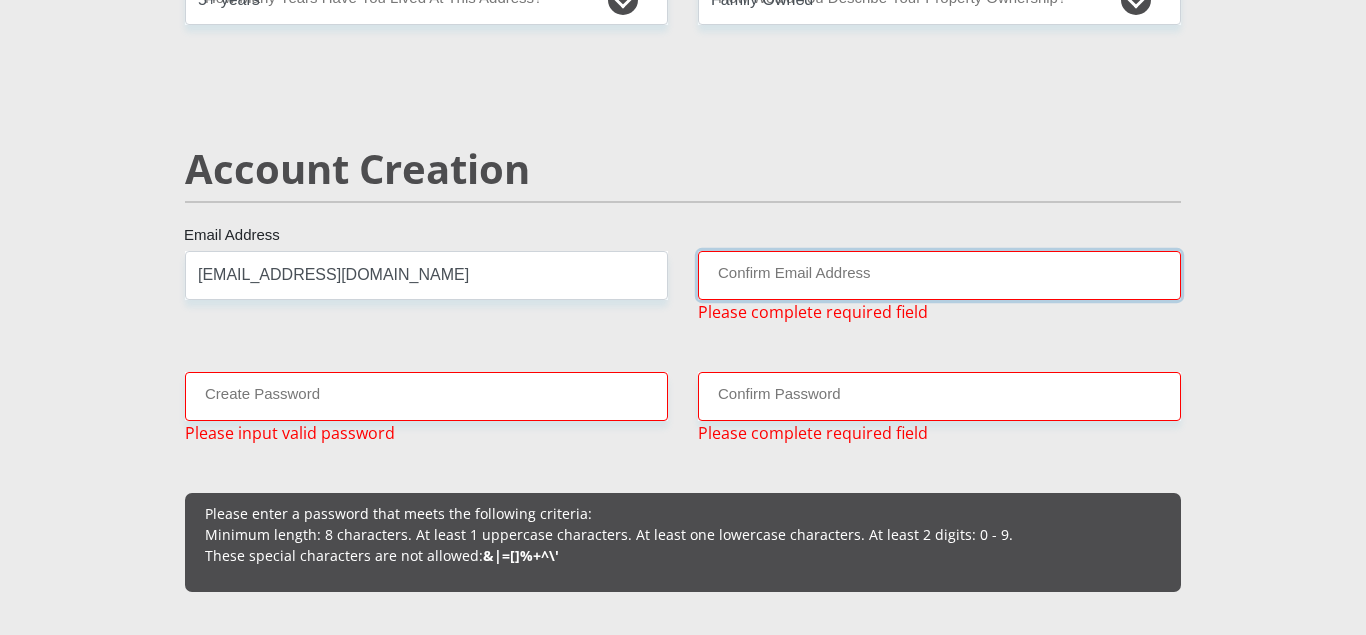 click on "Confirm Email Address" at bounding box center [939, 275] 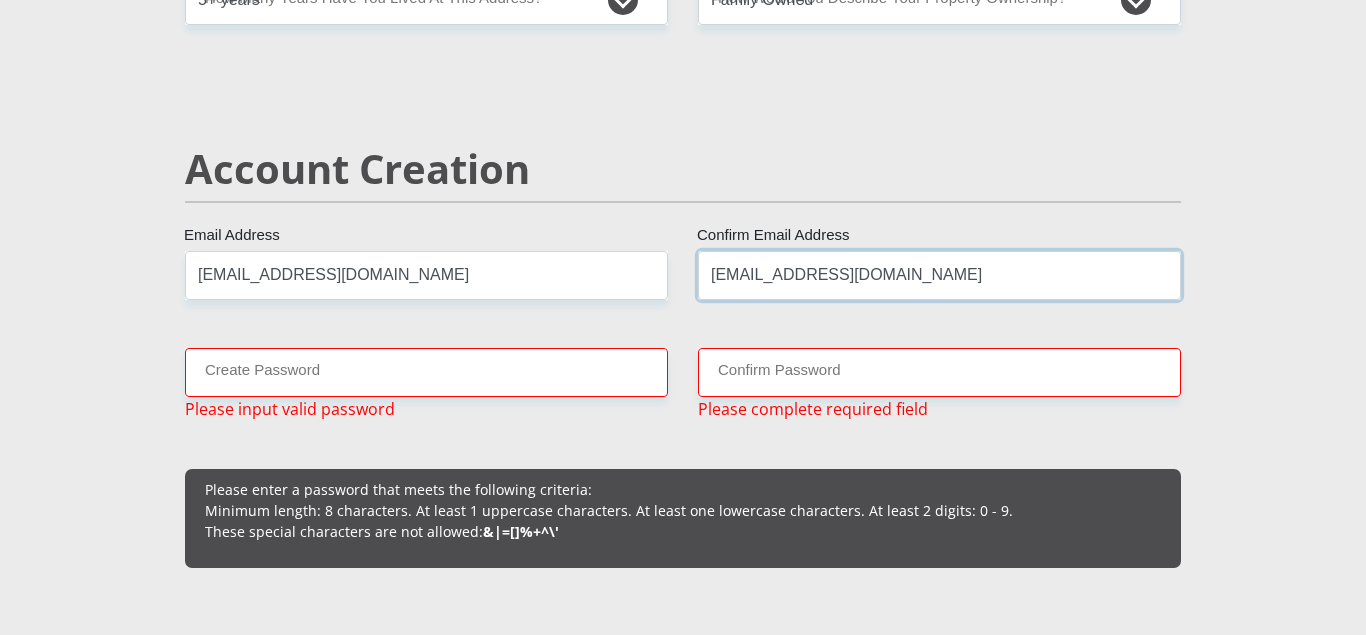 type on "bahlentantiso@gmail.com" 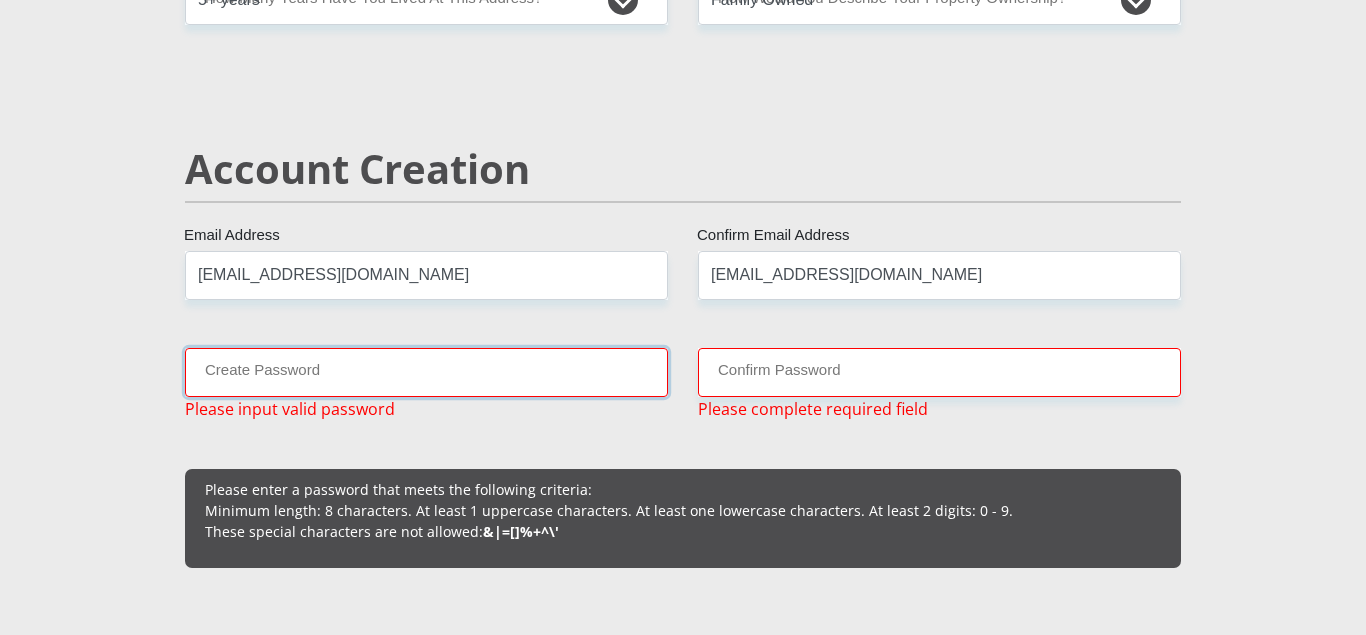 click on "Create Password" at bounding box center (426, 372) 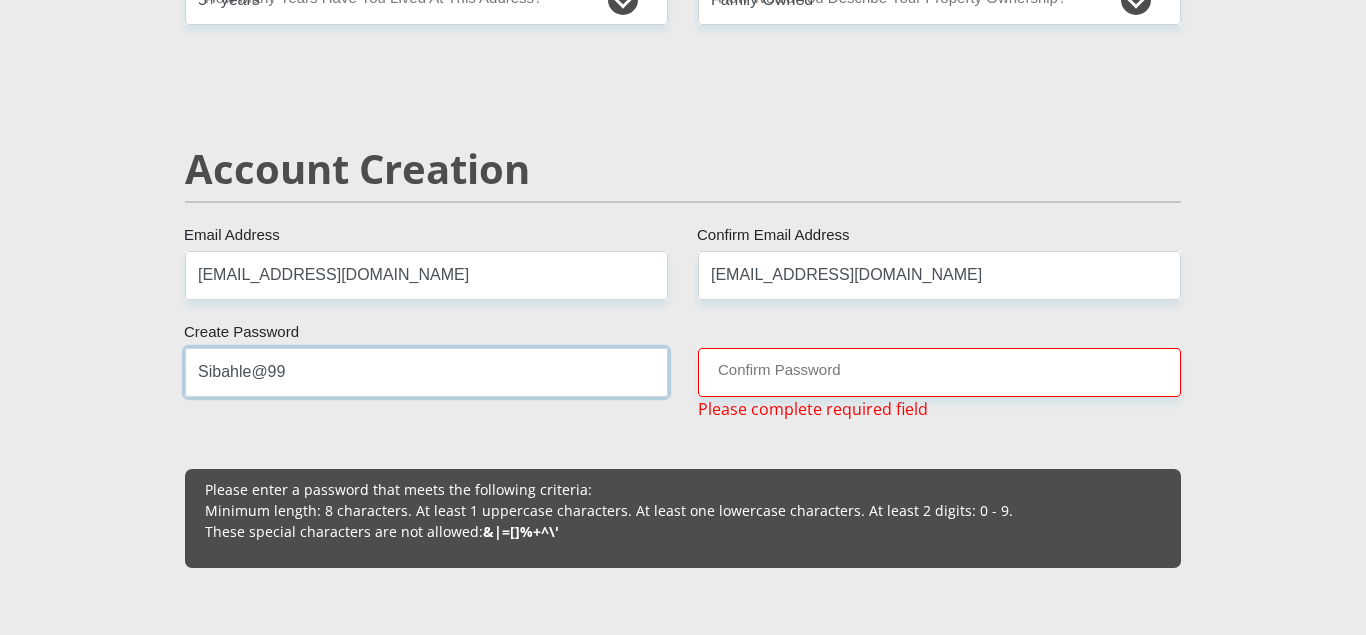 type on "Sibahle@99" 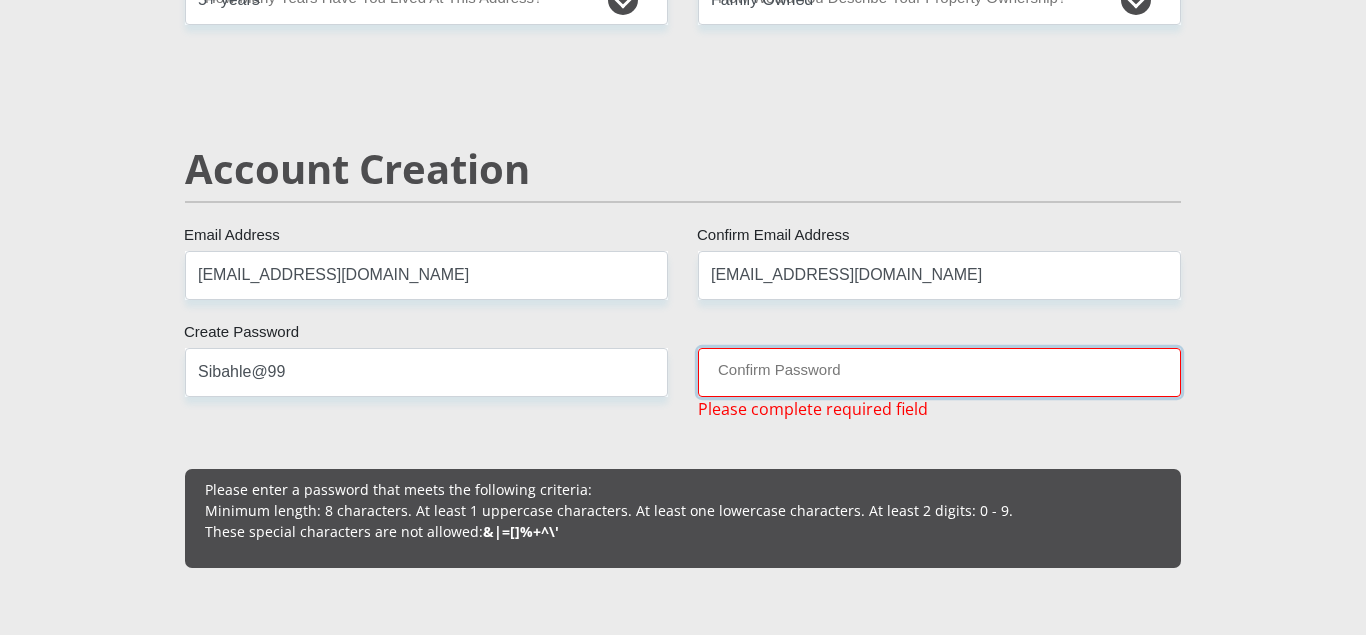 click on "Confirm Password" at bounding box center (939, 372) 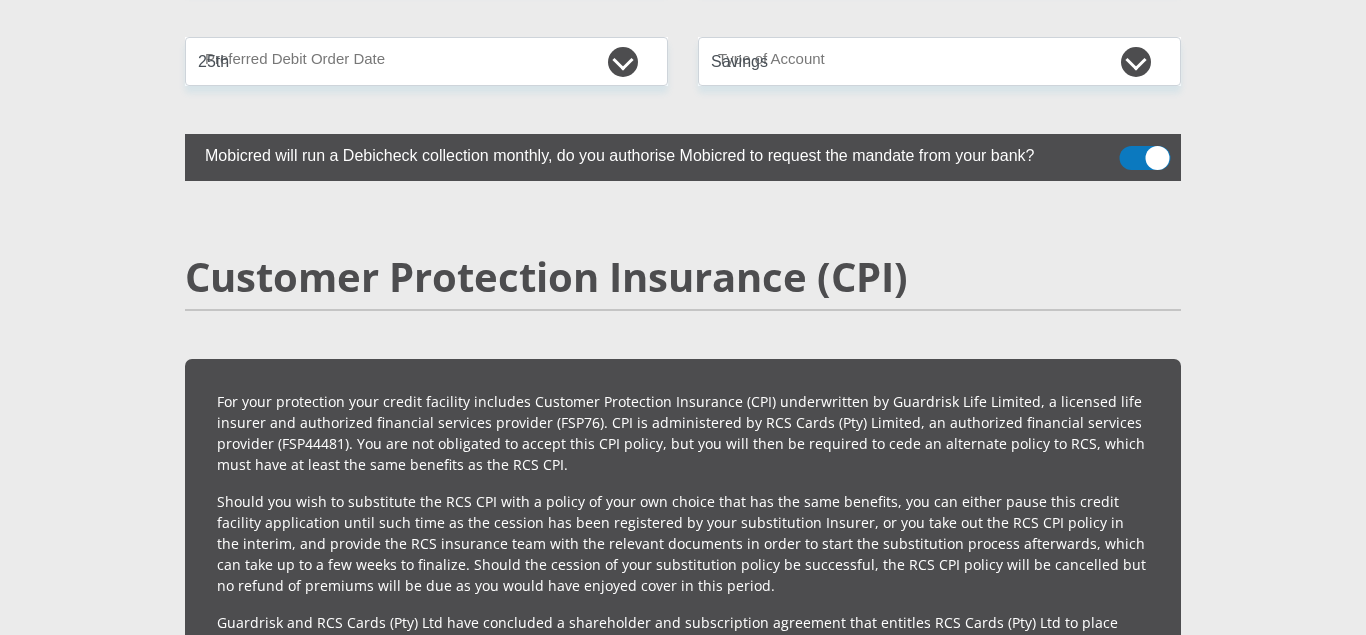 scroll, scrollTop: 5731, scrollLeft: 0, axis: vertical 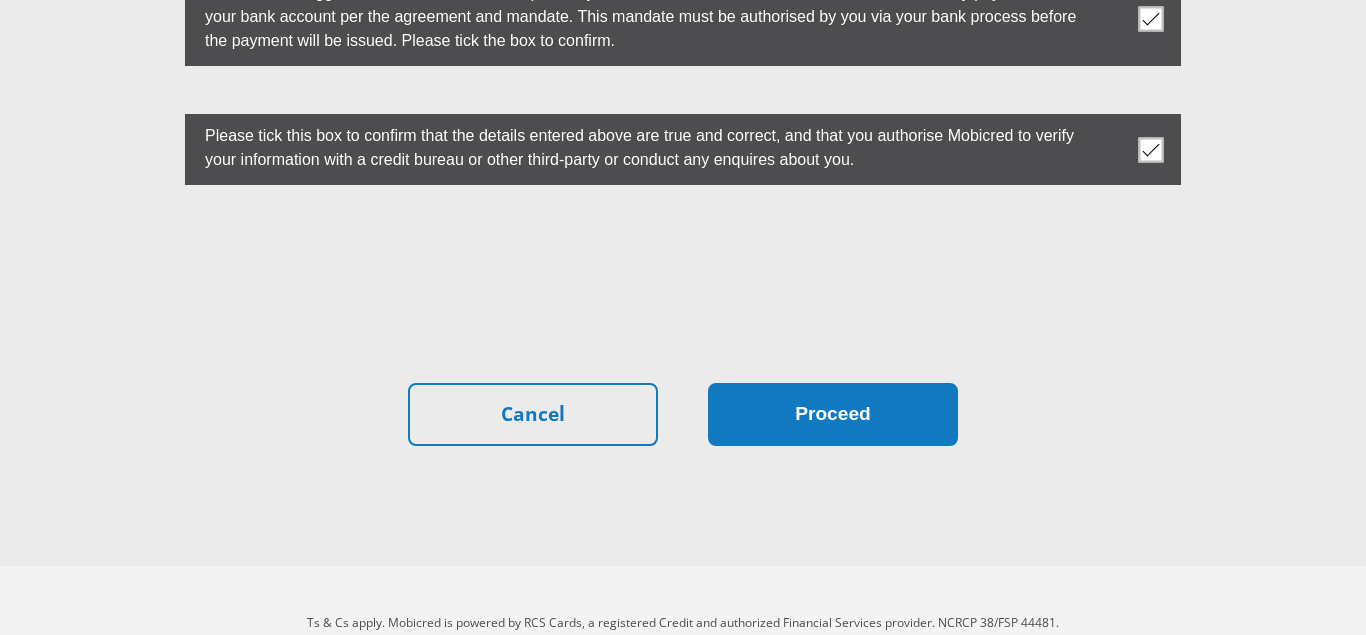 type on "Sibahle@99" 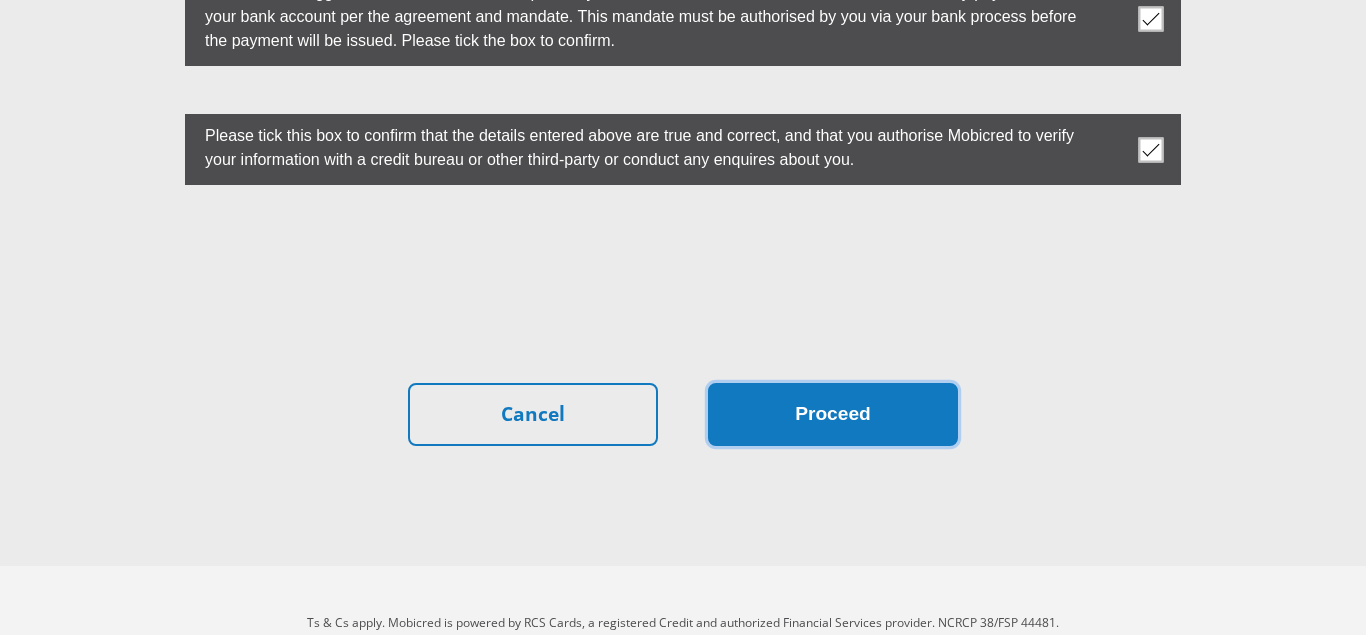 click on "Proceed" at bounding box center (833, 414) 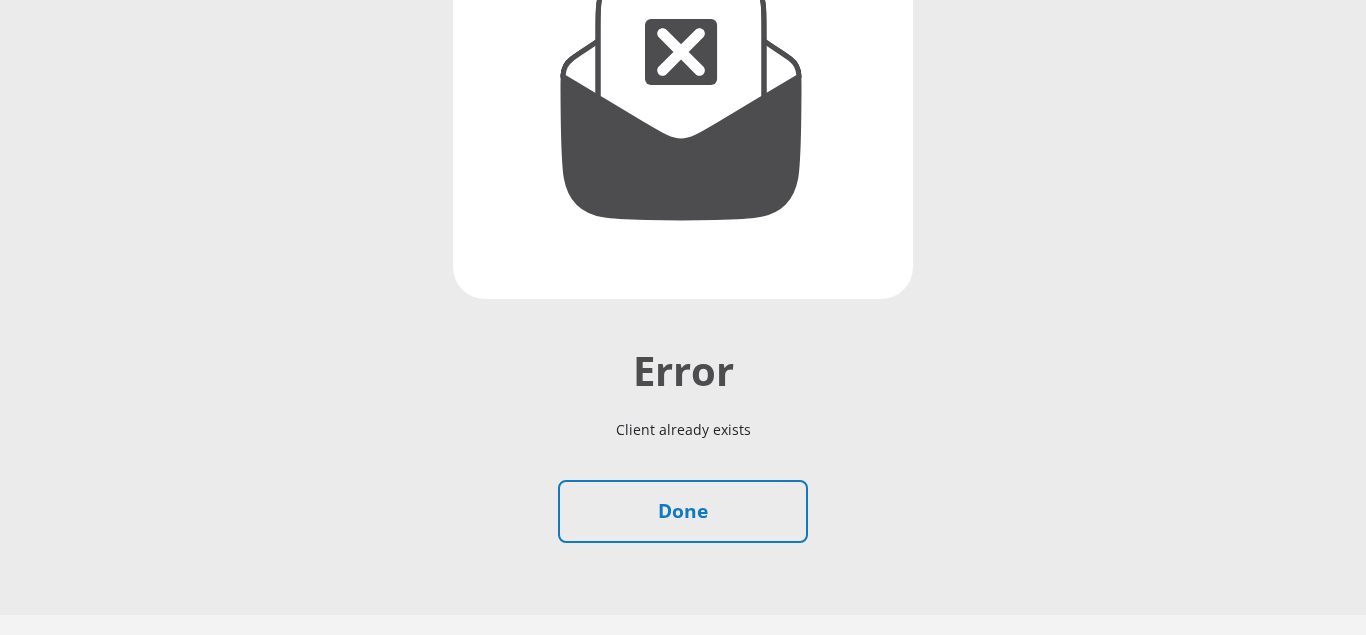 scroll, scrollTop: 438, scrollLeft: 0, axis: vertical 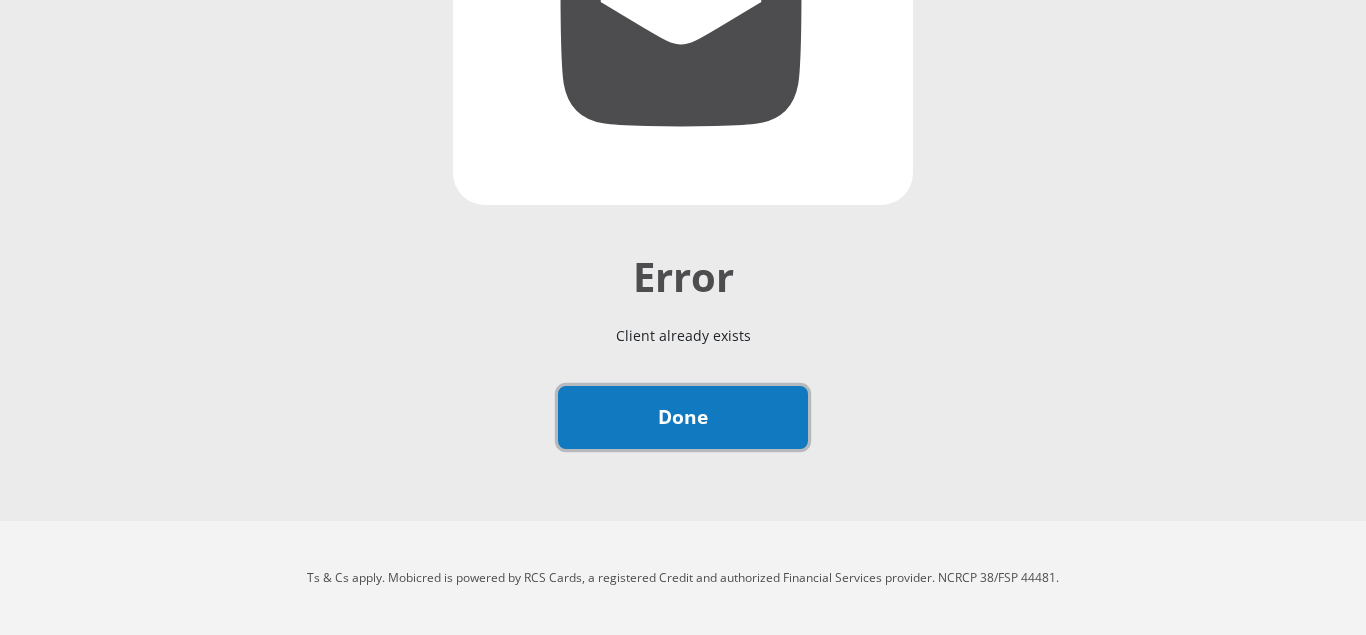 click on "Done" at bounding box center (683, 417) 